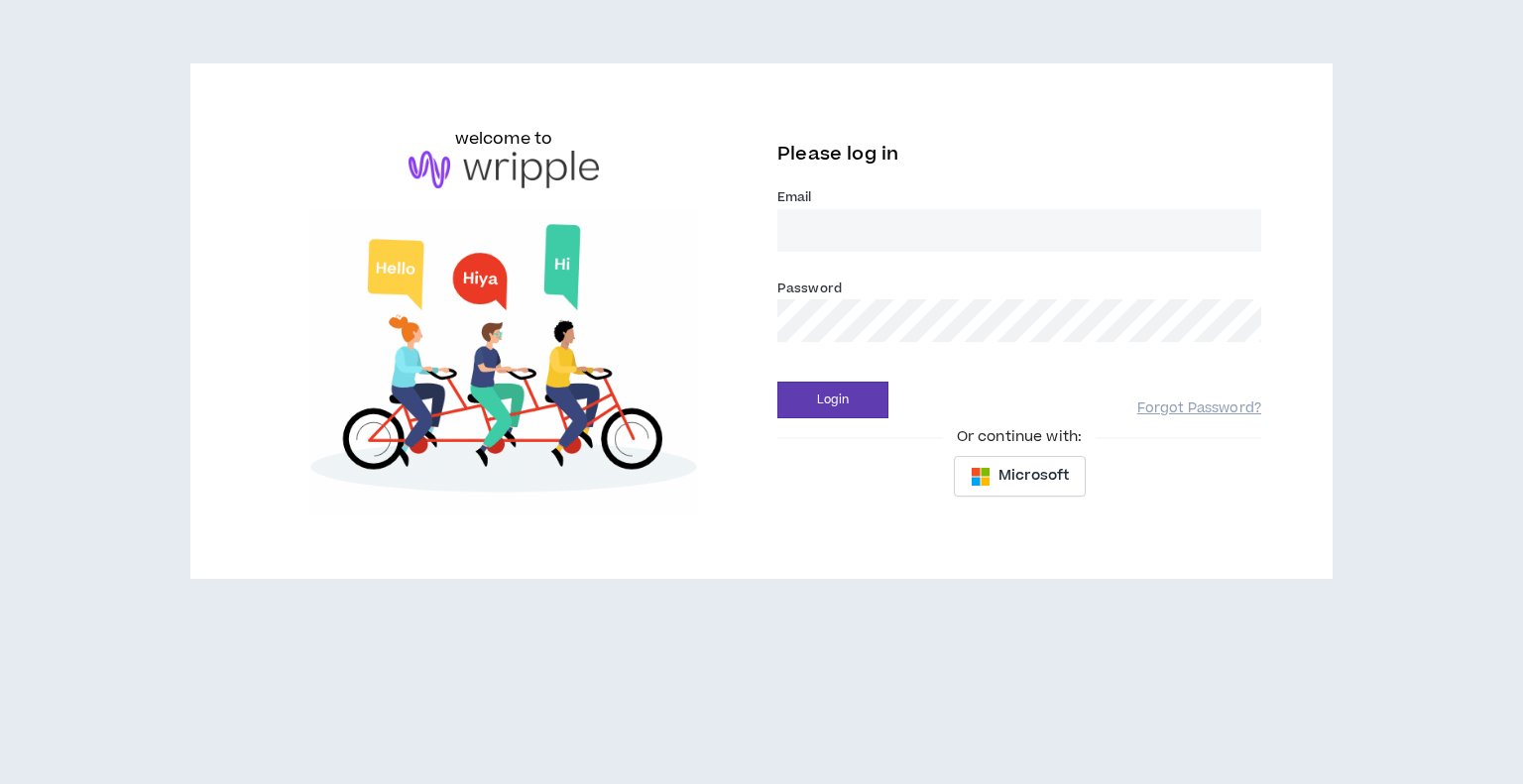 scroll, scrollTop: 0, scrollLeft: 0, axis: both 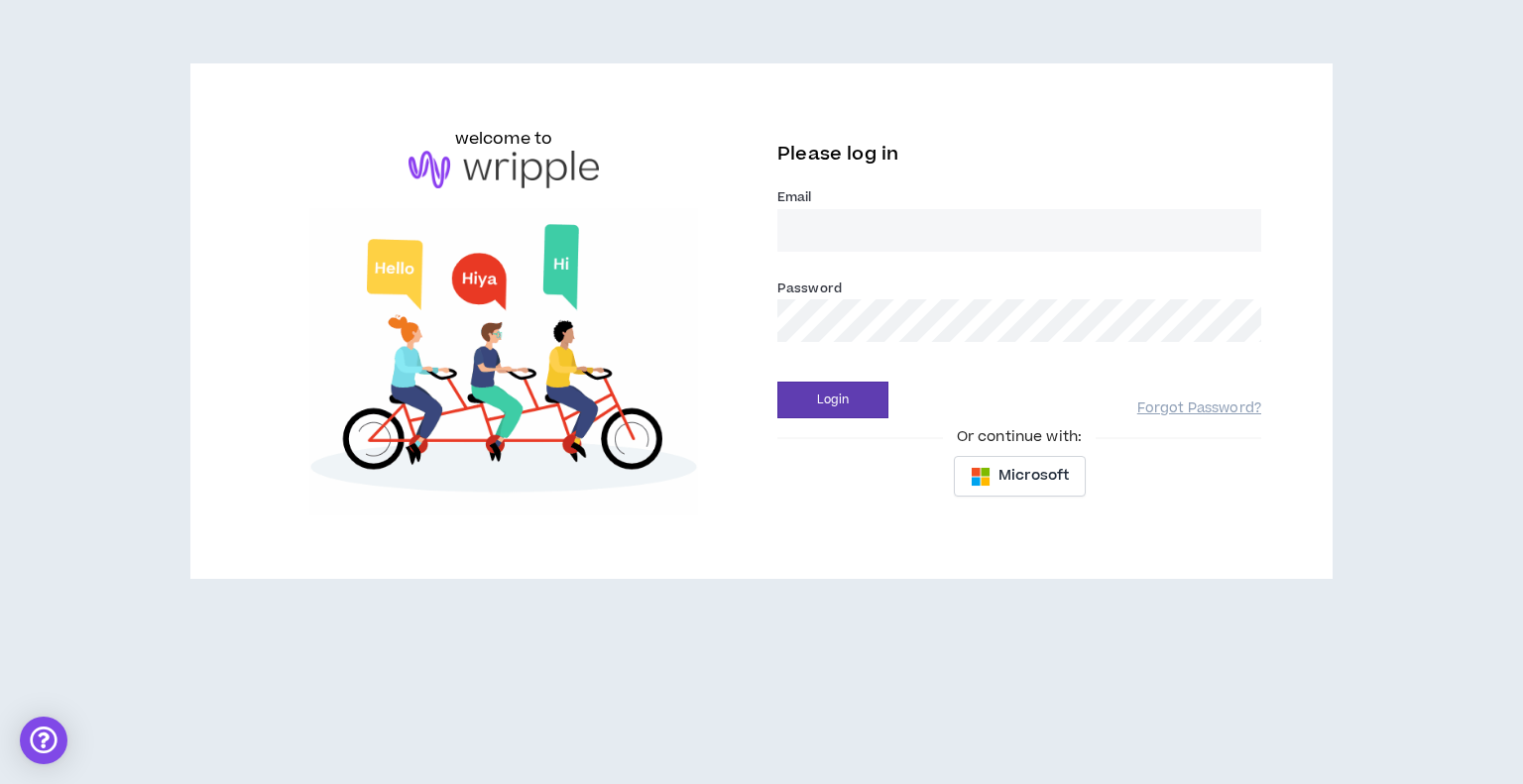 type on "klawson+@keystrokeconsulting.com" 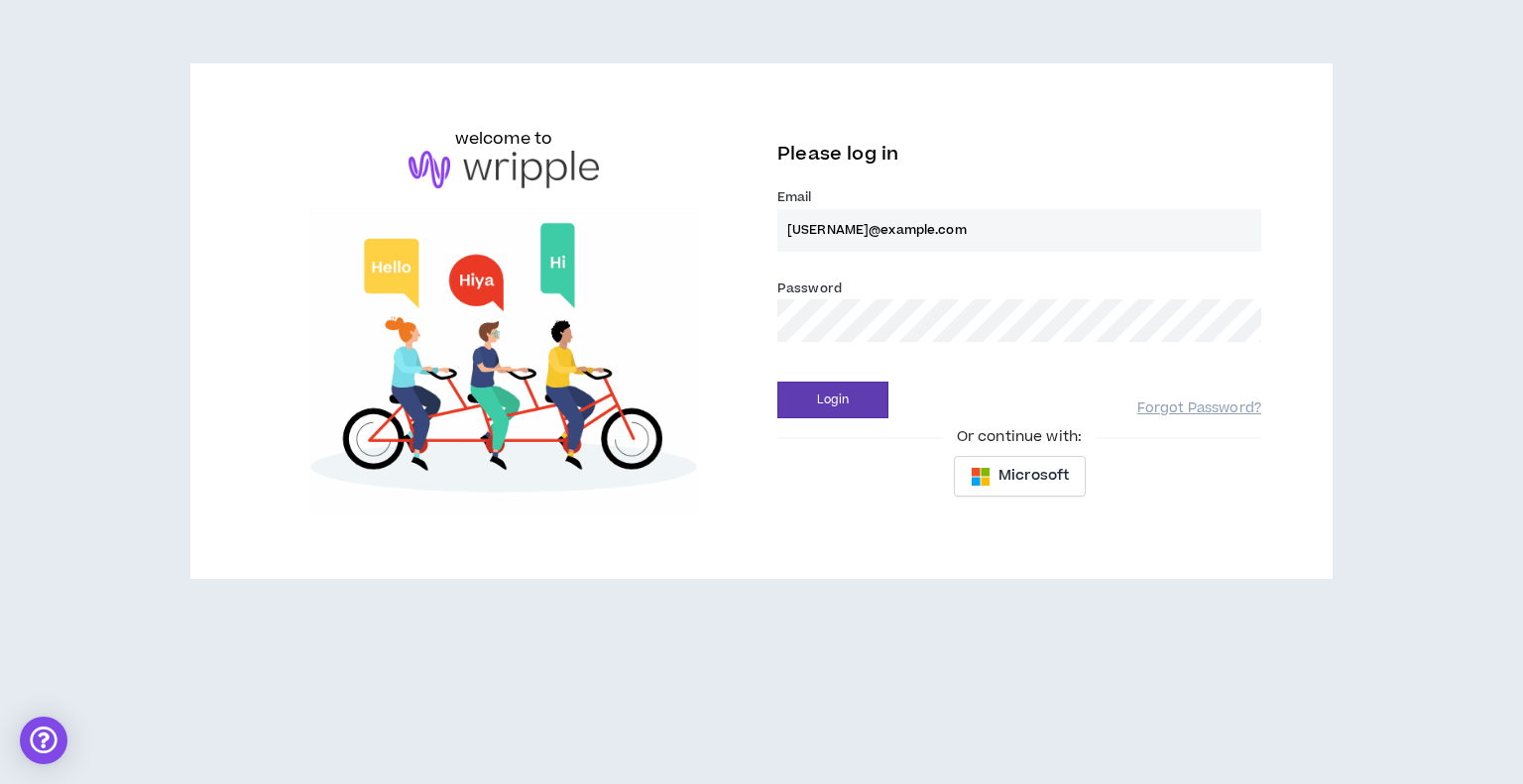 click on "klawson+@keystrokeconsulting.com" at bounding box center [1019, 230] 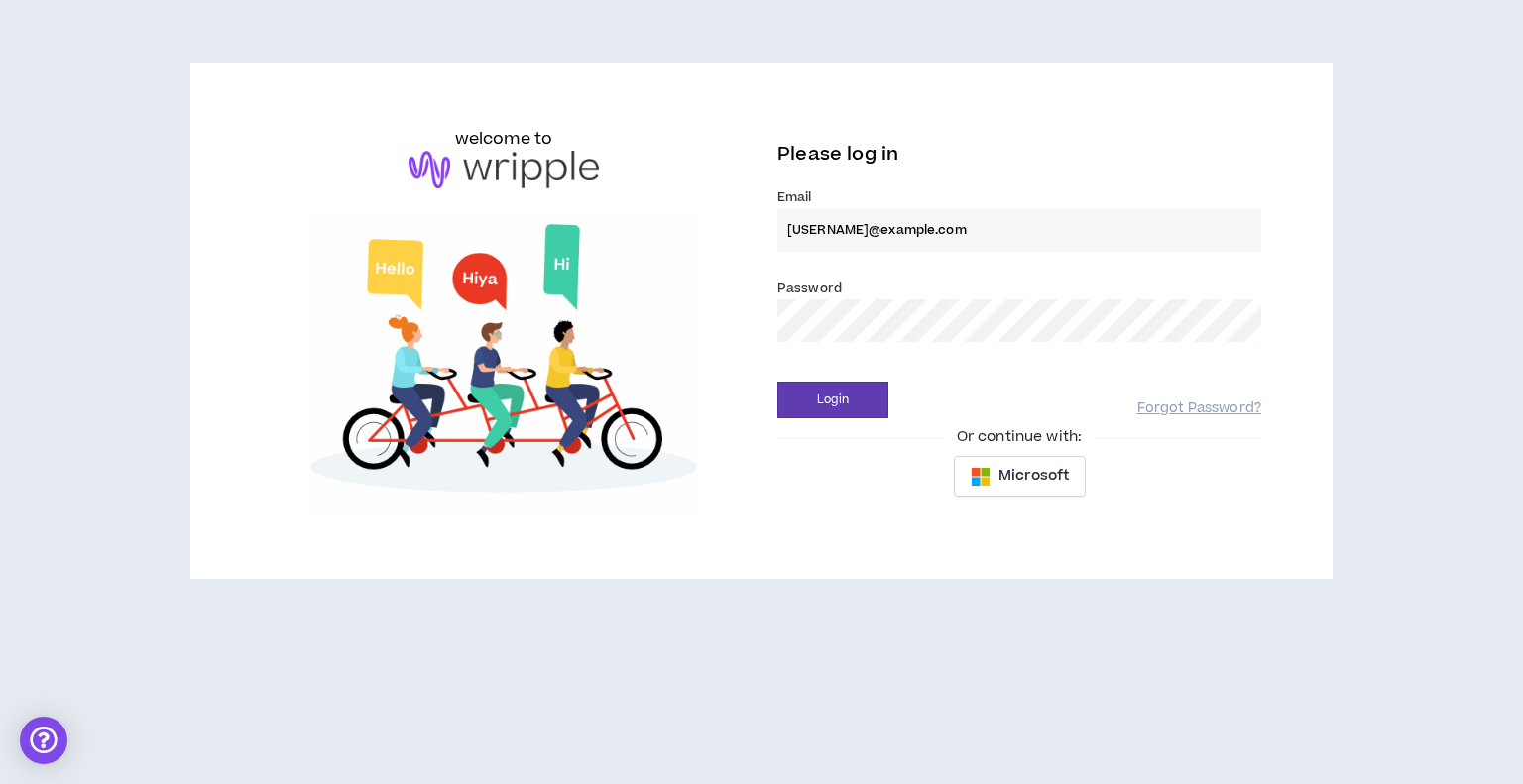 click on "Login" at bounding box center [833, 399] 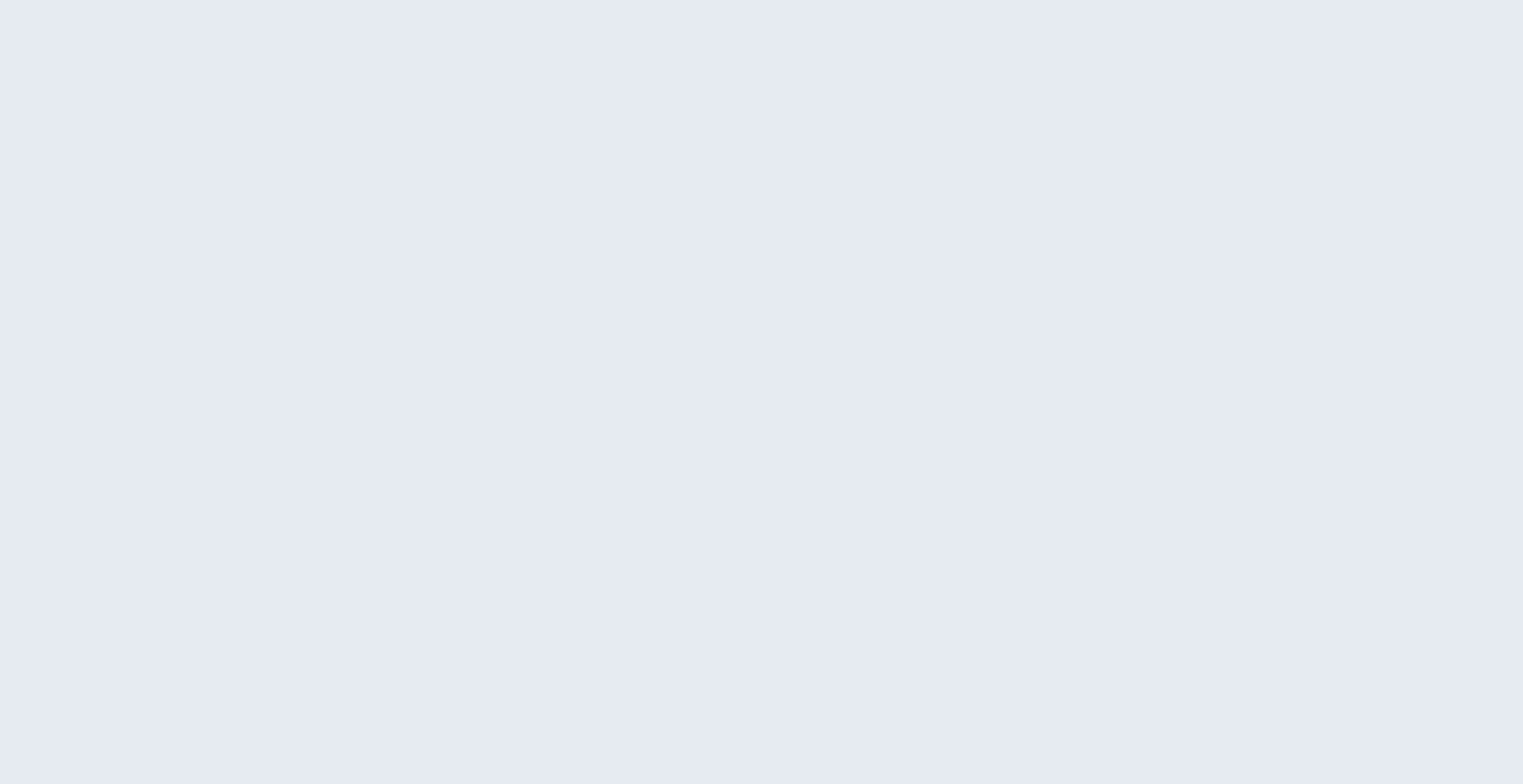 scroll, scrollTop: 0, scrollLeft: 0, axis: both 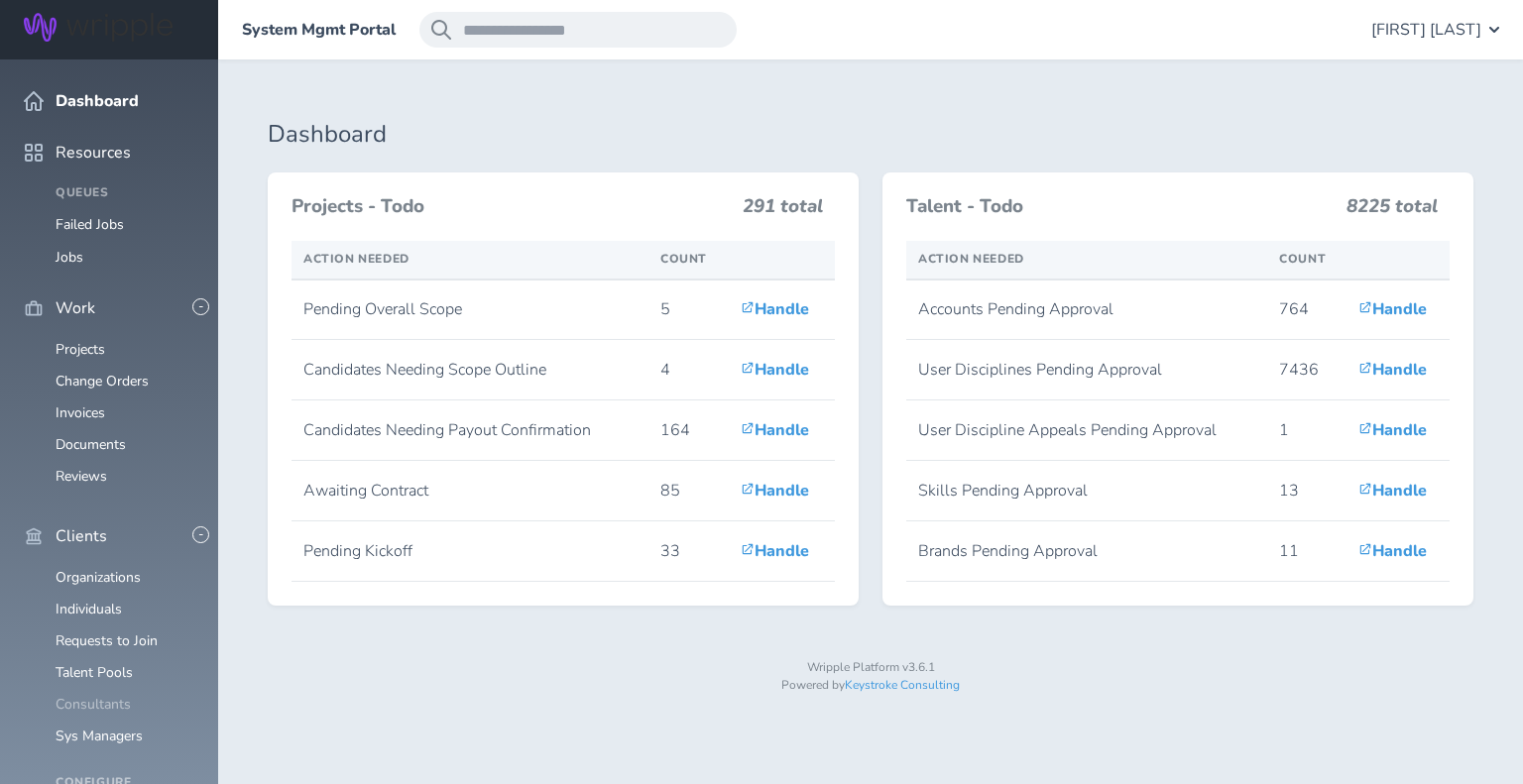 click on "Consultants" at bounding box center (93, 704) 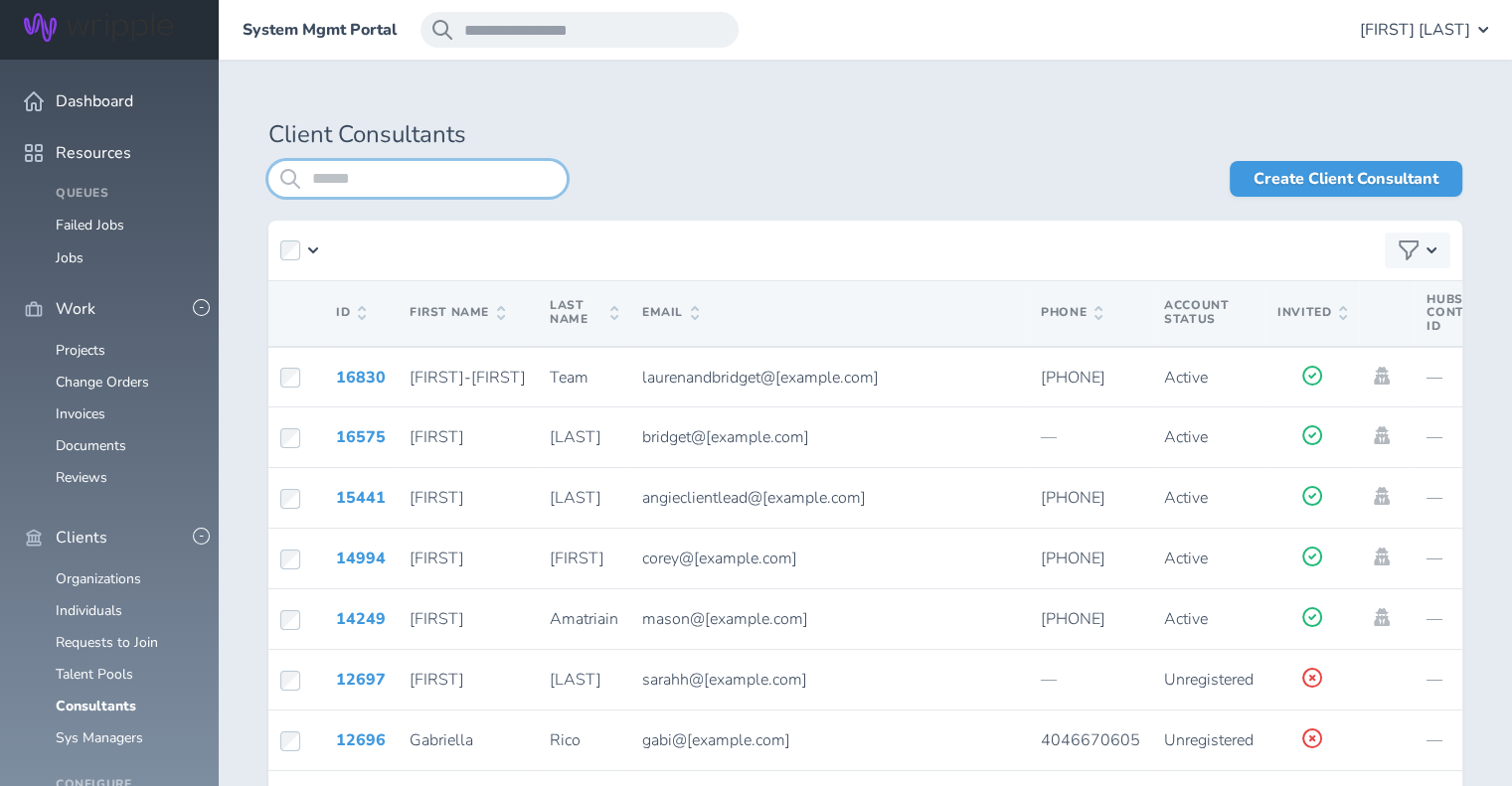 click at bounding box center (418, 179) 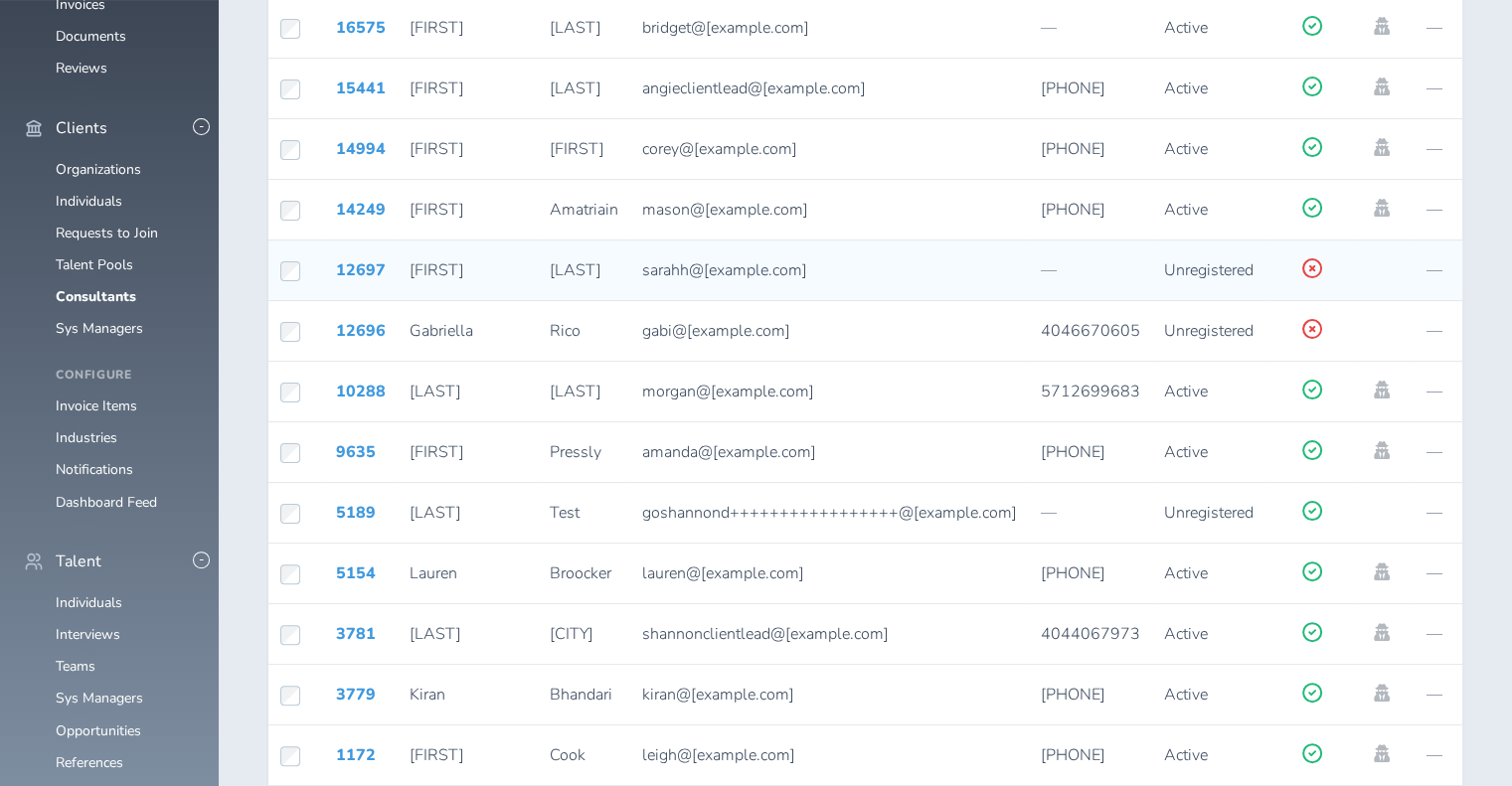 scroll, scrollTop: 382, scrollLeft: 0, axis: vertical 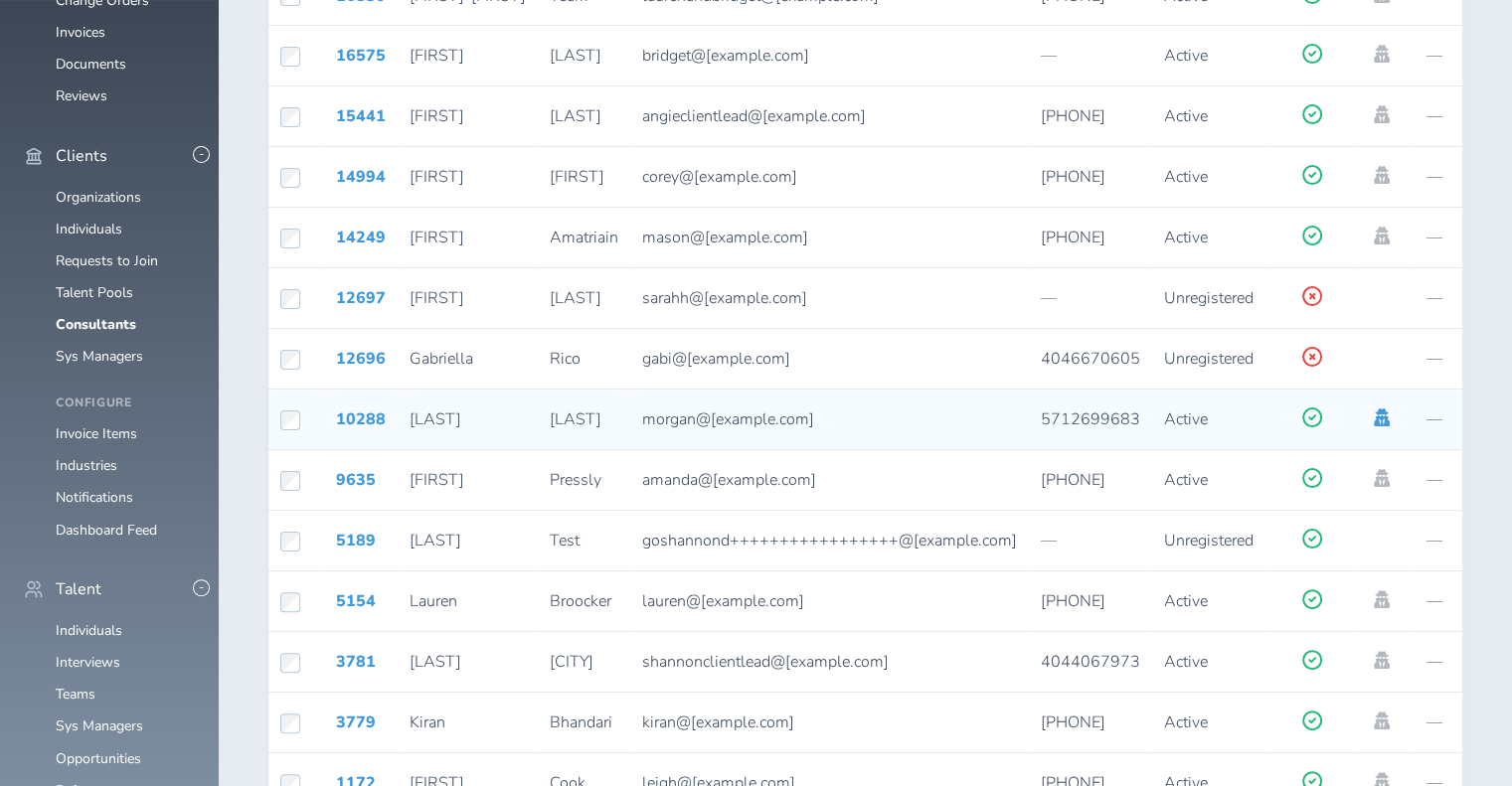 click 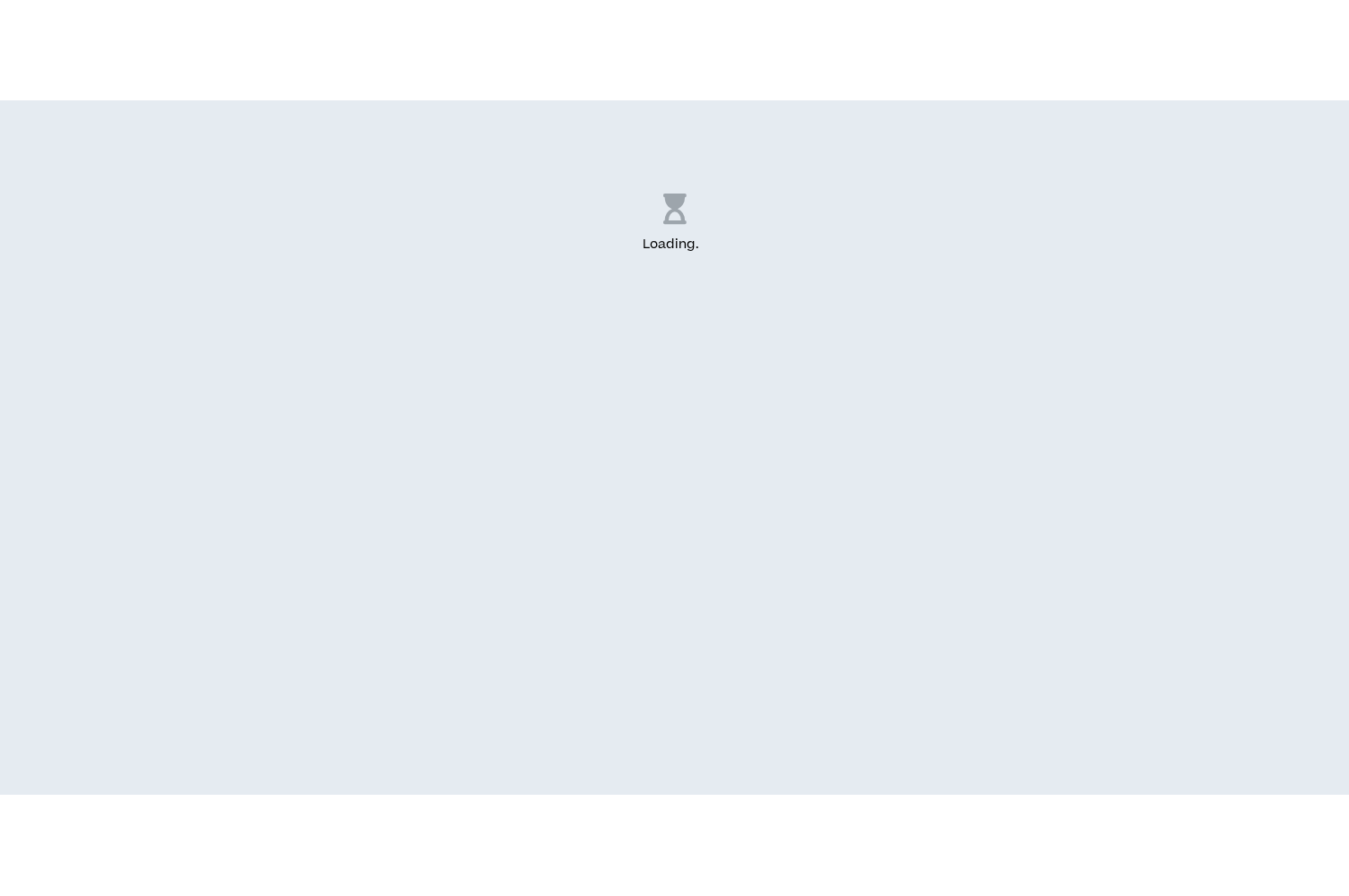 scroll, scrollTop: 0, scrollLeft: 0, axis: both 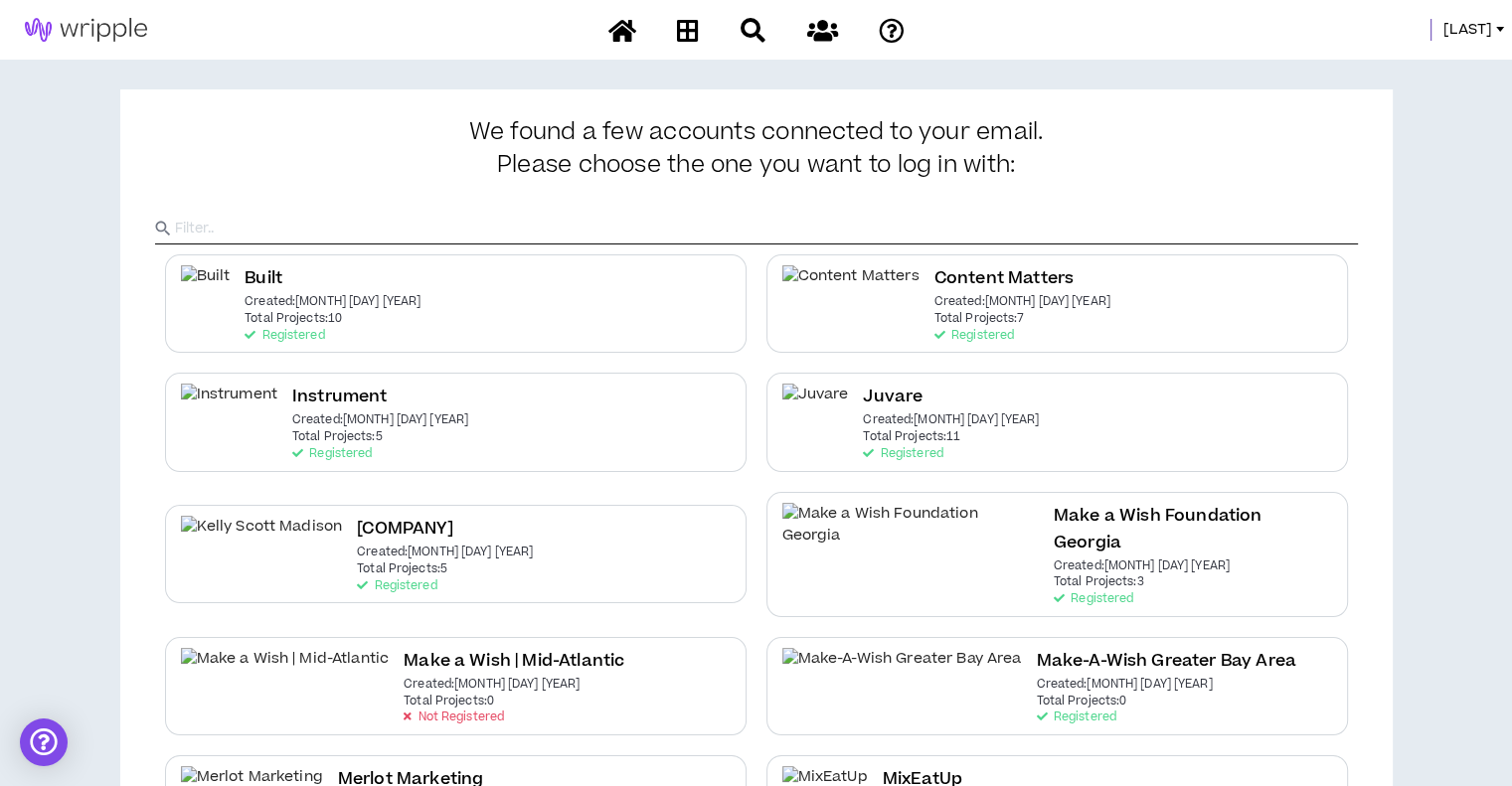 click at bounding box center (766, 229) 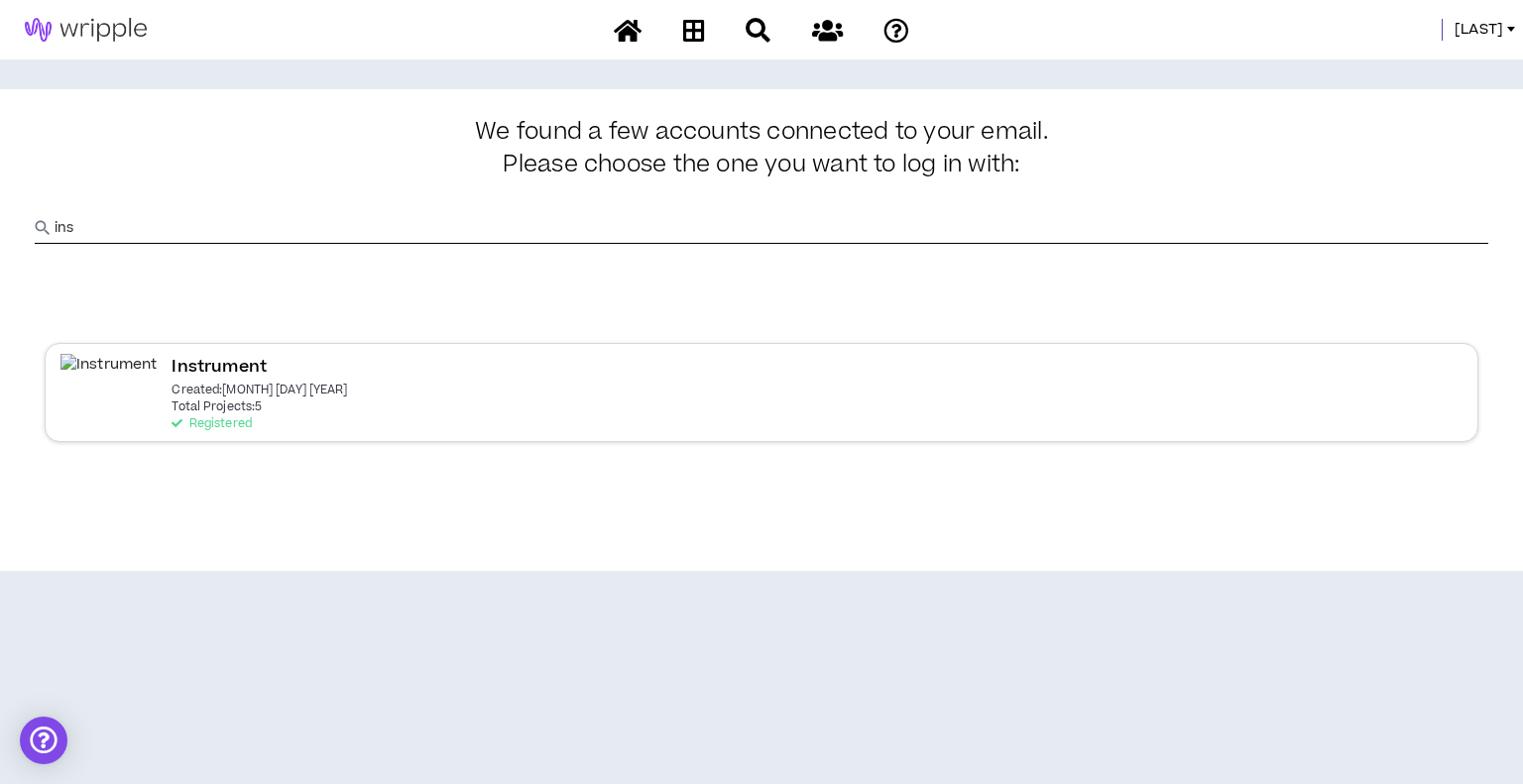type on "ins" 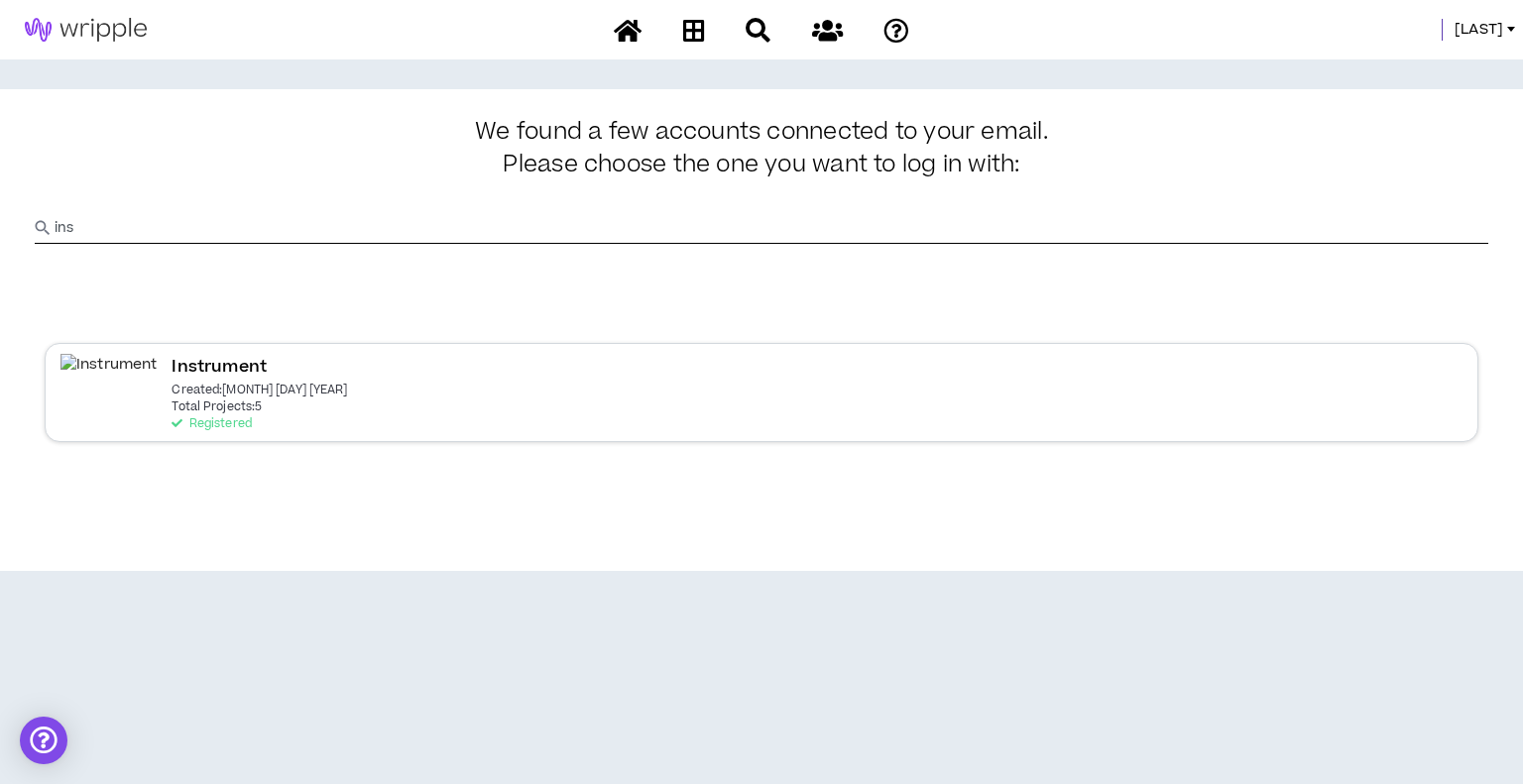 click on "Instrument Created:  Apr 11 2024 Total Projects:  5    Registered" at bounding box center (762, 392) 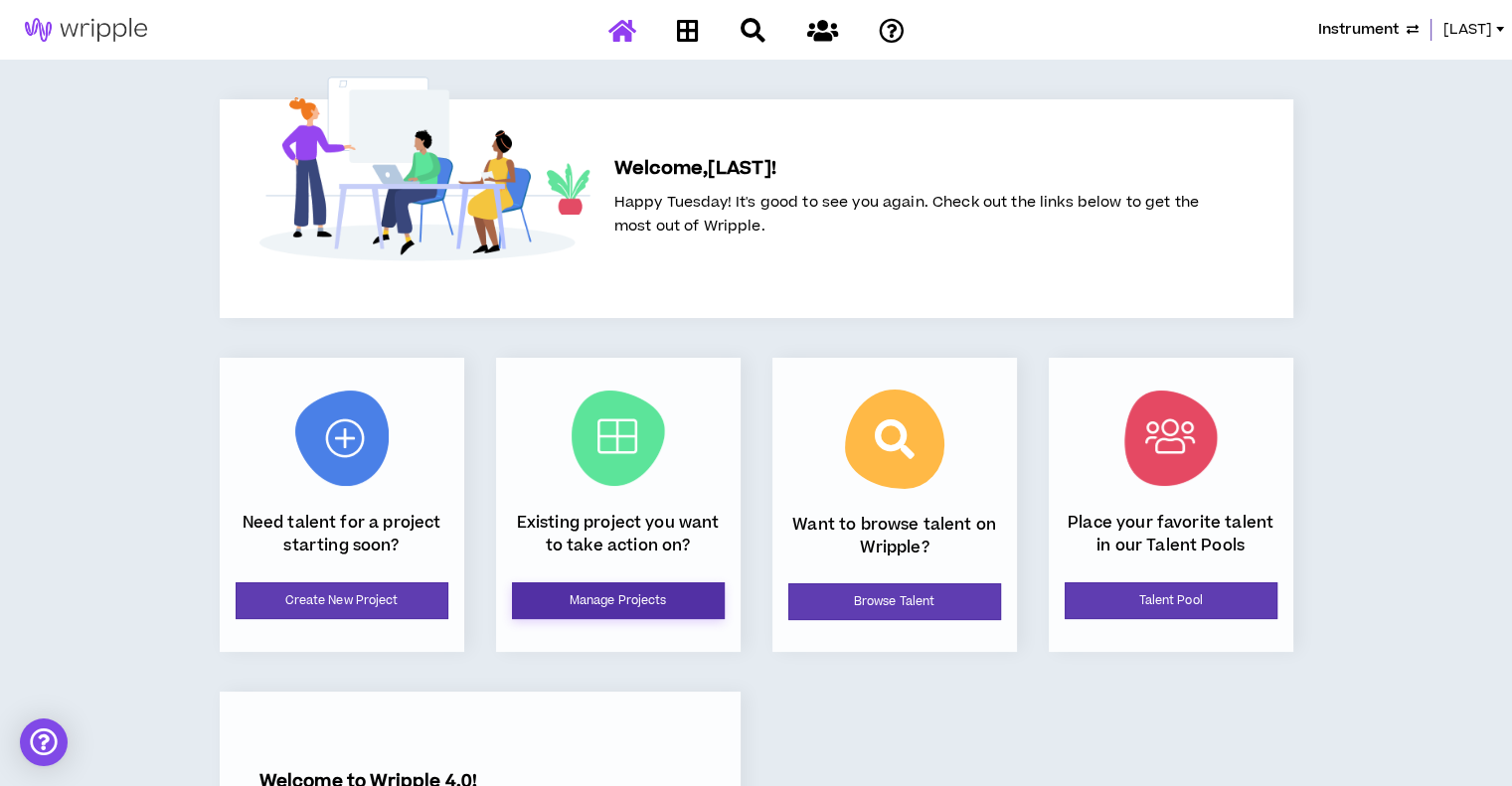 click on "Manage Projects" at bounding box center [618, 600] 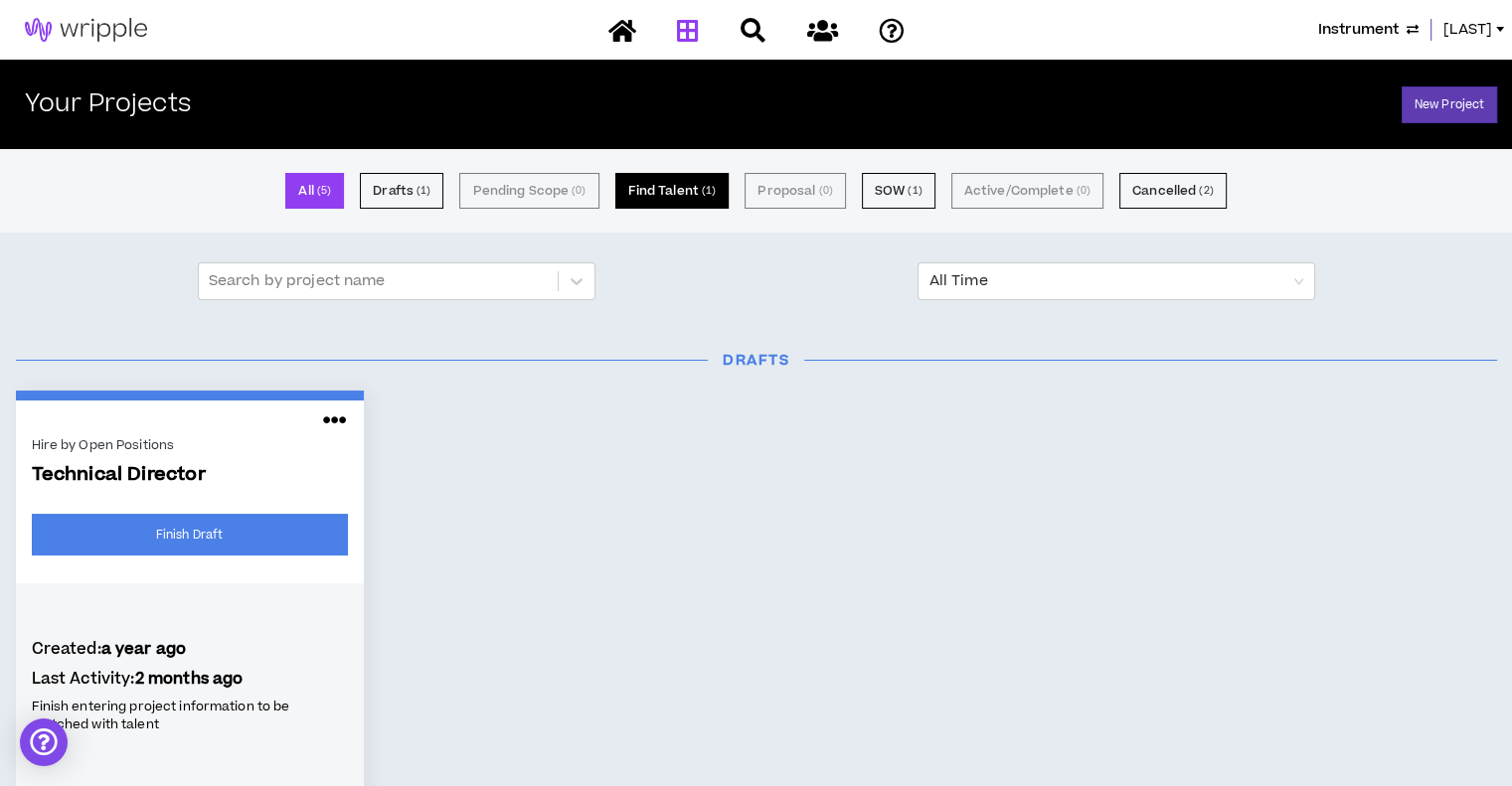 click on "( 1 )" at bounding box center [709, 191] 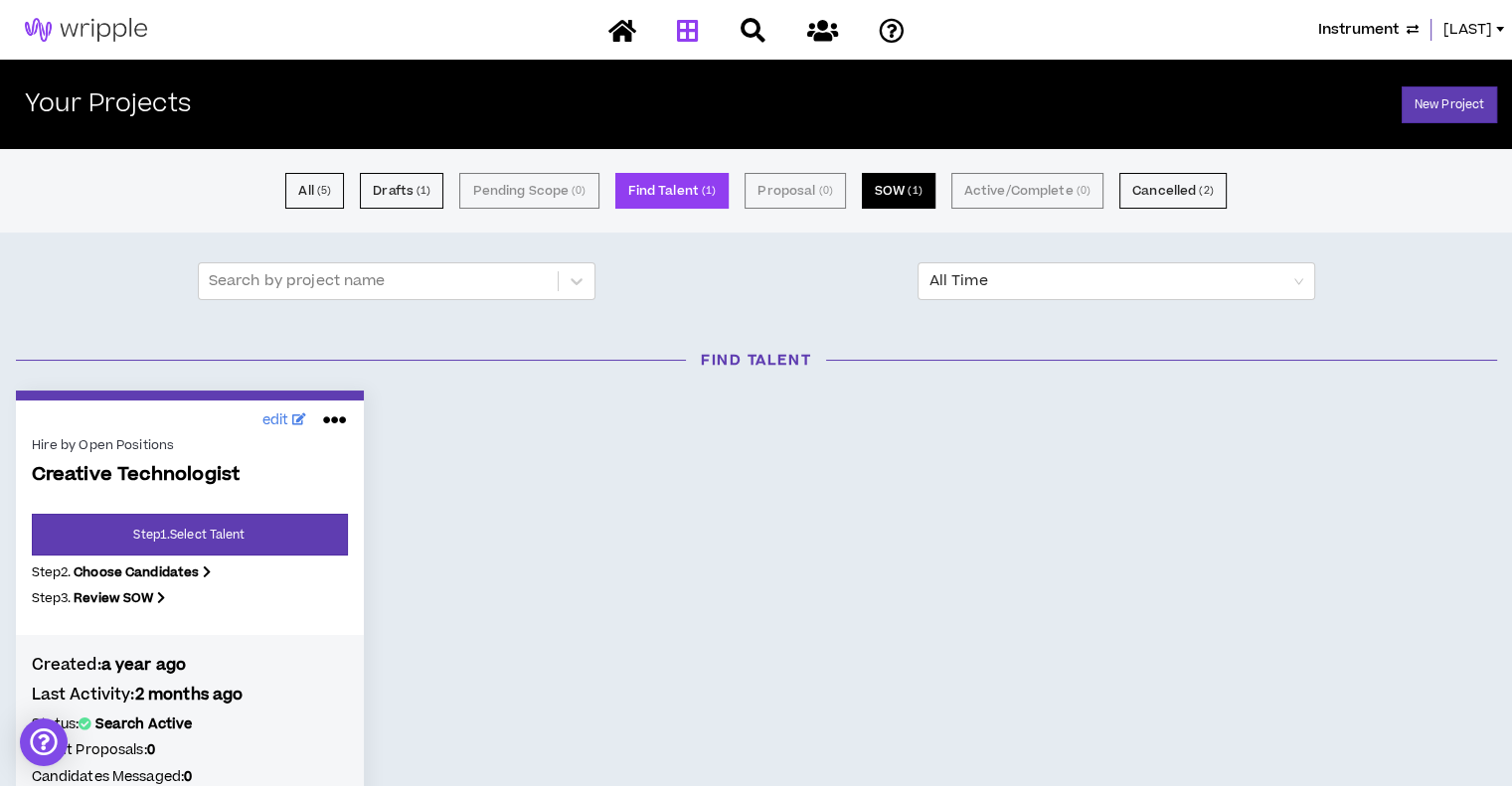 click on "SOW   ( 1 )" at bounding box center [899, 191] 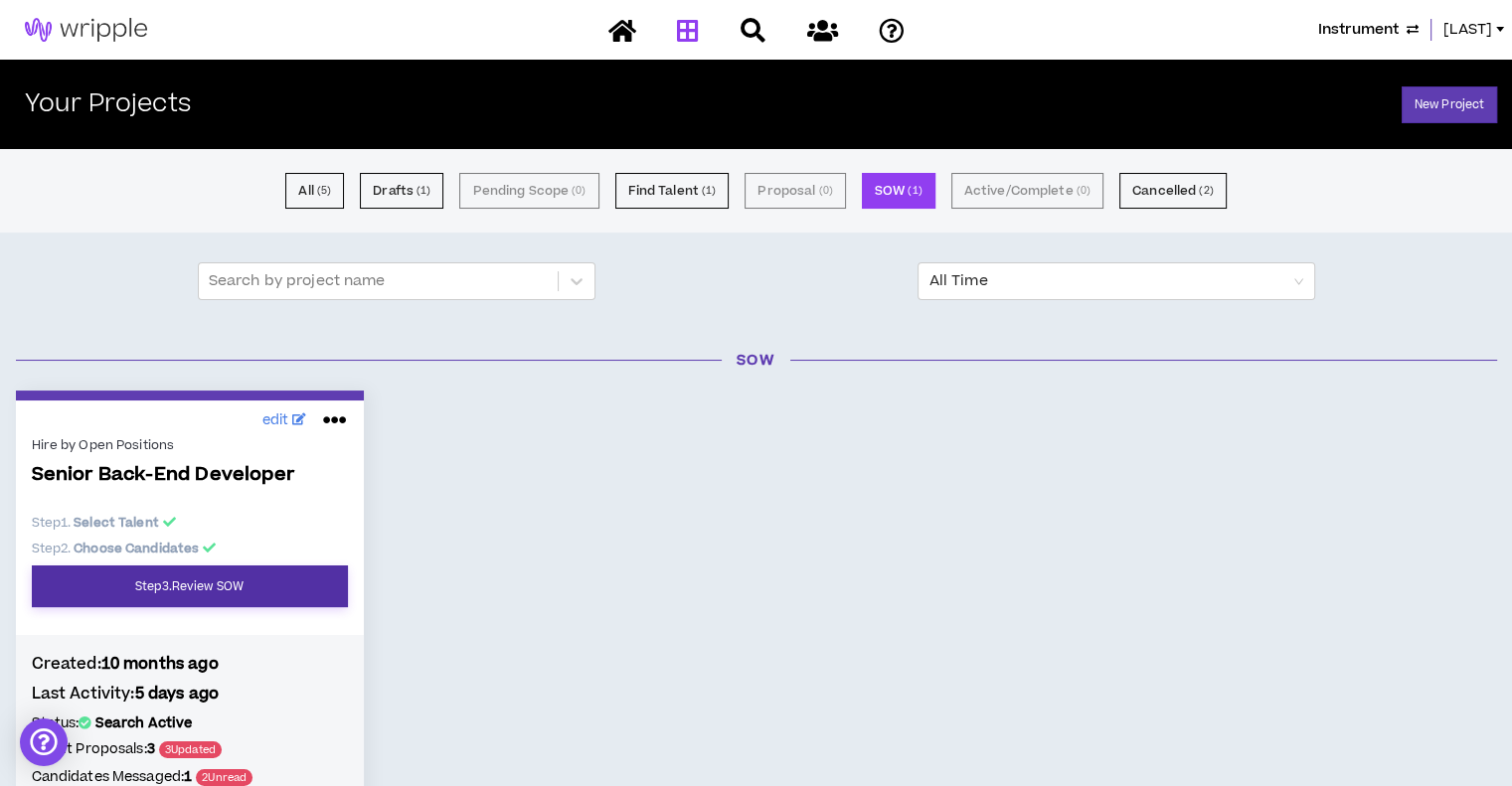 click on "Step  3 .  Review SOW" at bounding box center [190, 586] 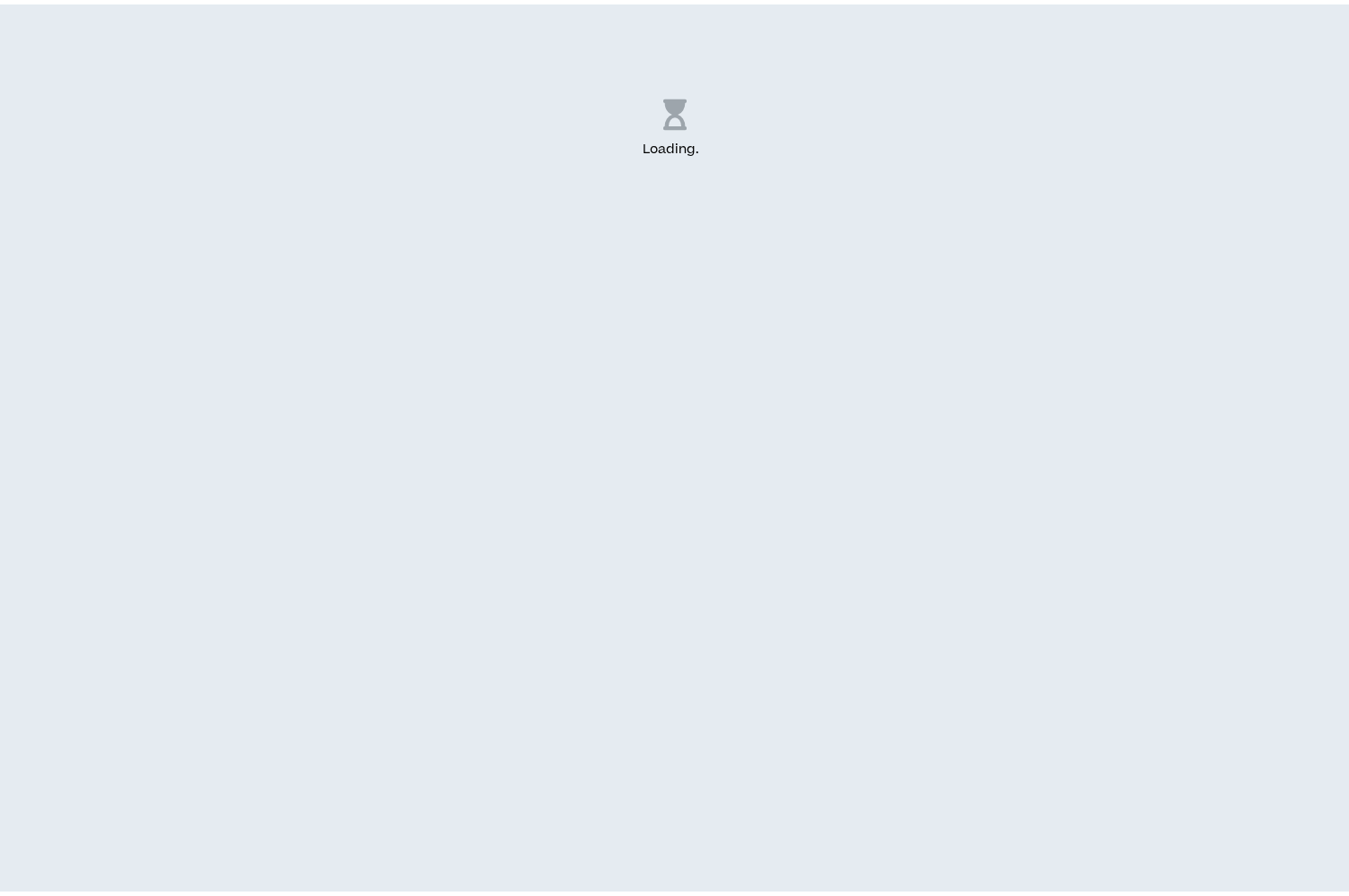scroll, scrollTop: 0, scrollLeft: 0, axis: both 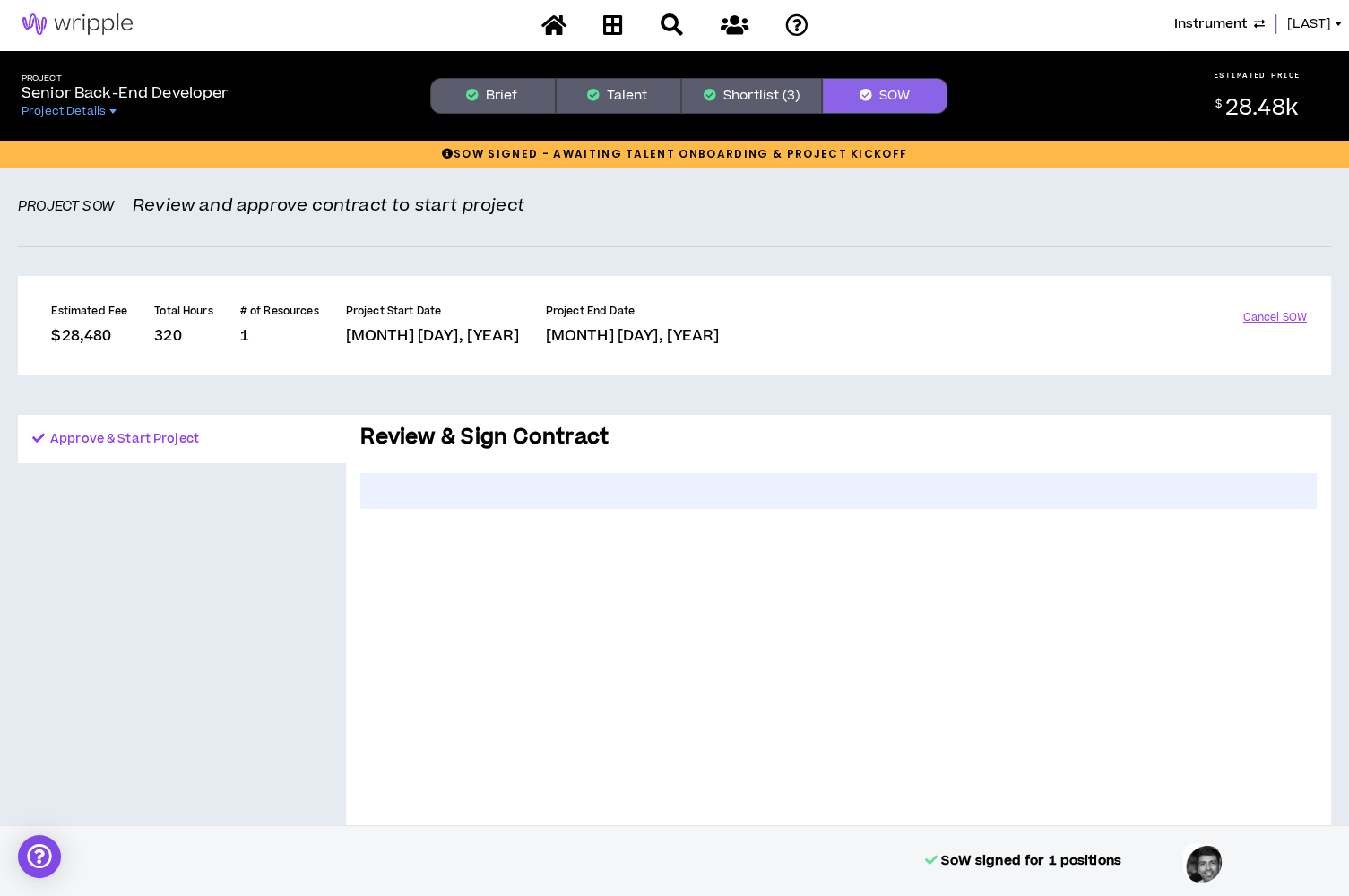 click on "Shortlist   (3)" at bounding box center [751, 96] 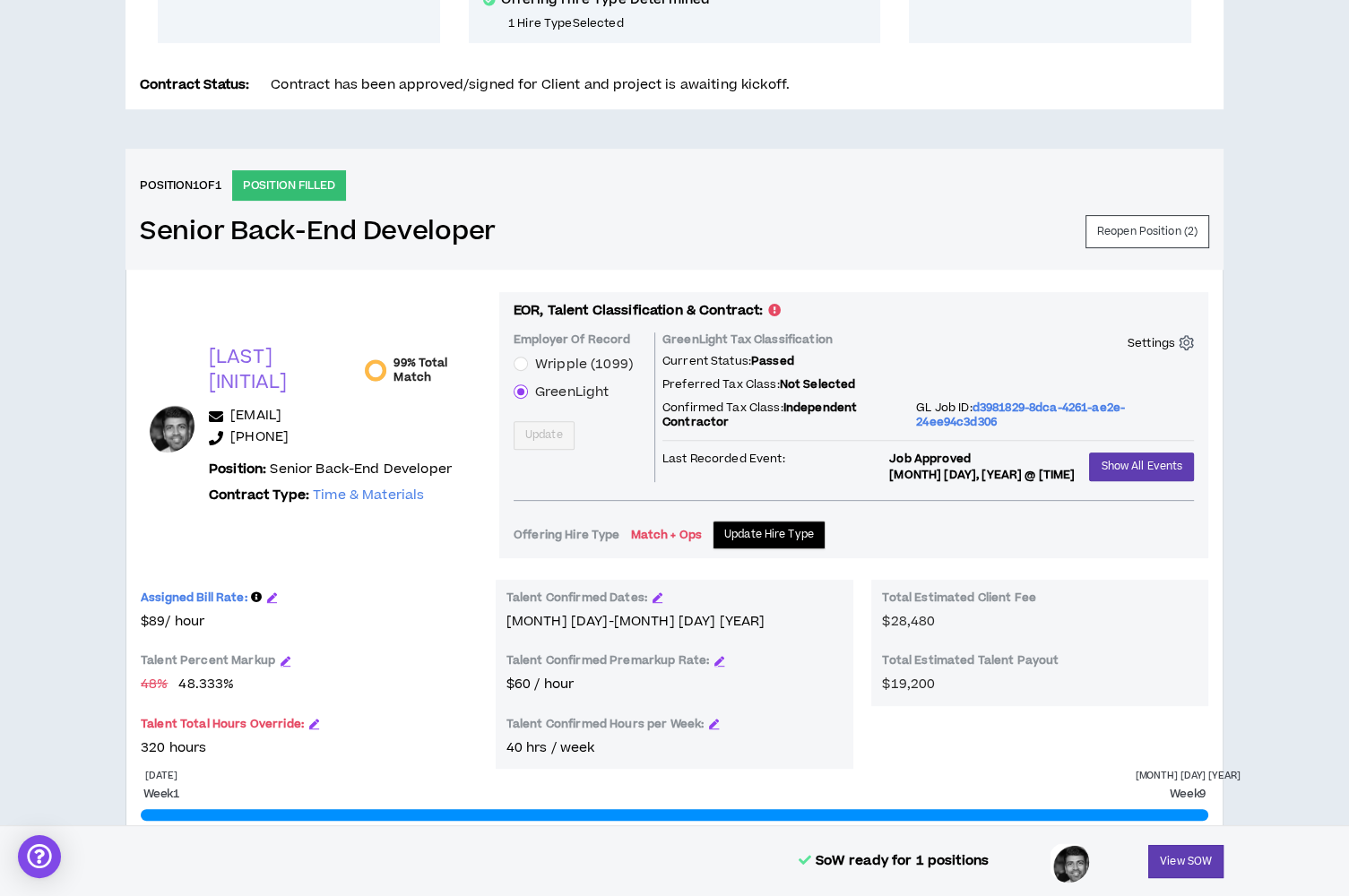 scroll, scrollTop: 584, scrollLeft: 0, axis: vertical 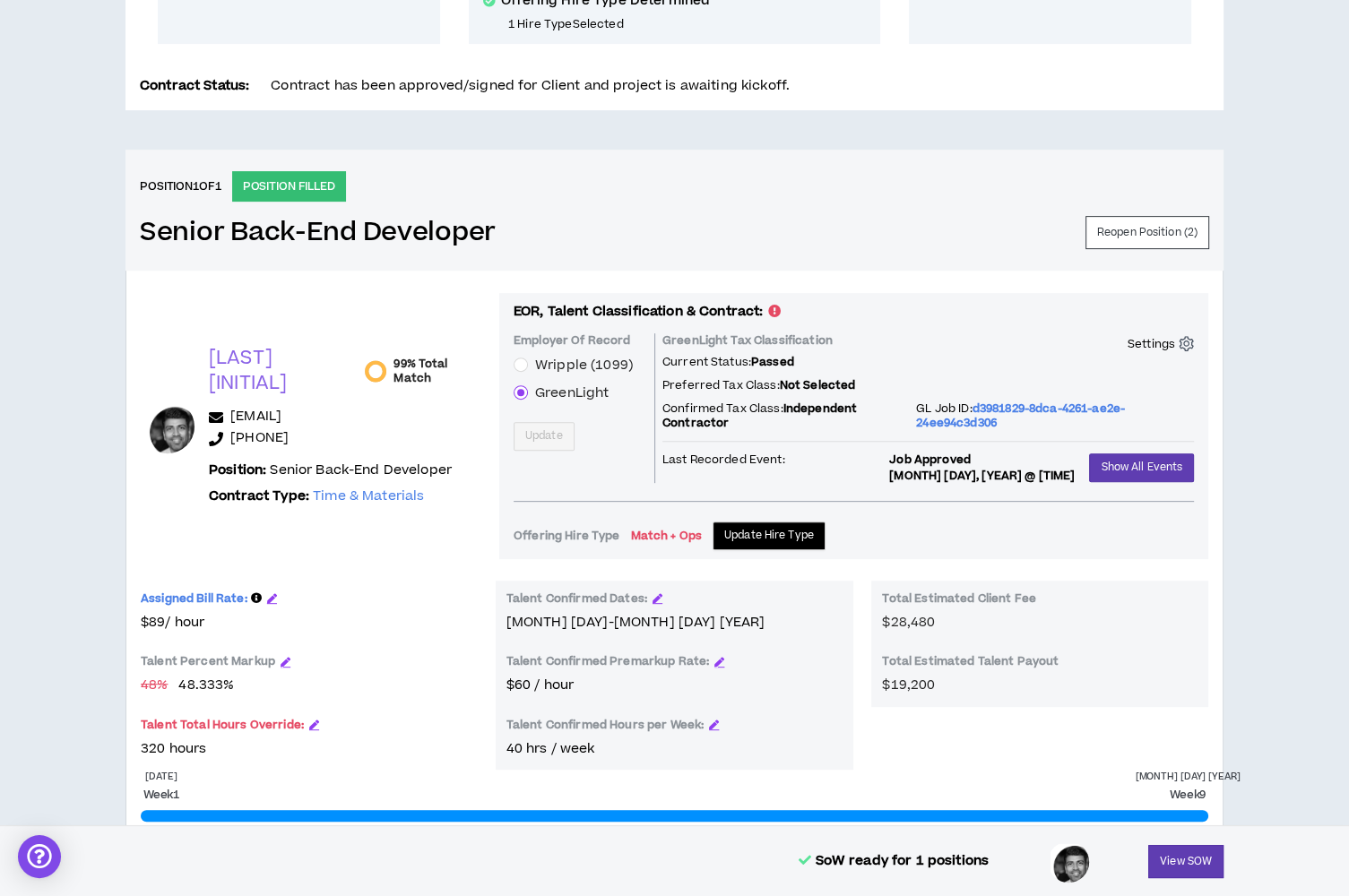 click on "EOR, Talent Classification & Contract:" at bounding box center [853, 312] 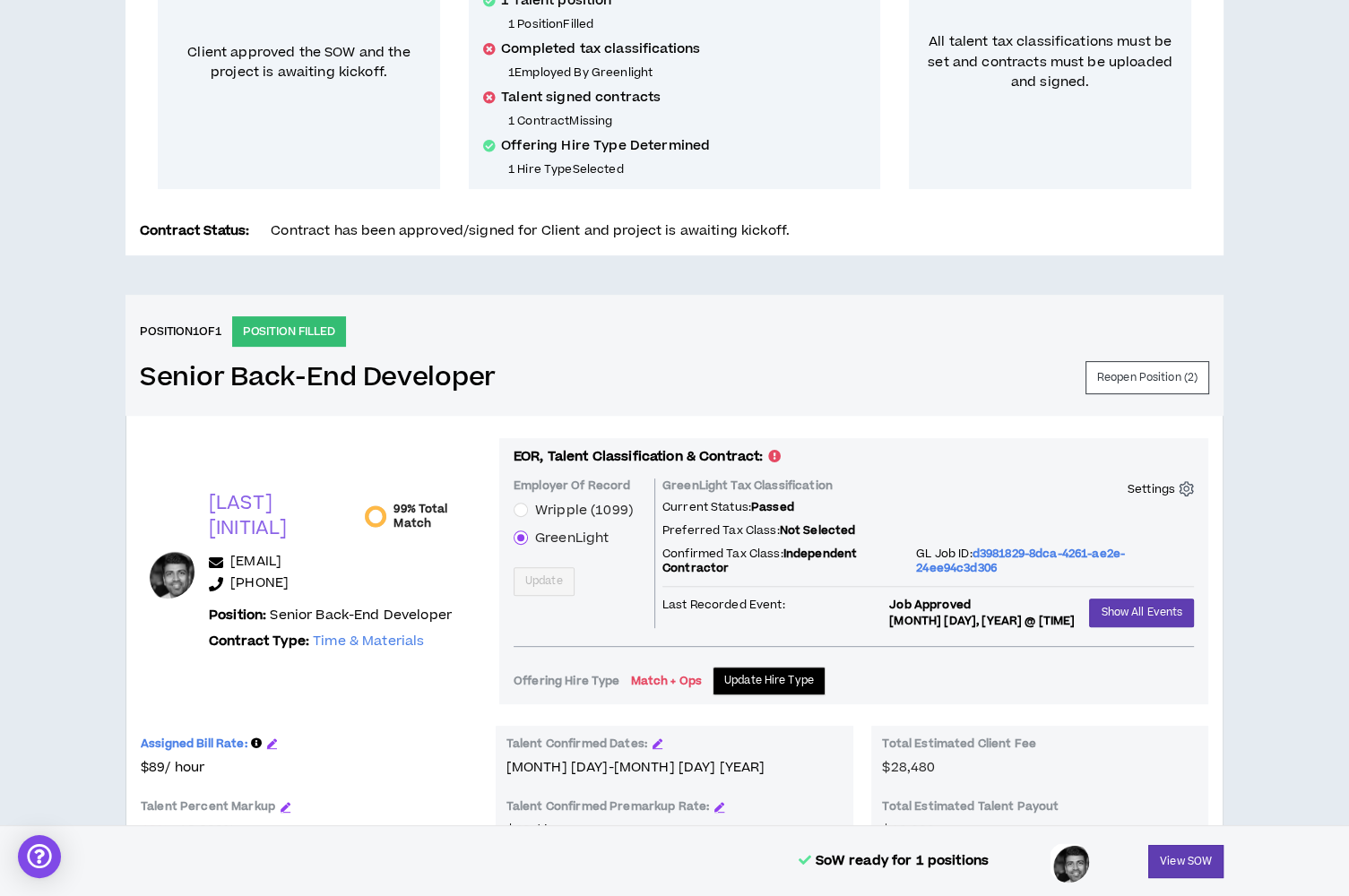scroll, scrollTop: 440, scrollLeft: 0, axis: vertical 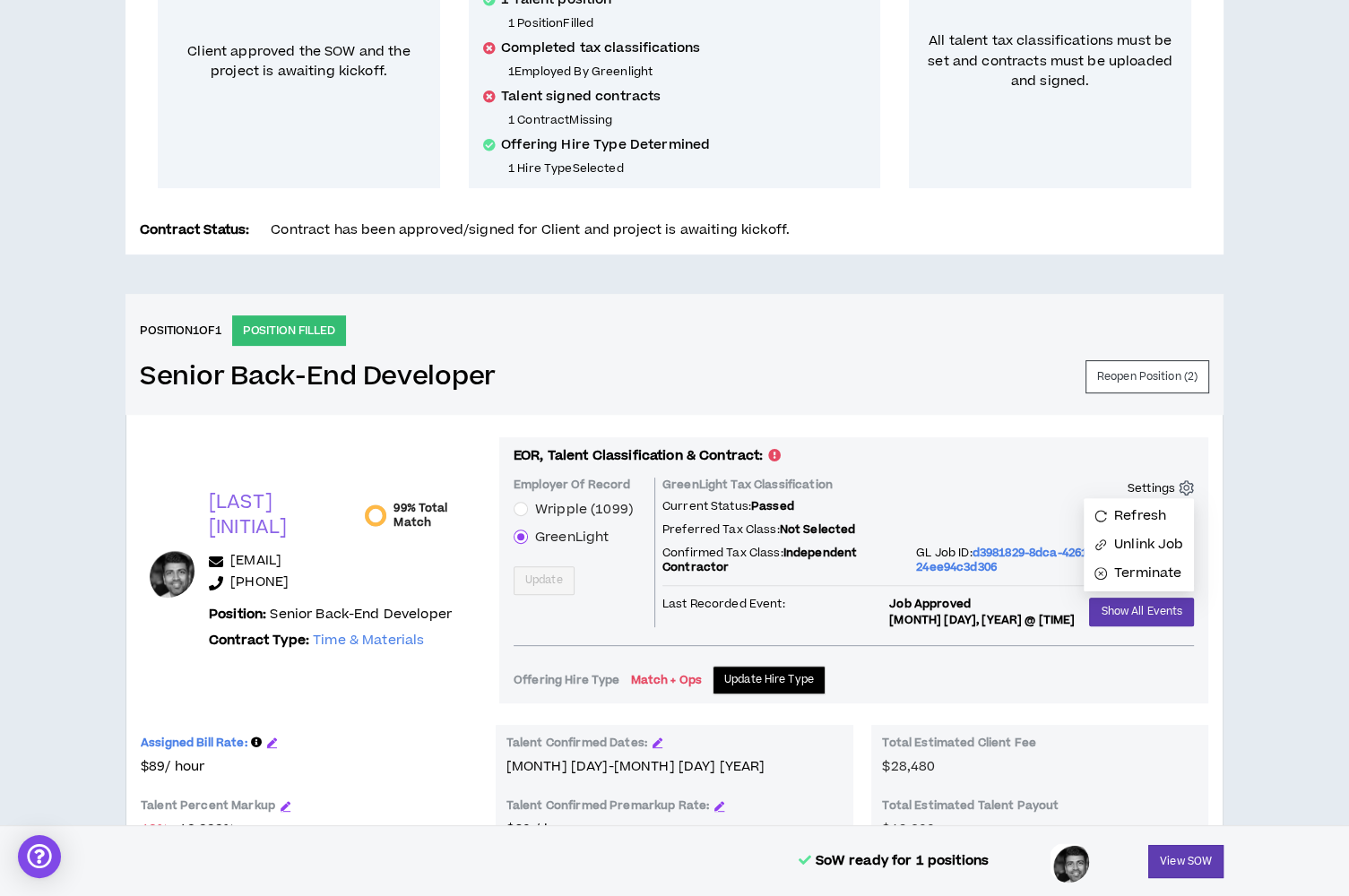 click 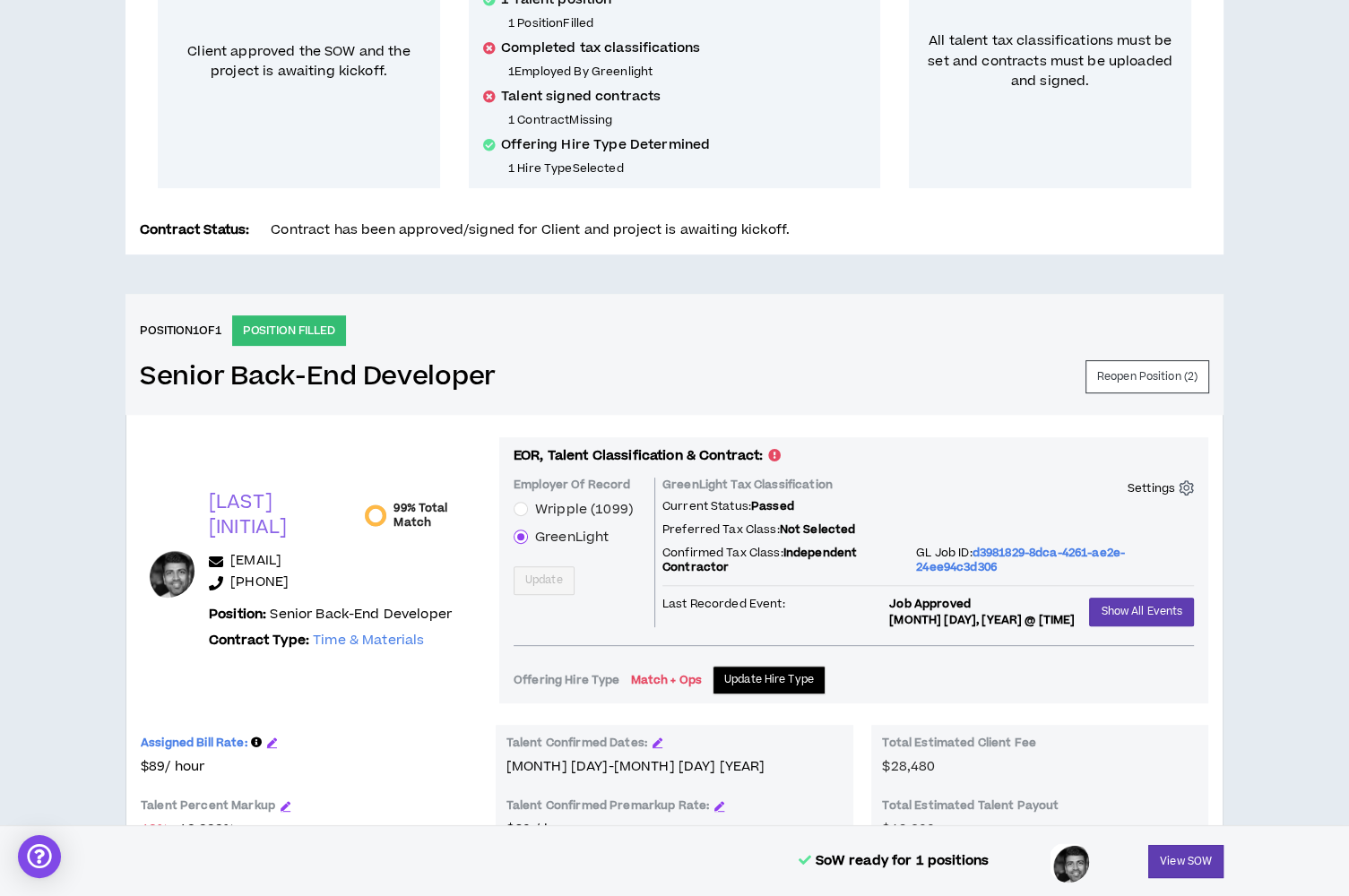 click on "CLIENT LEAD TOOLS Client not setup for generated SoW Notification Settings  Talent Email Notifications Client Email Notifications Update Settings SOW Approval Client approved the SOW and the project is awaiting kickoff. Talent Tax
Classification & Contracts 1 Talent position 1 Position  Filled Completed tax classifications 1  Employed By Greenlight Talent signed contracts 1 Contract  Missing Offering Hire Type Determined 1 Hire Type  Selected Project Active? All talent tax classifications must be set and contracts must be uploaded and signed. Contract Status: Contract has been approved/signed for Client and project is awaiting kickoff. Position  1  of  1 POSITION FILLED Senior Back-End Developer Reopen Position ( 2 ) Uttam M. 99% Total Match uttam@mpiresolutions.com +1 617-804-0539 Position:   Senior Back-End Developer Contract Type:   Time & Materials EOR, Talent Classification & Contract: Employer Of Record Wripple (1099) GreenLight Update GreenLight Tax Classification Settings Current Status:  Passed 48" at bounding box center (674, 385) 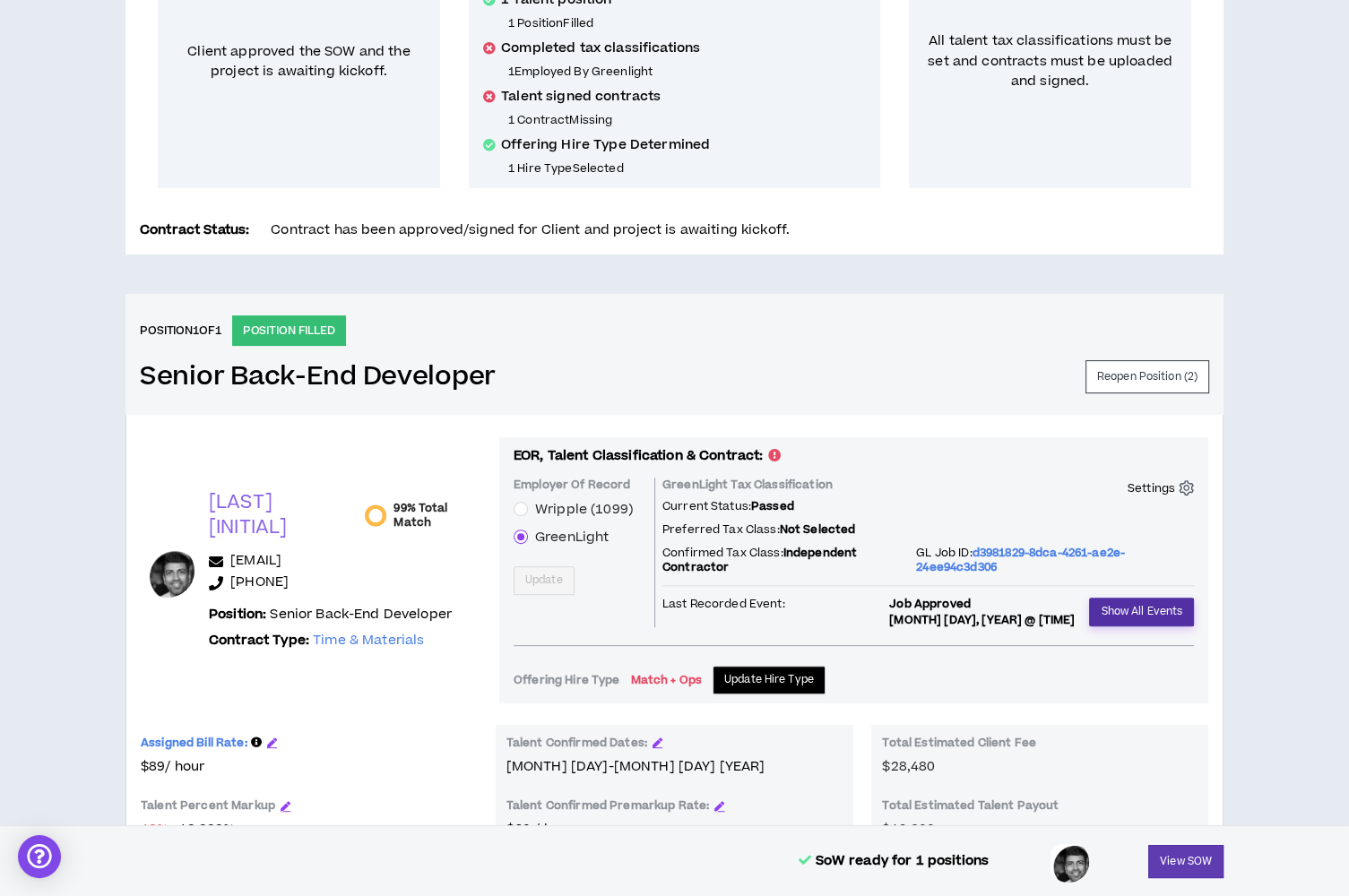 click on "Show All Events" at bounding box center [1141, 611] 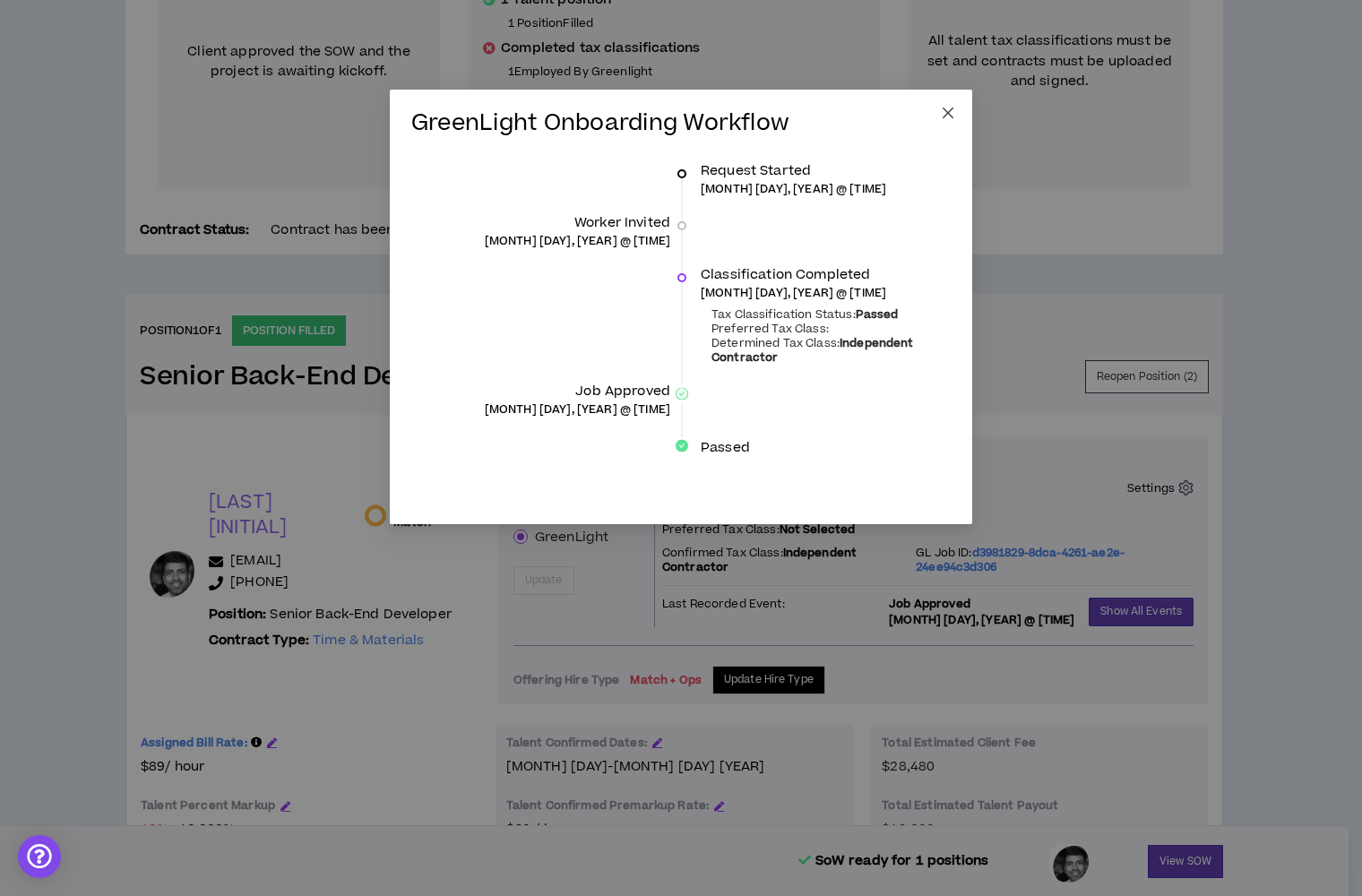 click at bounding box center (948, 114) 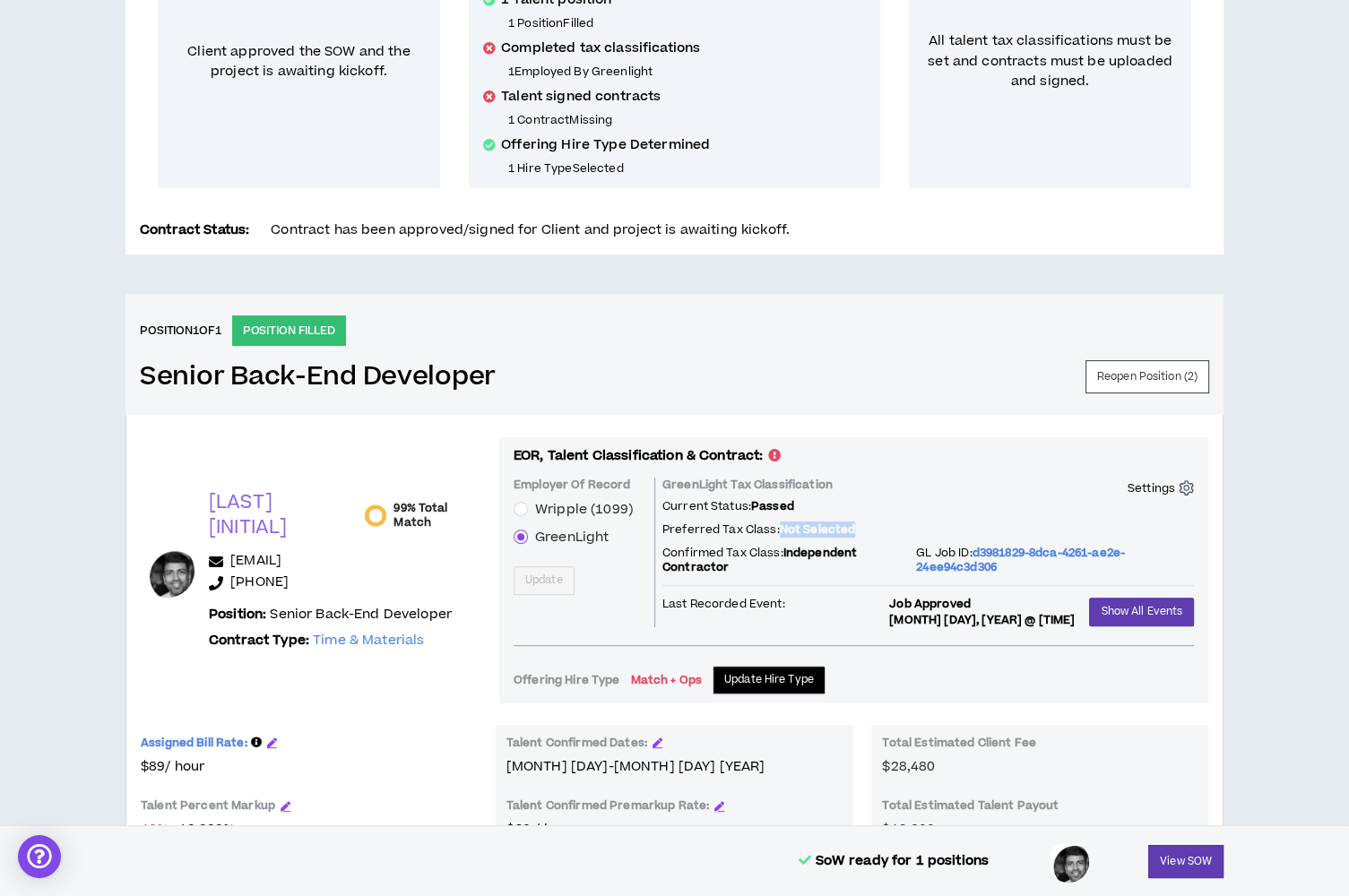 drag, startPoint x: 769, startPoint y: 530, endPoint x: 866, endPoint y: 526, distance: 97.08244 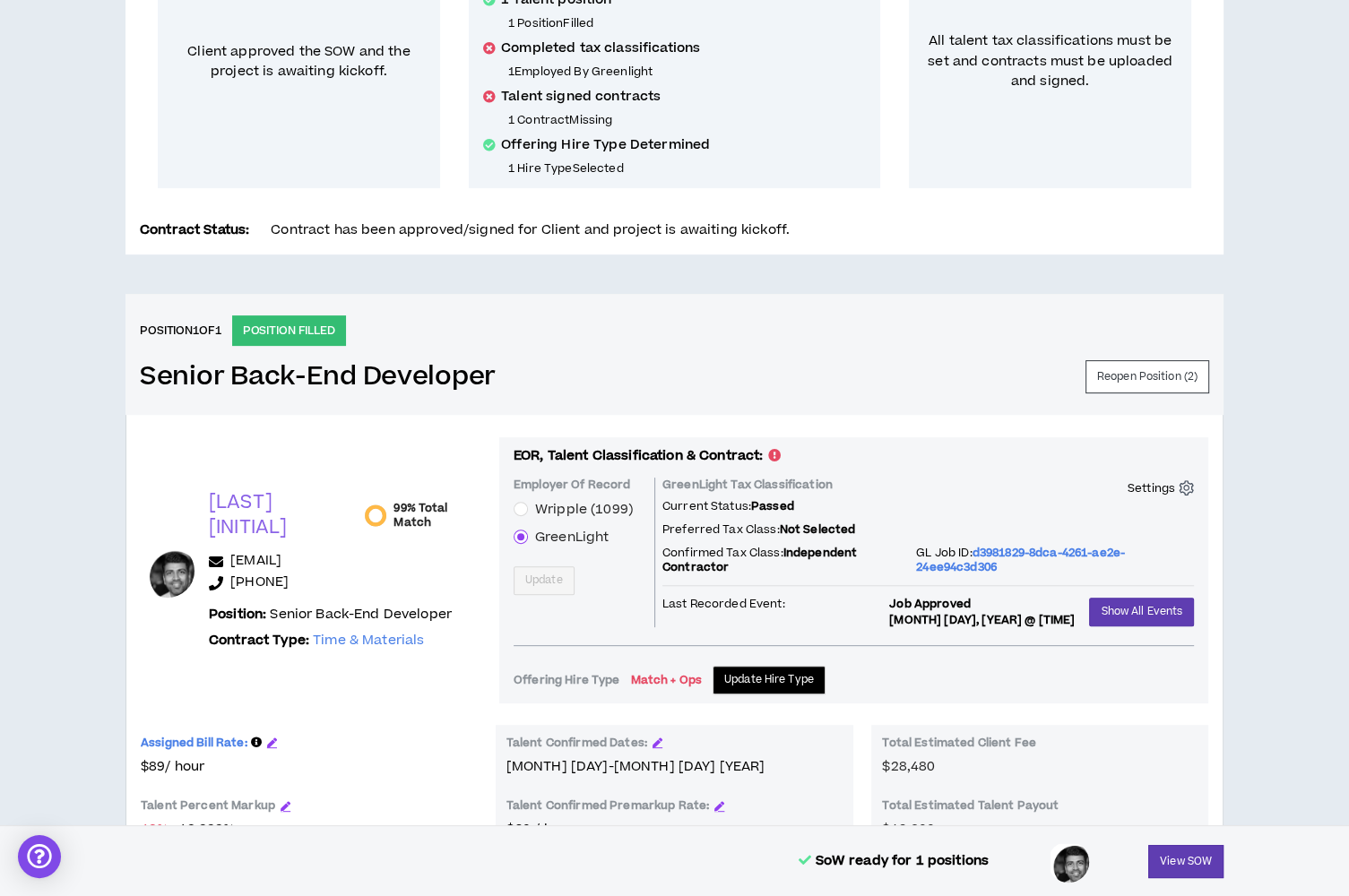 scroll, scrollTop: 0, scrollLeft: 0, axis: both 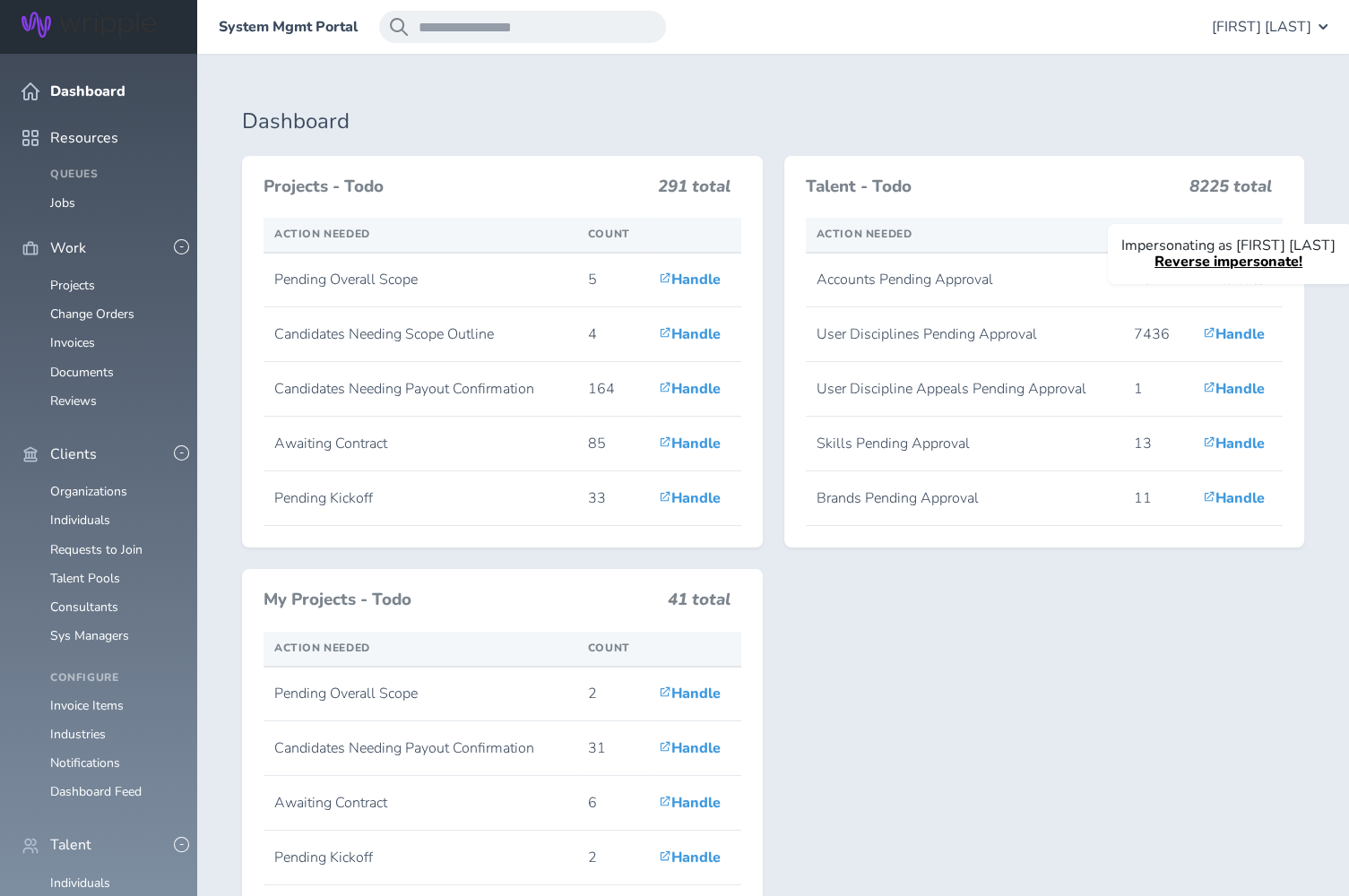 click on "Reverse impersonate!" at bounding box center (1228, 262) 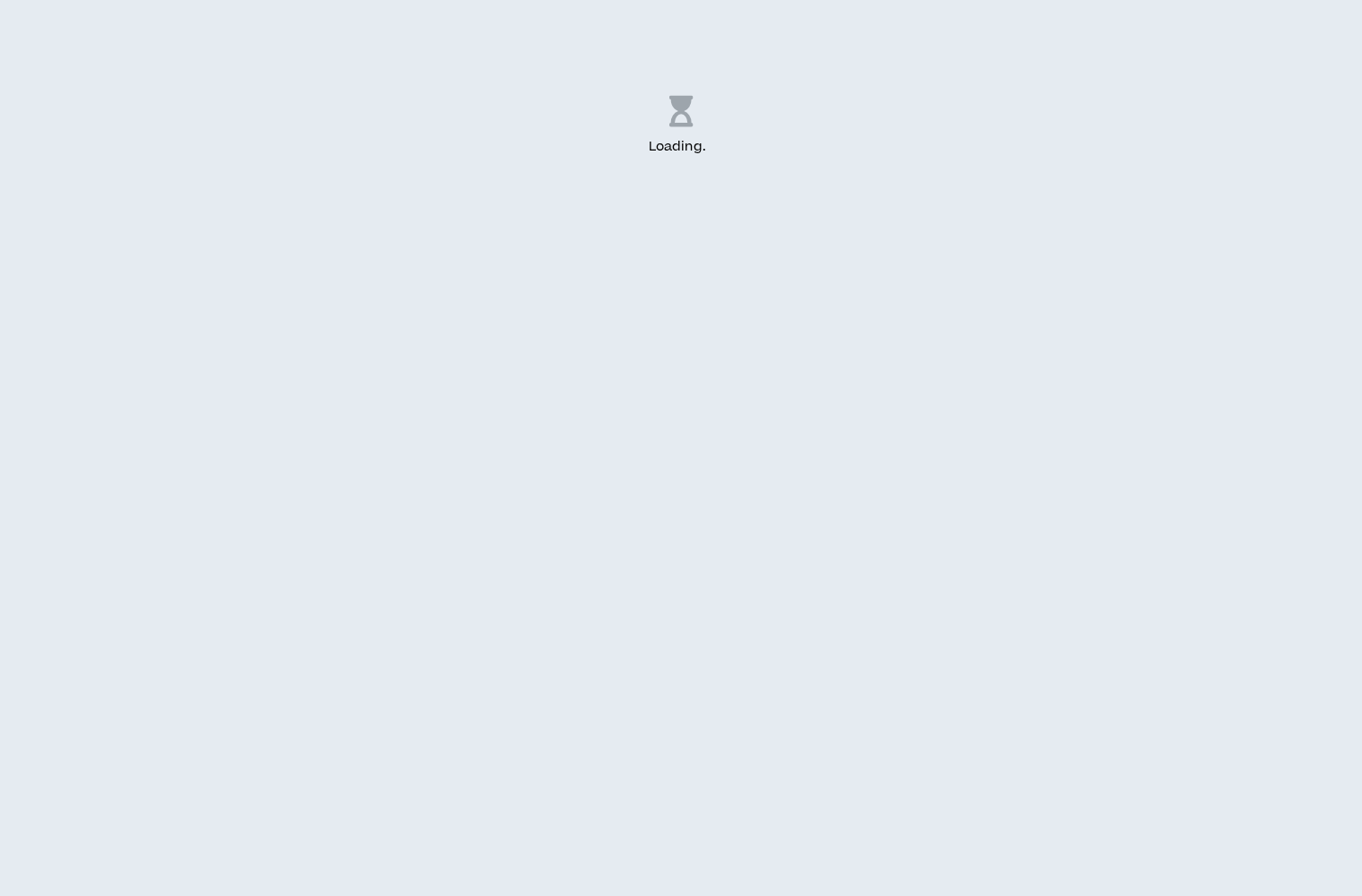 scroll, scrollTop: 0, scrollLeft: 0, axis: both 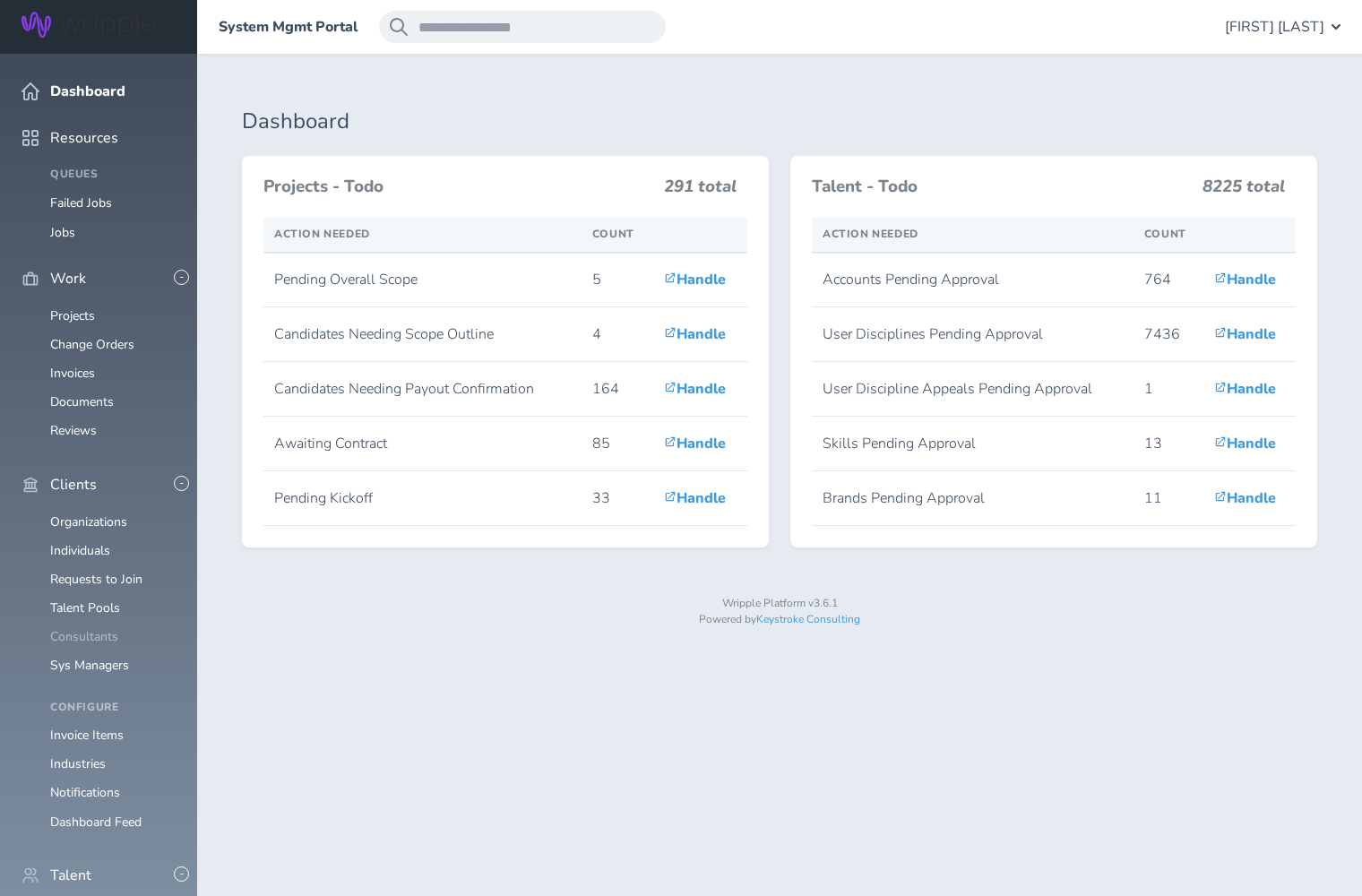 click on "Consultants" at bounding box center (84, 636) 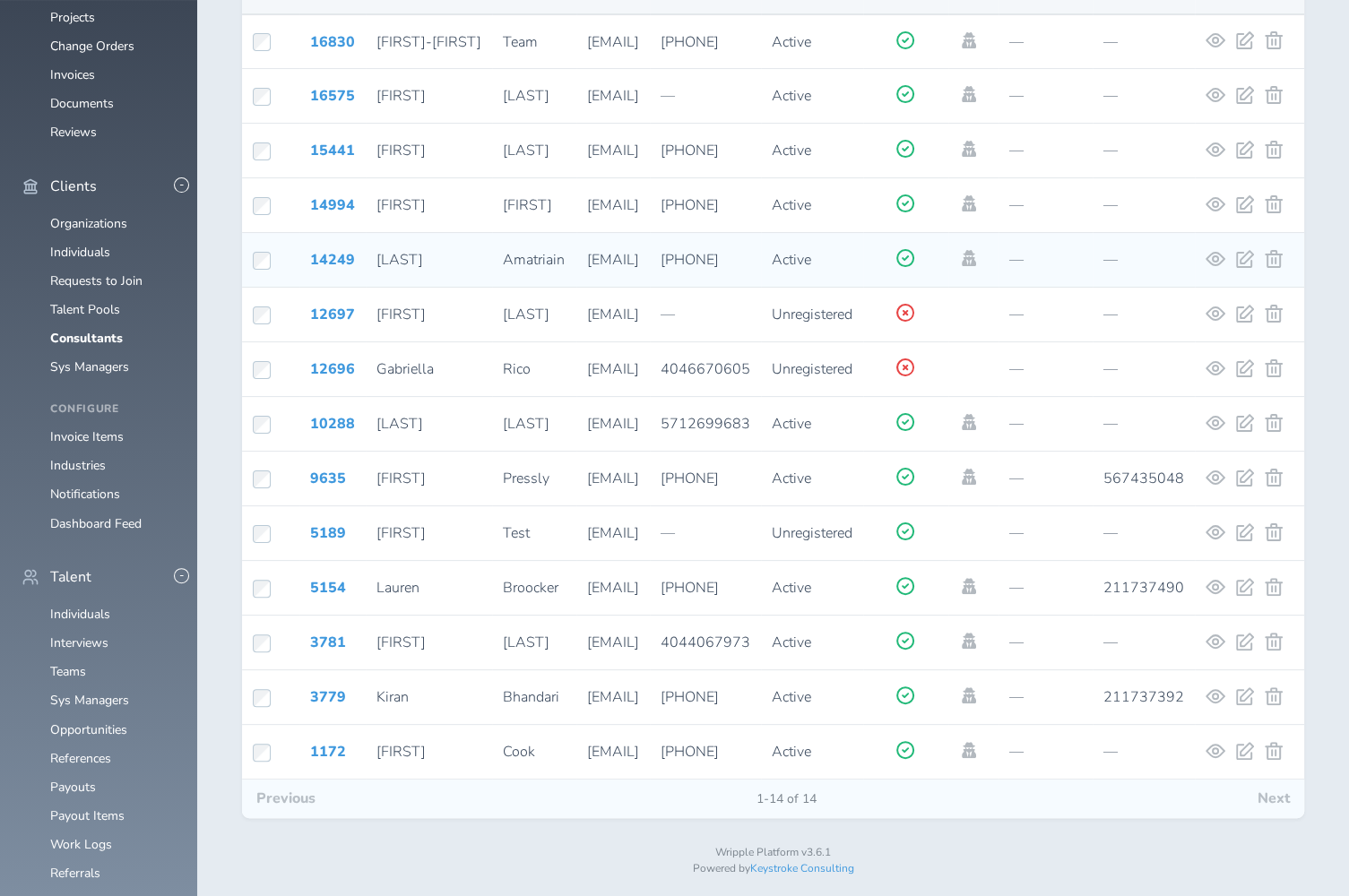 scroll, scrollTop: 299, scrollLeft: 0, axis: vertical 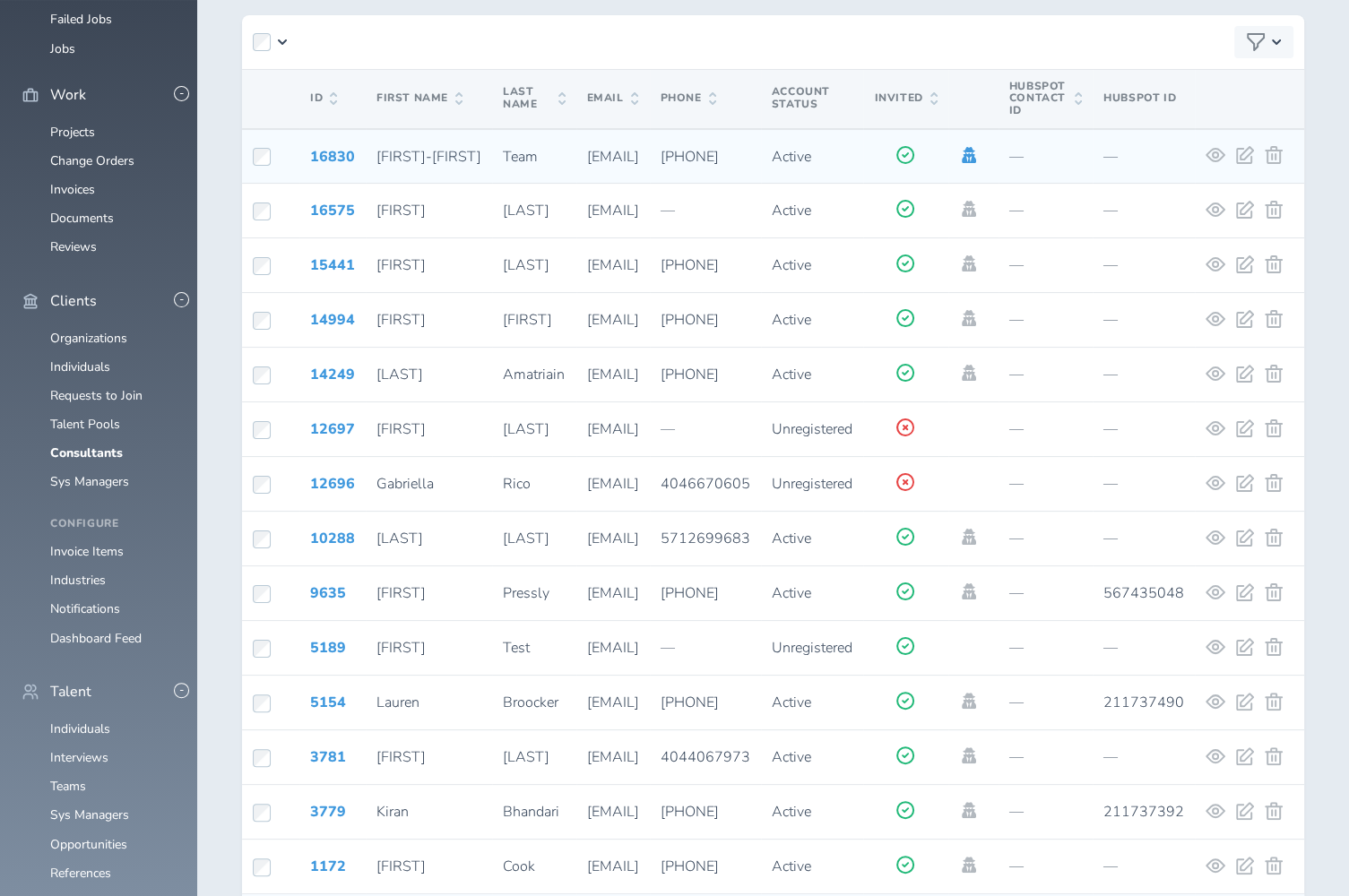 click 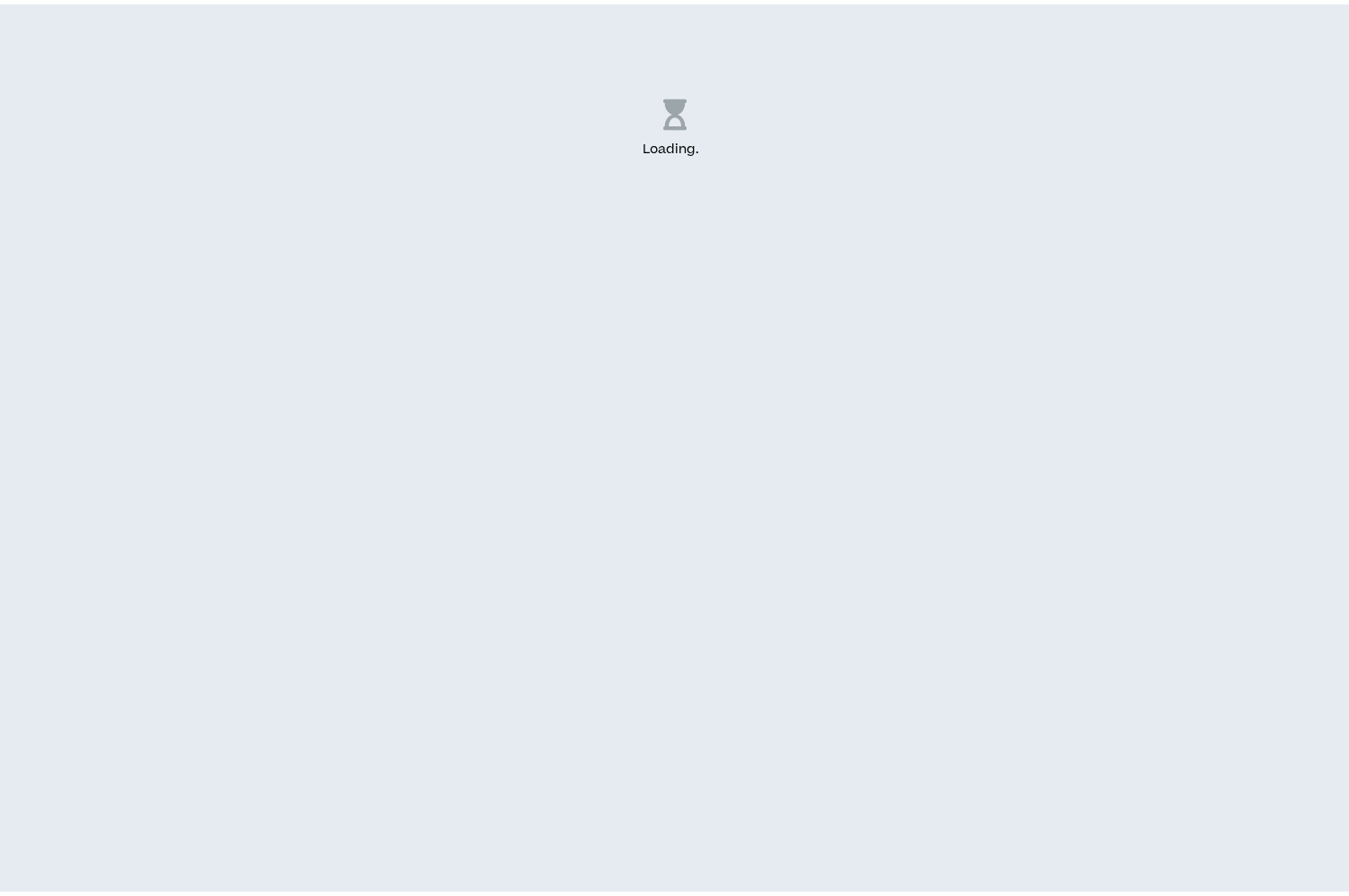 scroll, scrollTop: 0, scrollLeft: 0, axis: both 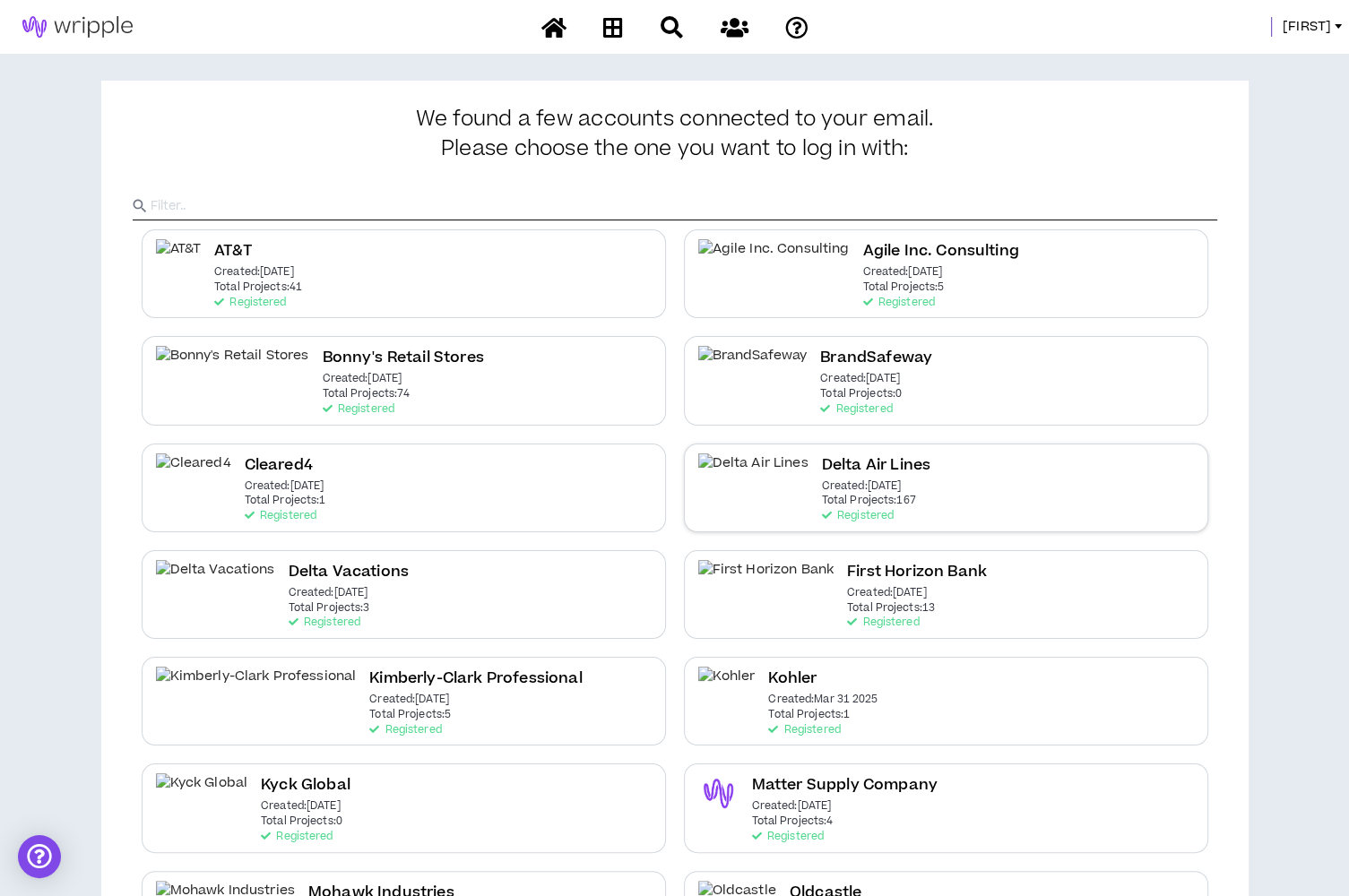 click on "Delta Air Lines" at bounding box center (876, 465) 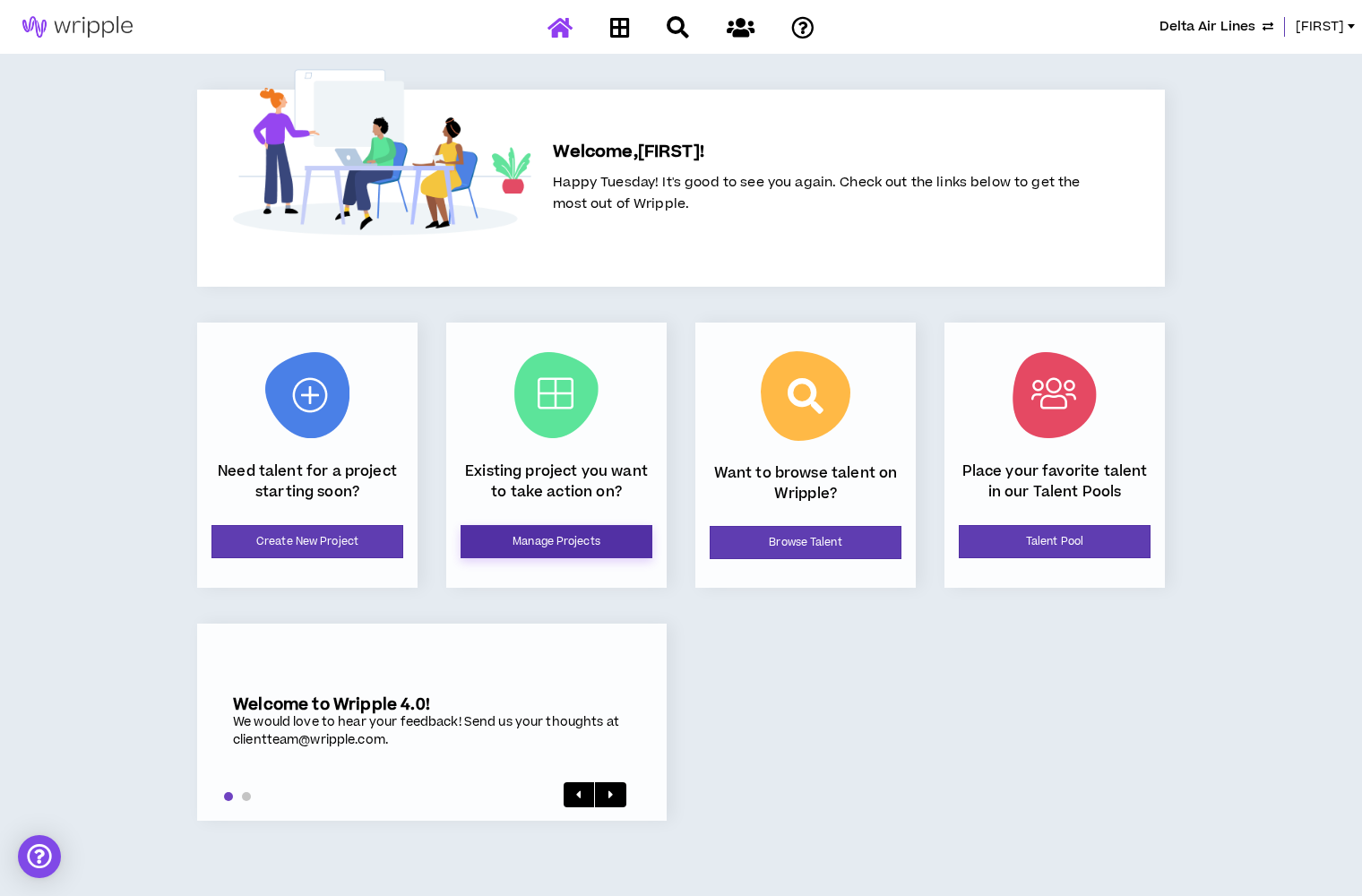 click on "Manage Projects" at bounding box center [556, 541] 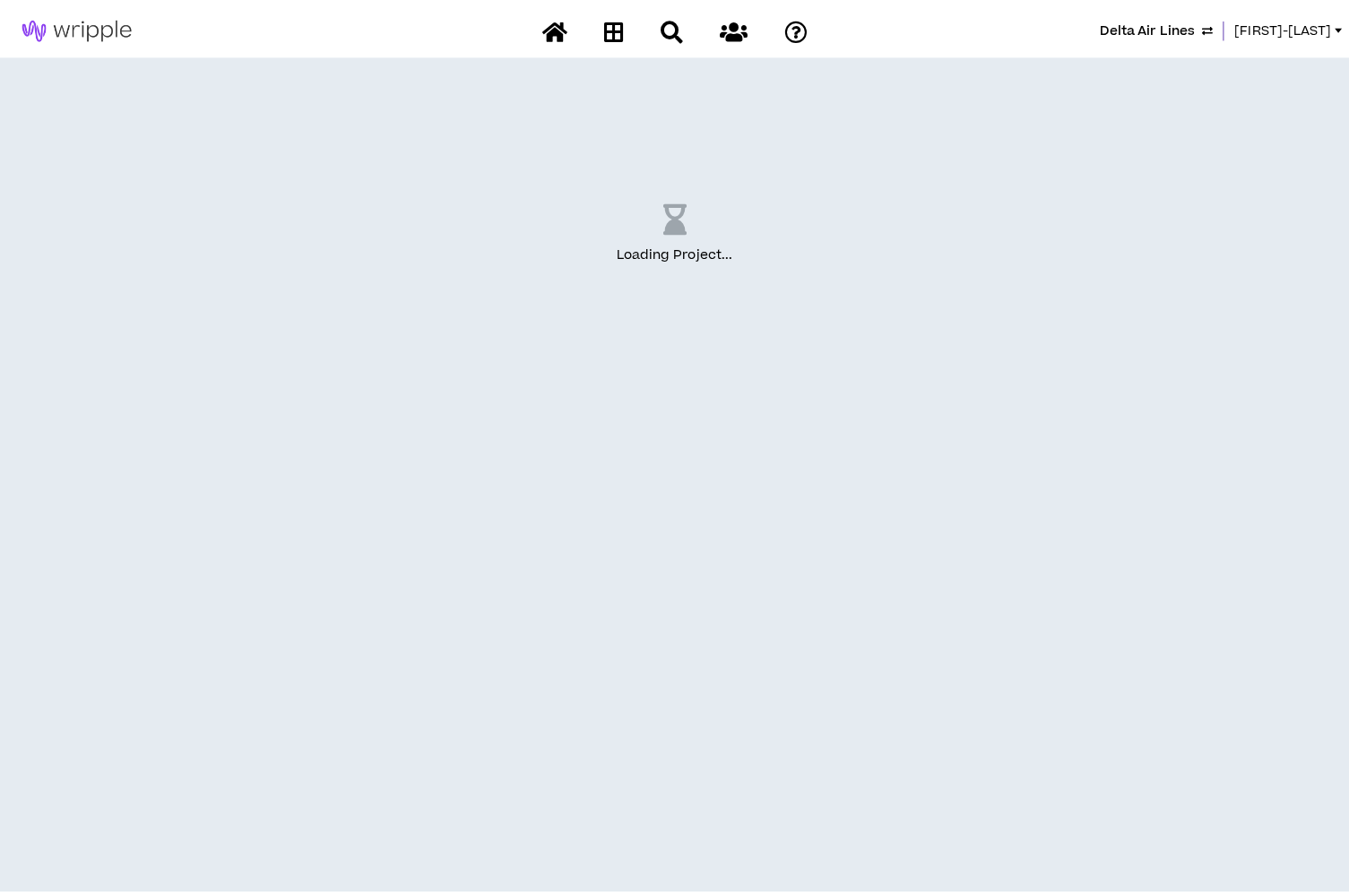 scroll, scrollTop: 0, scrollLeft: 0, axis: both 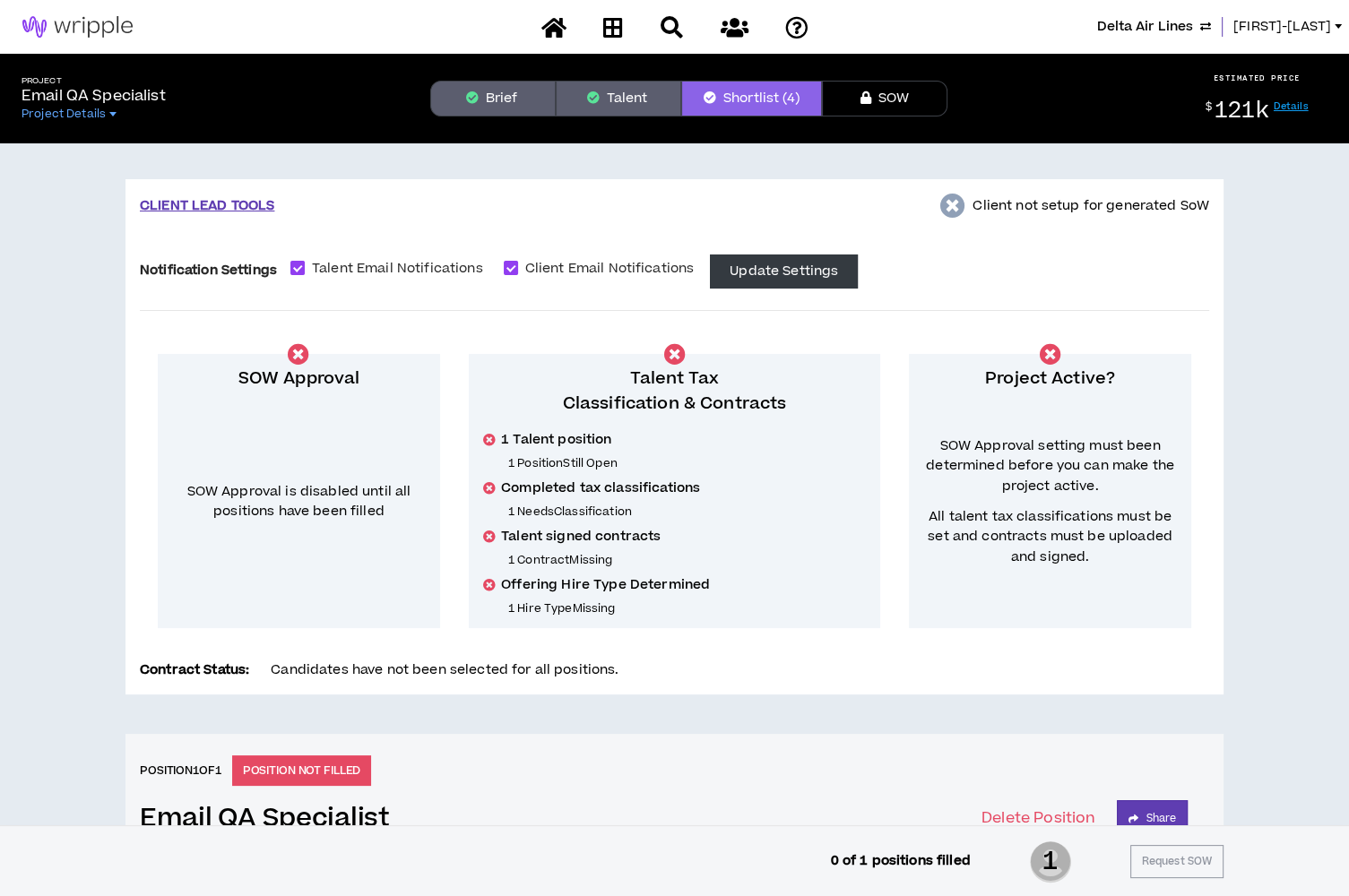 click on "Talent" at bounding box center (618, 99) 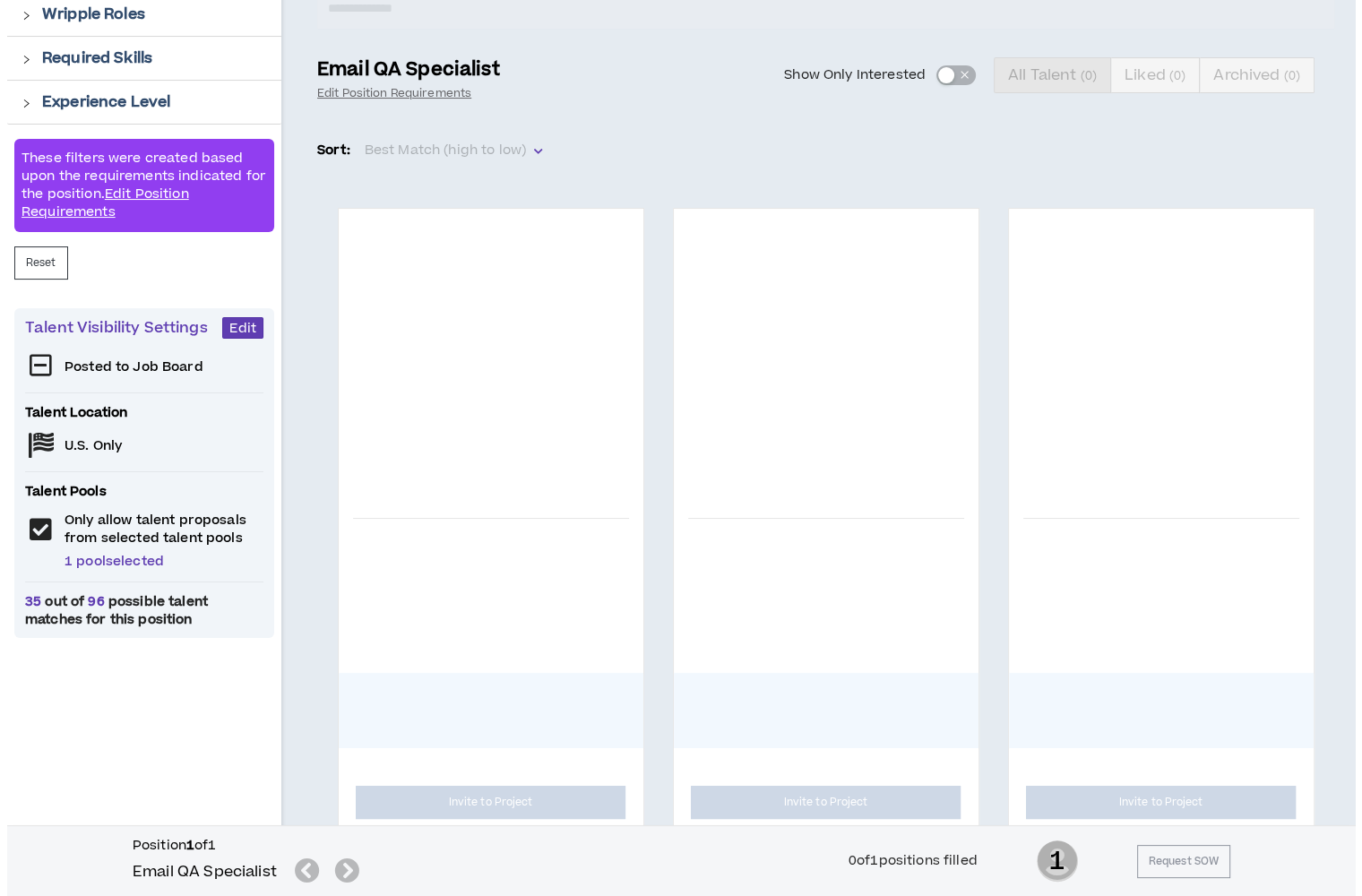 scroll, scrollTop: 202, scrollLeft: 0, axis: vertical 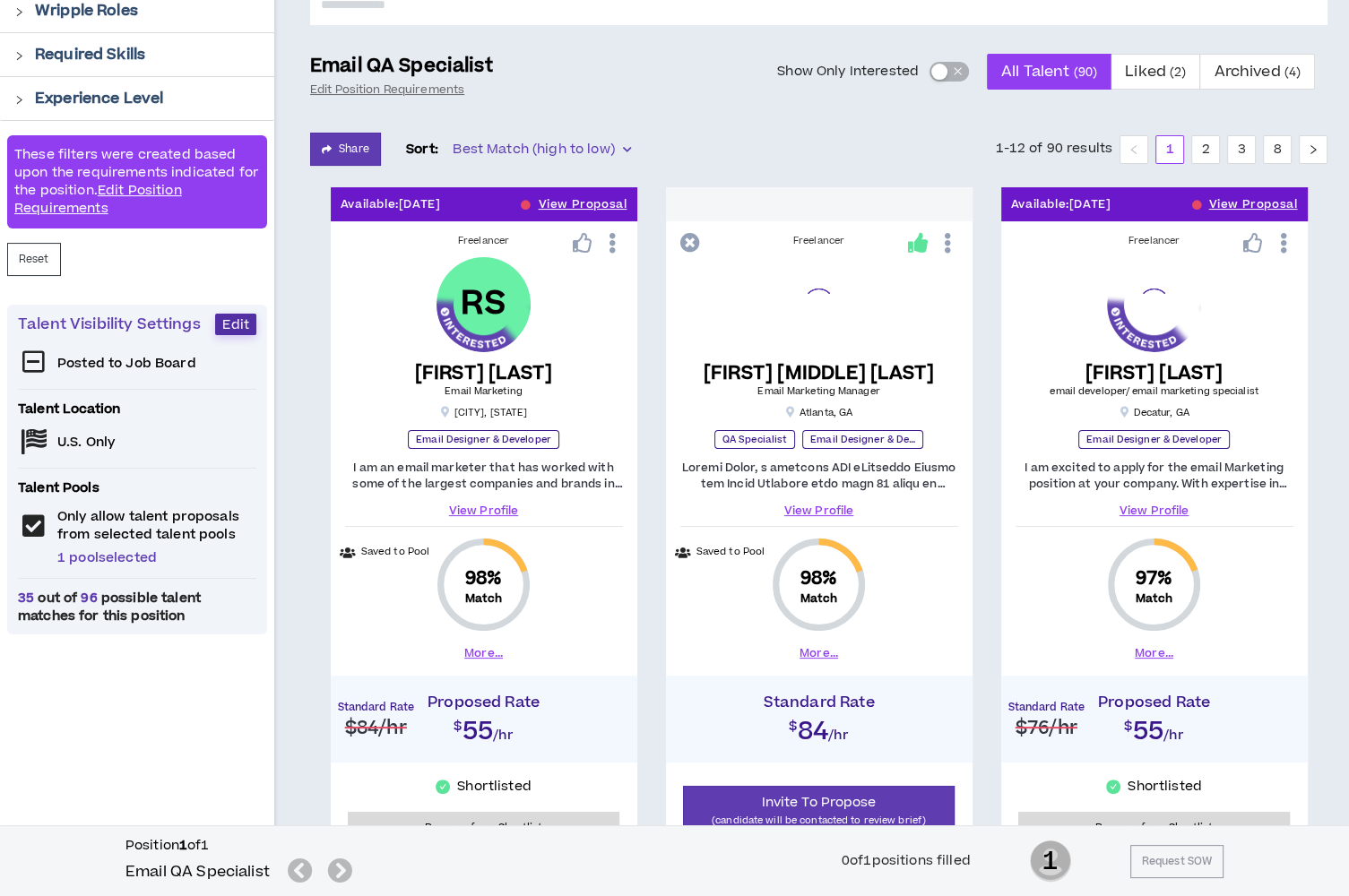 click on "Edit" at bounding box center [236, 324] 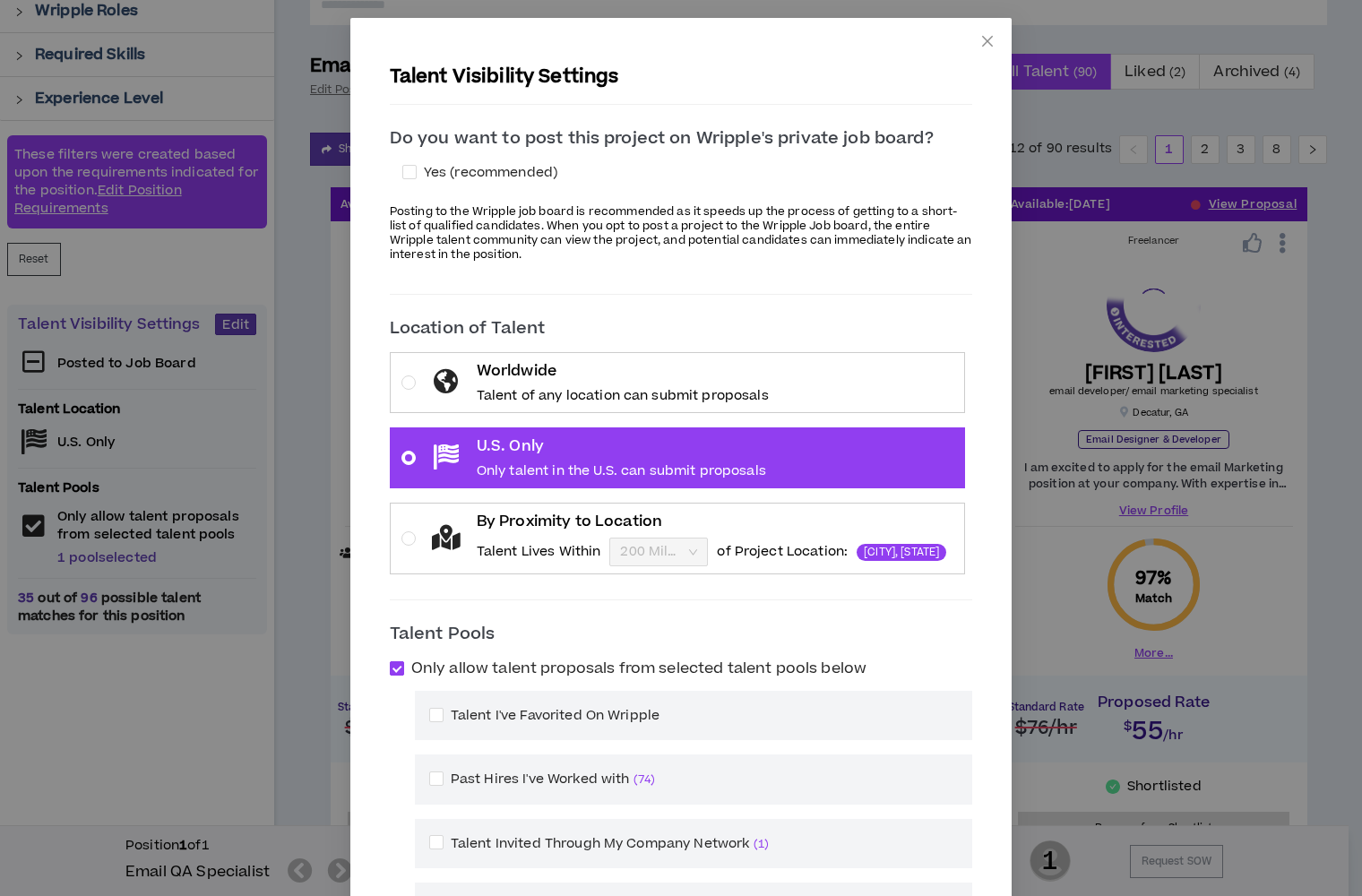 scroll, scrollTop: 271, scrollLeft: 0, axis: vertical 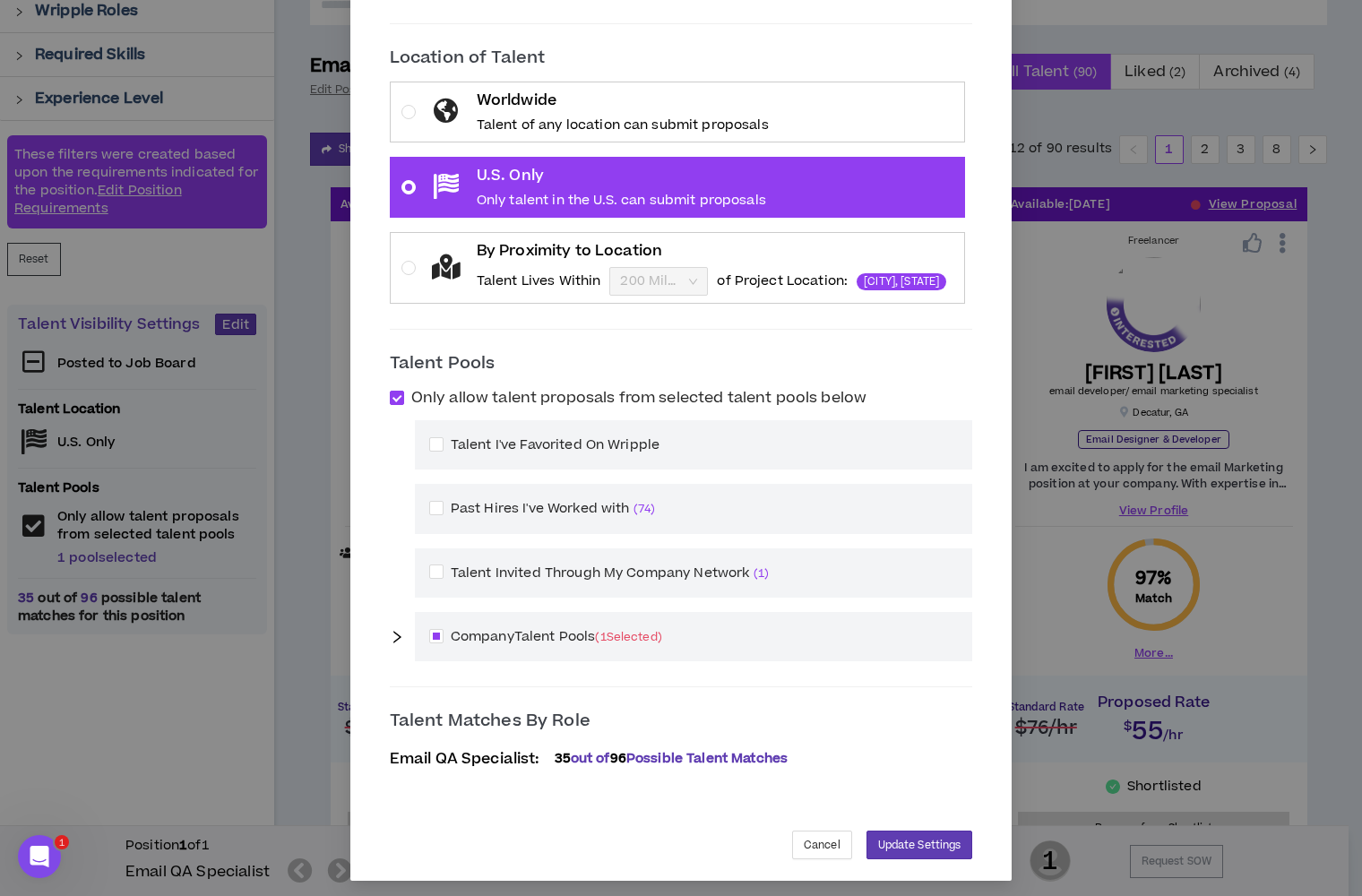 click at bounding box center (402, 637) 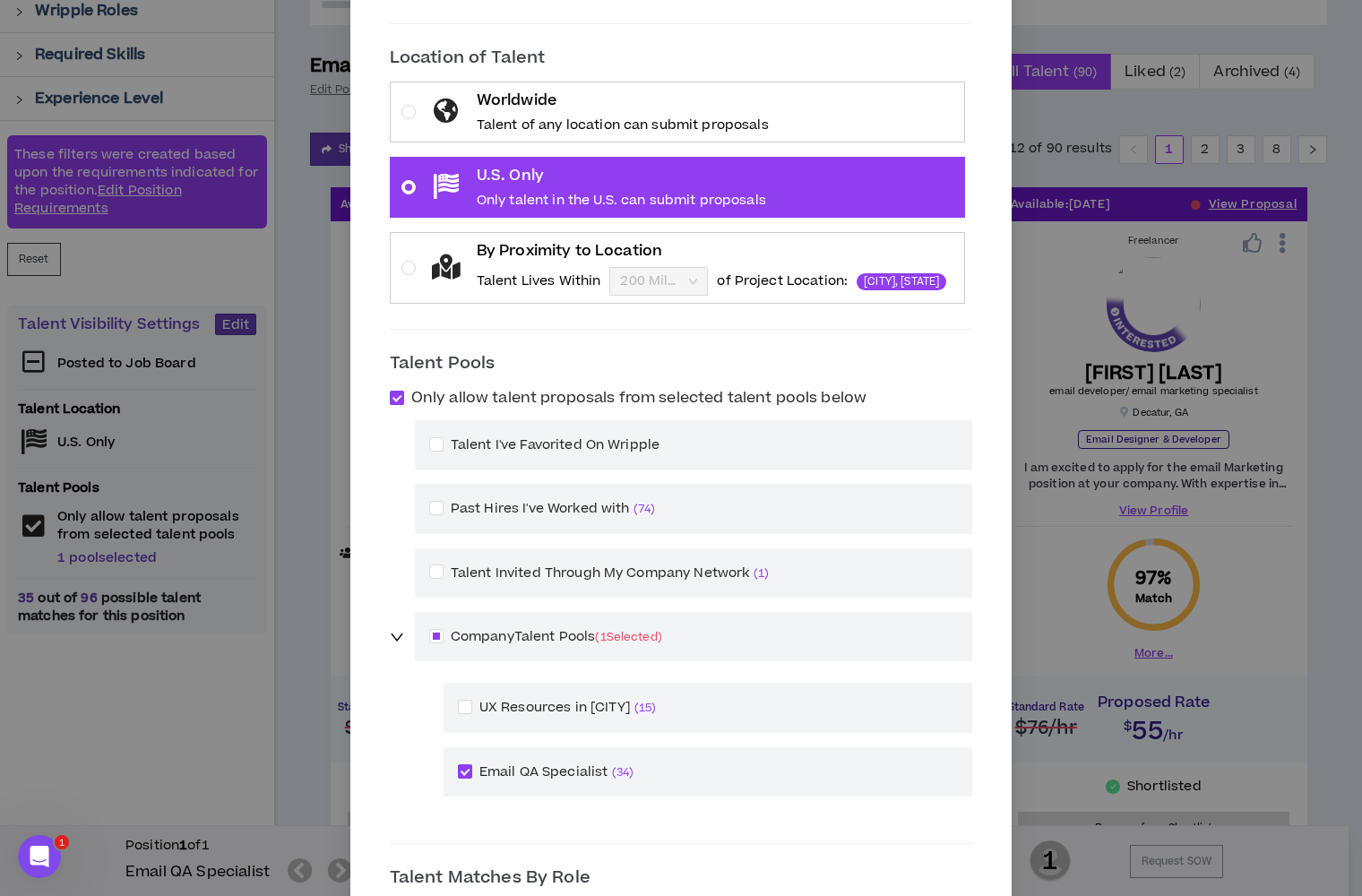 click at bounding box center (397, 398) 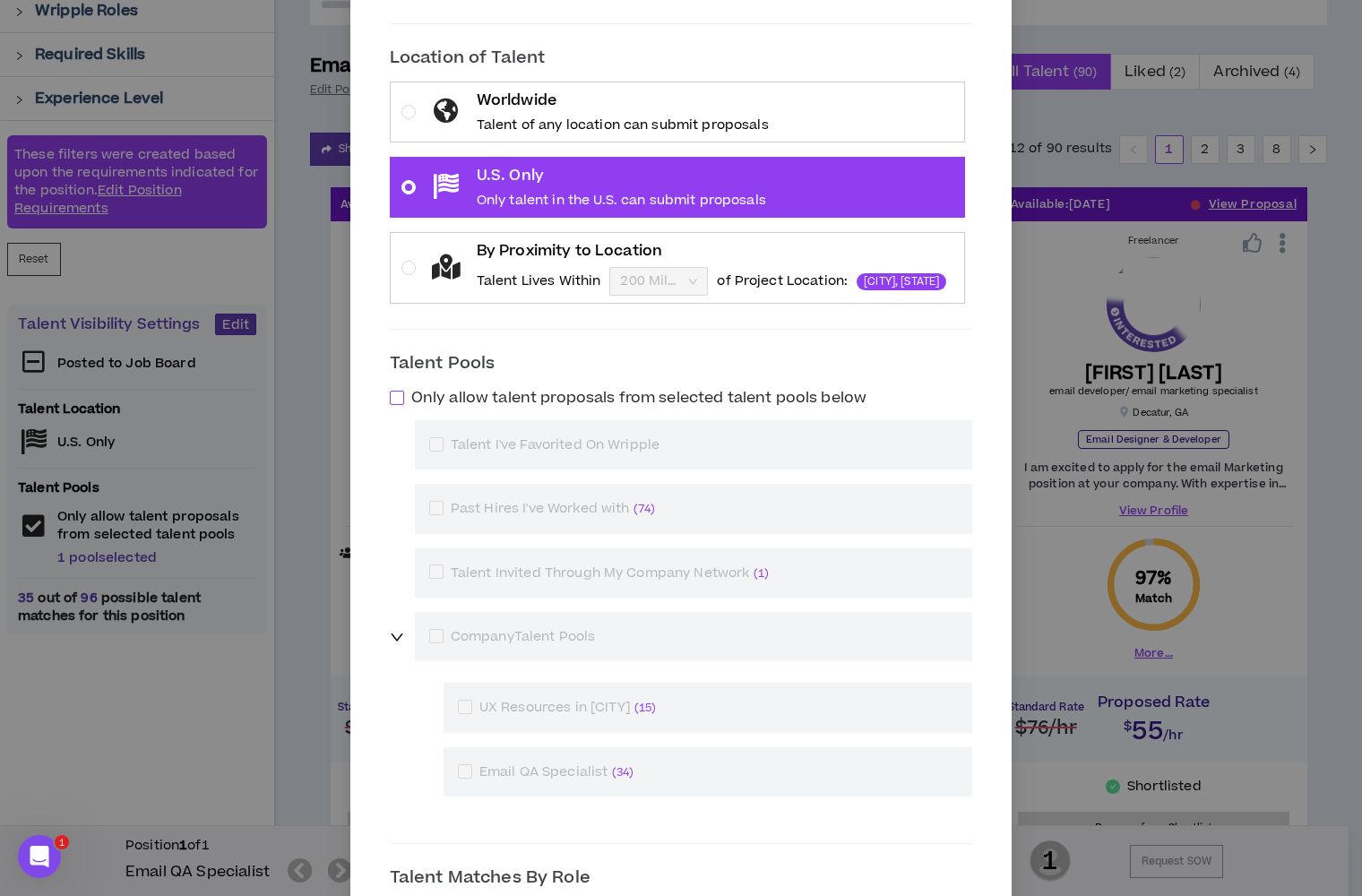 click at bounding box center [397, 398] 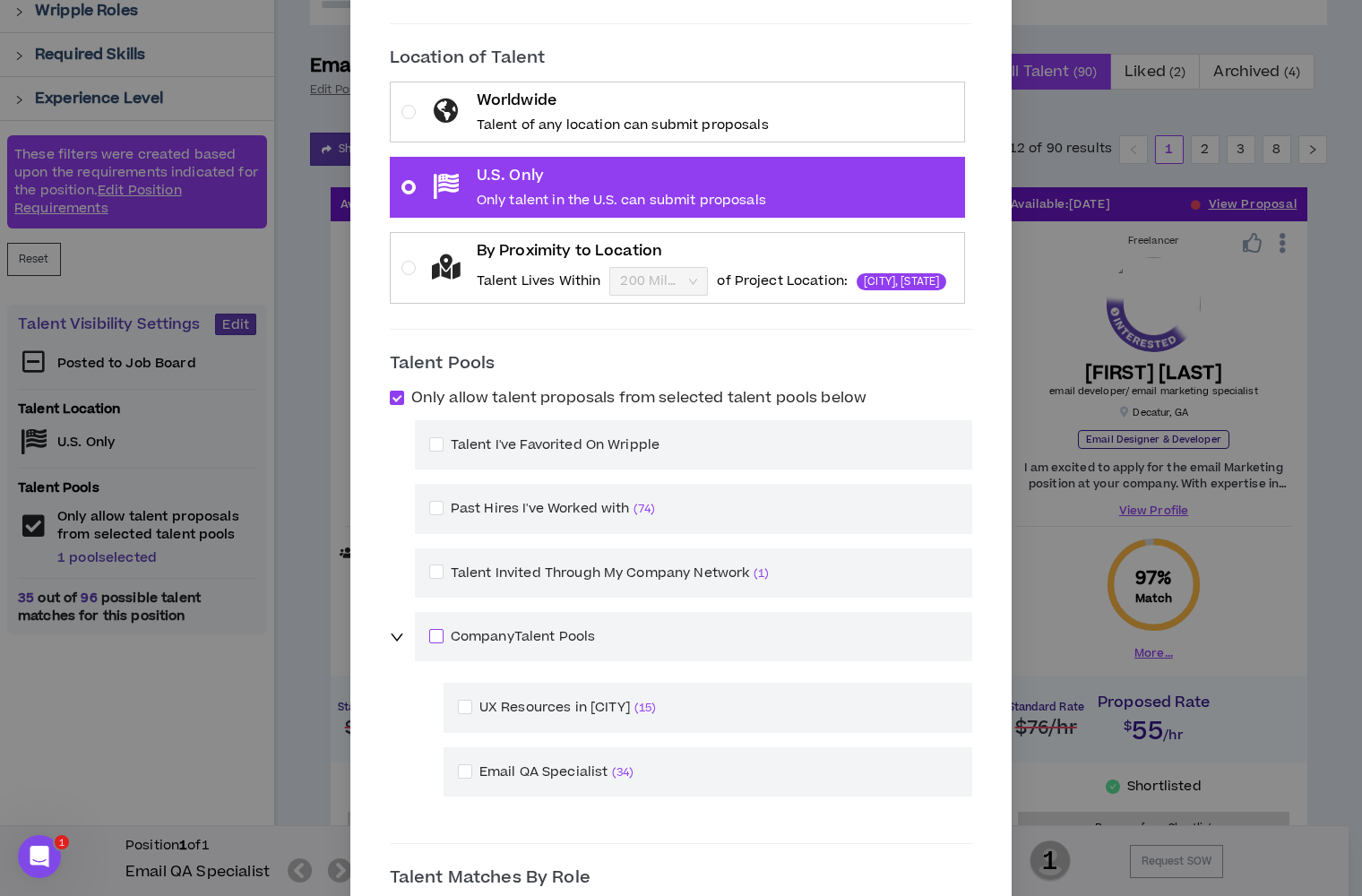 click at bounding box center (436, 636) 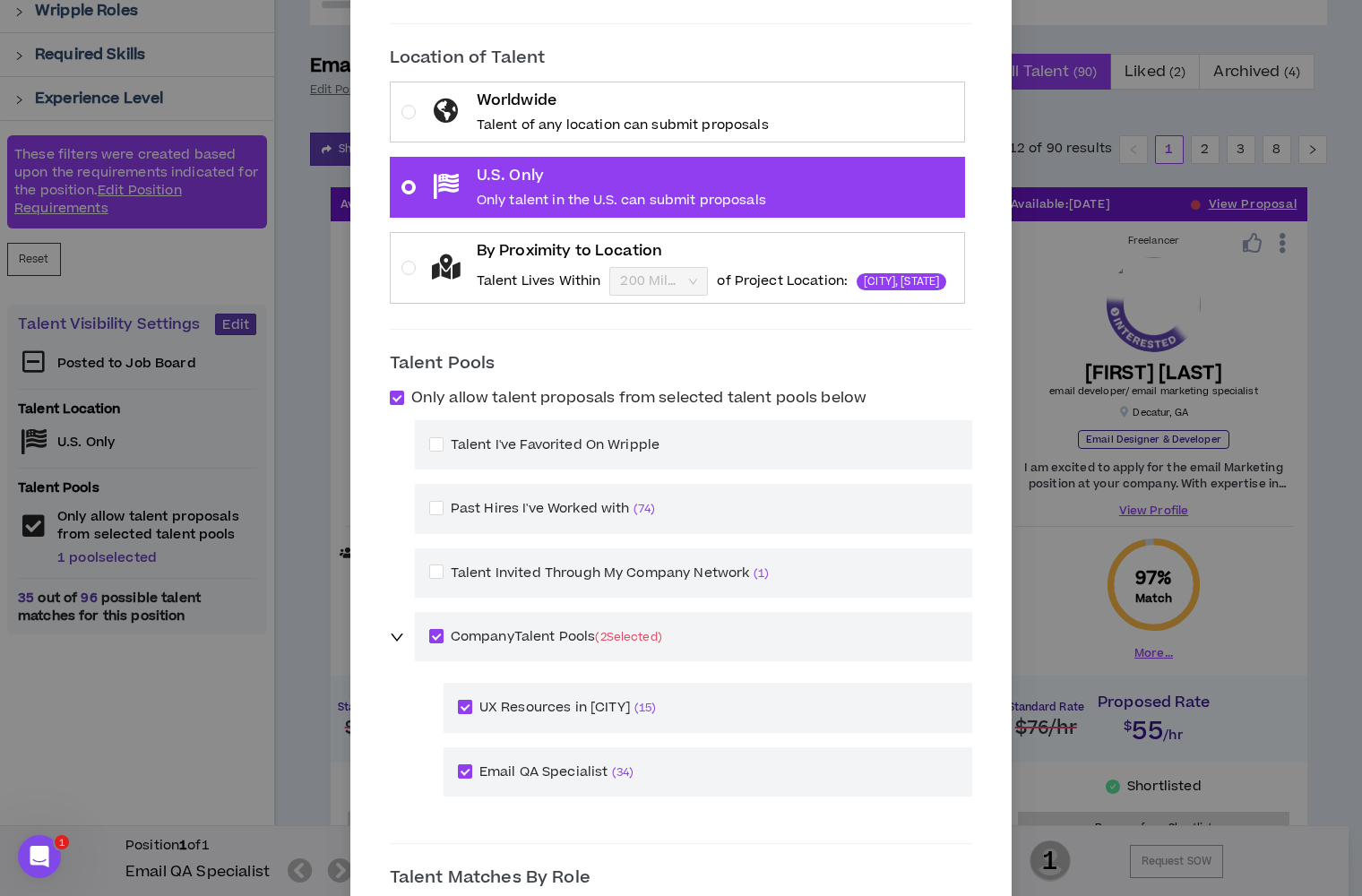 click at bounding box center (465, 707) 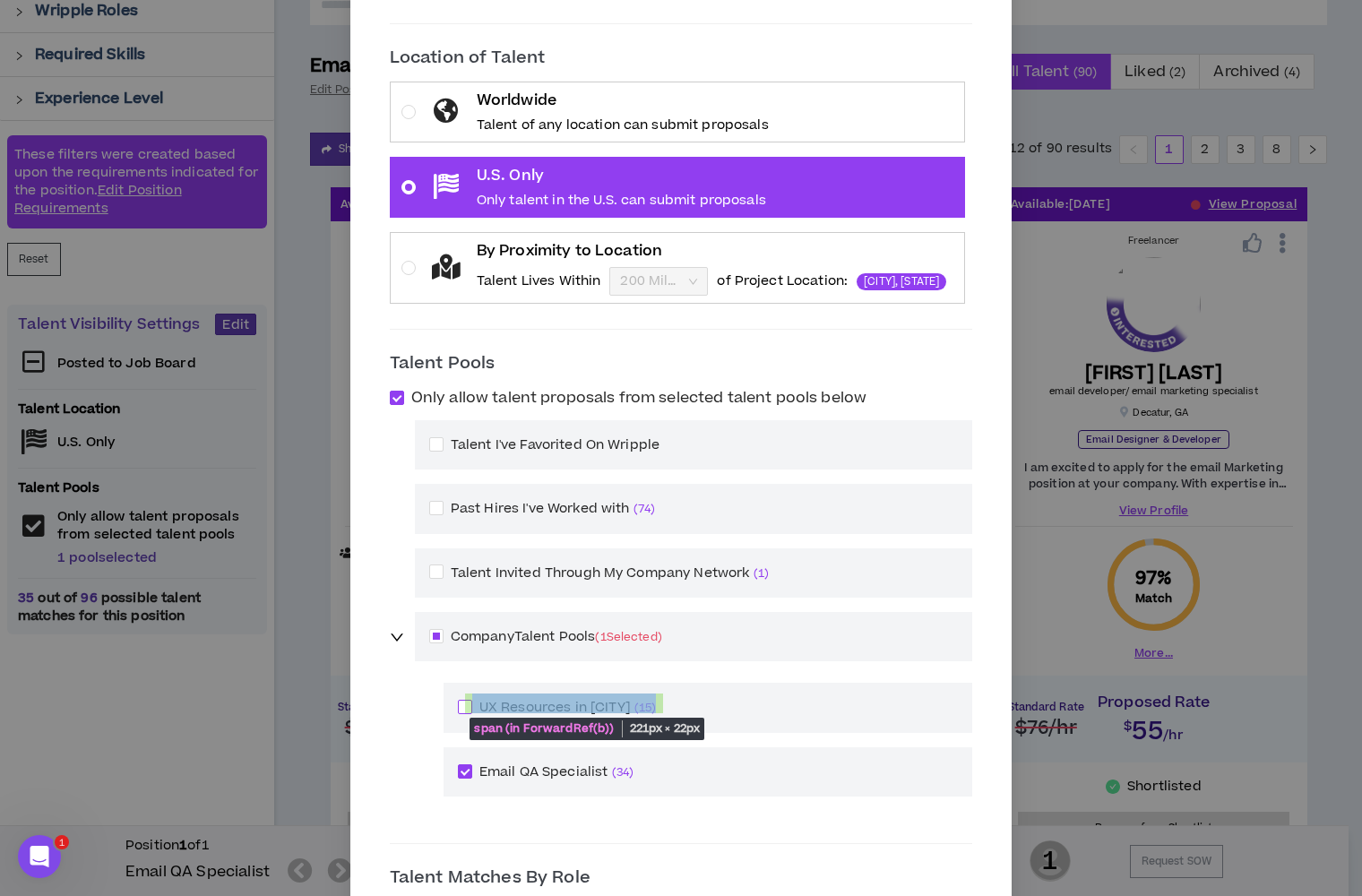 click on "UX Resources in Atlanta   ( 15 )" at bounding box center [568, 708] 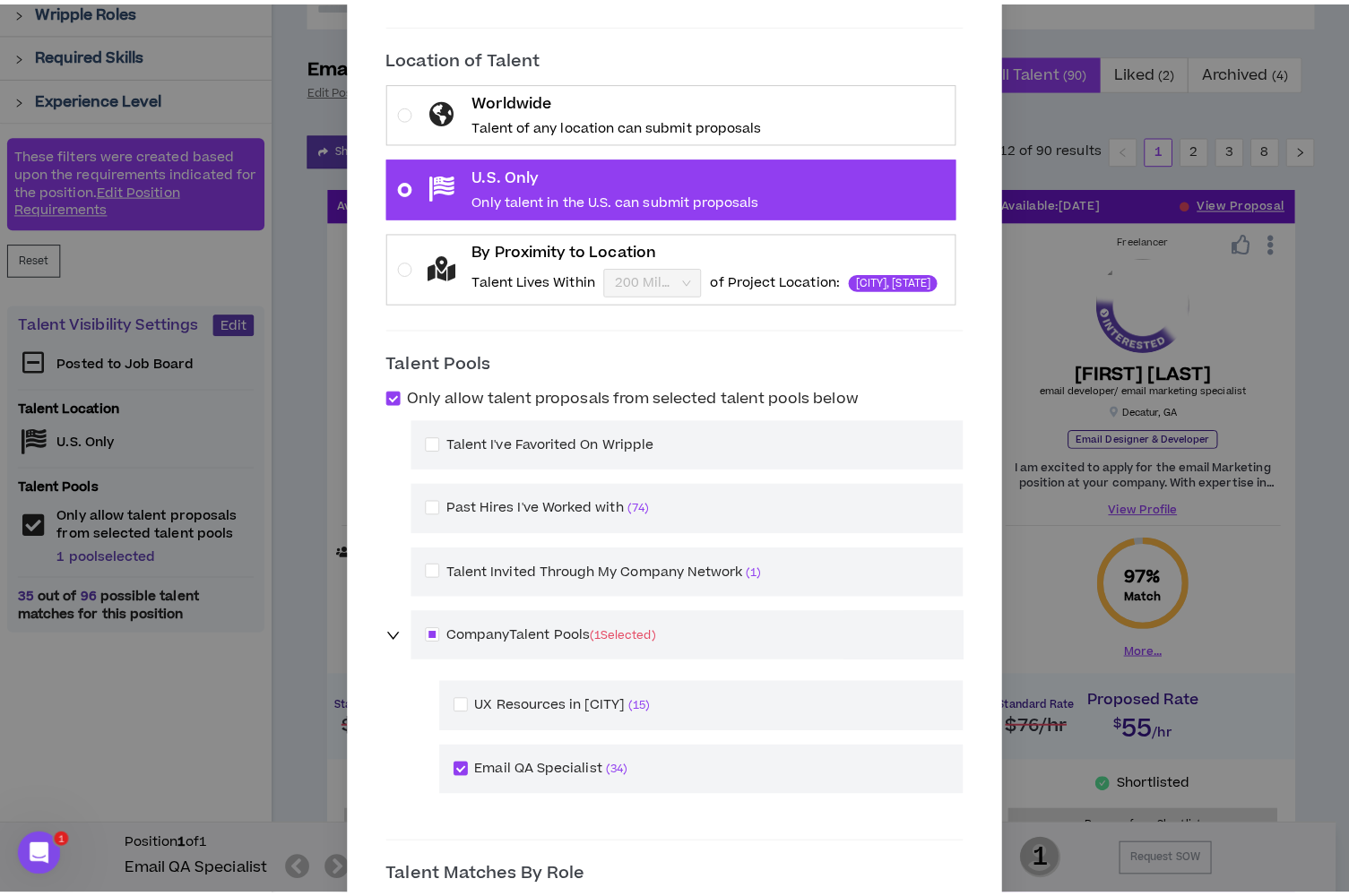 scroll, scrollTop: 427, scrollLeft: 0, axis: vertical 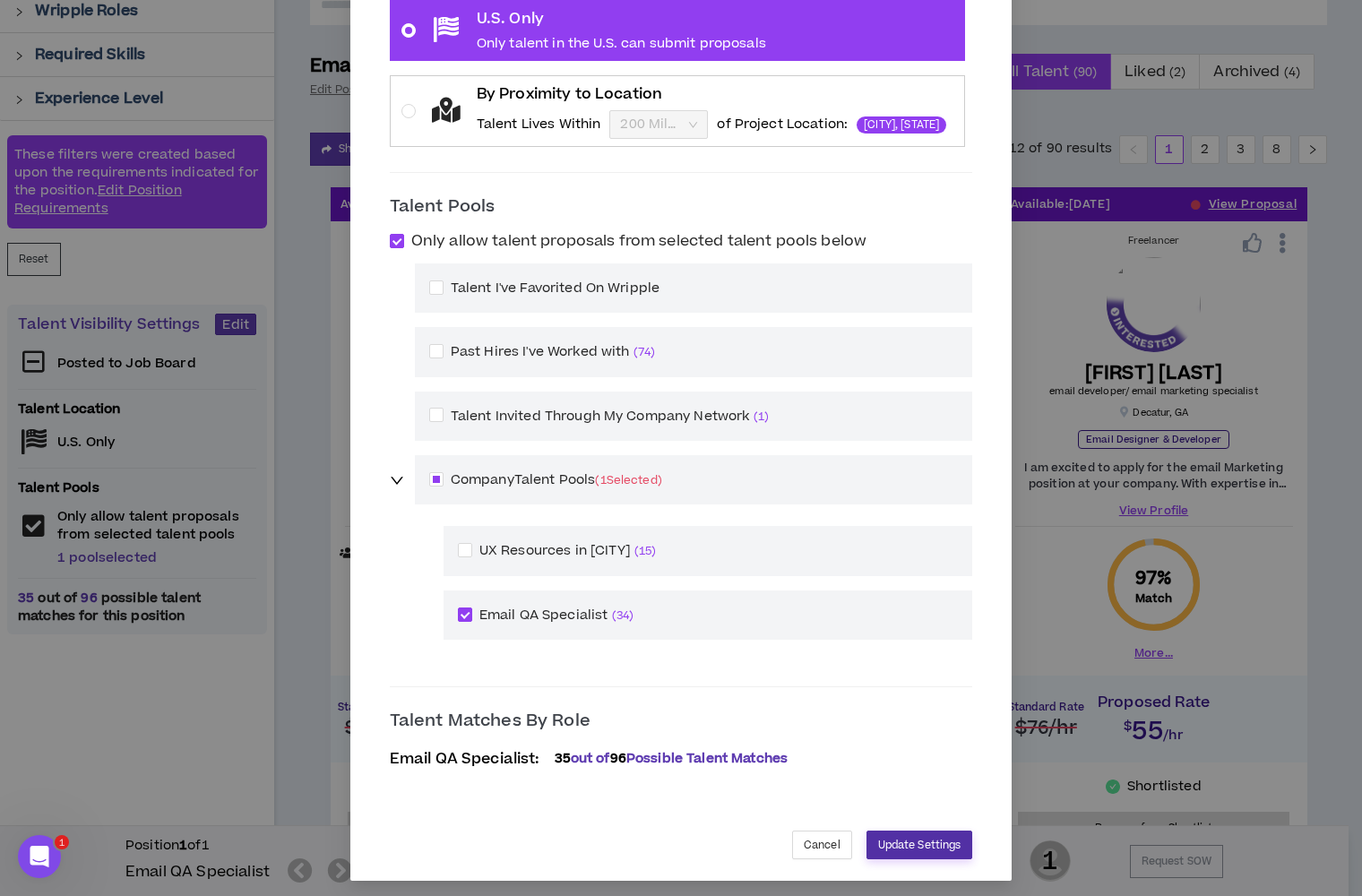 click on "Update Settings" at bounding box center [919, 845] 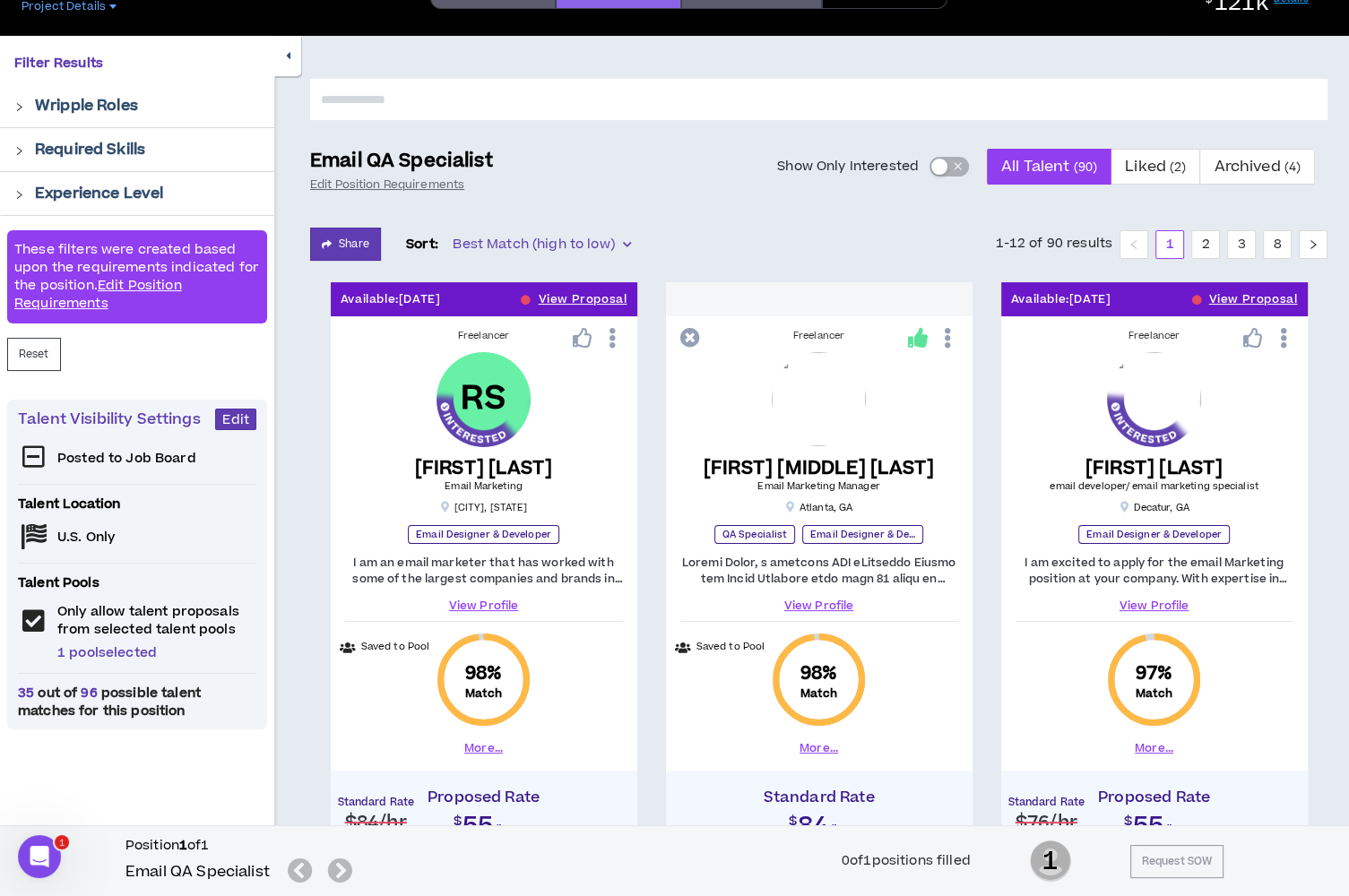 scroll, scrollTop: 4, scrollLeft: 0, axis: vertical 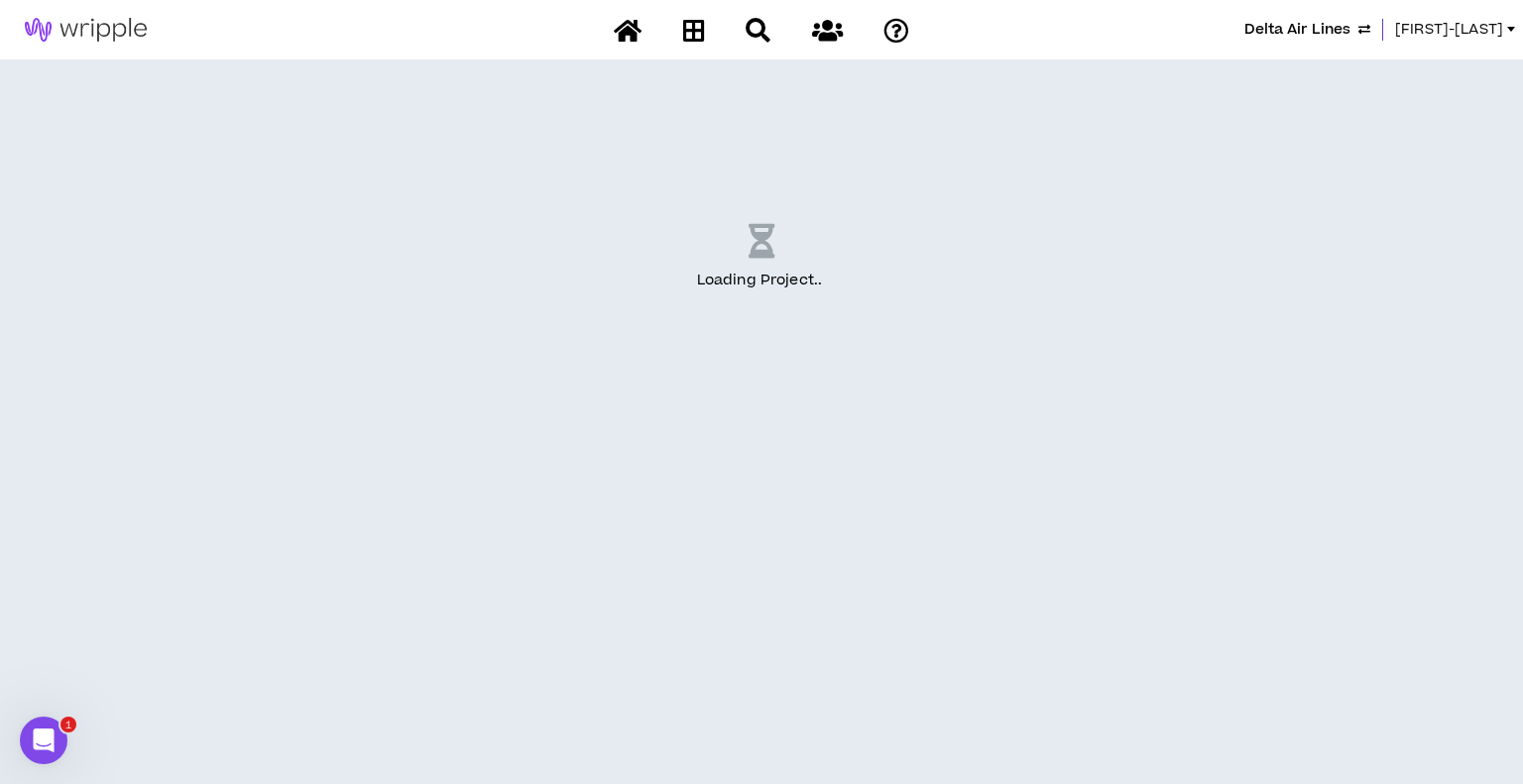 click on "[FIRST]-[LAST]" at bounding box center (1449, 30) 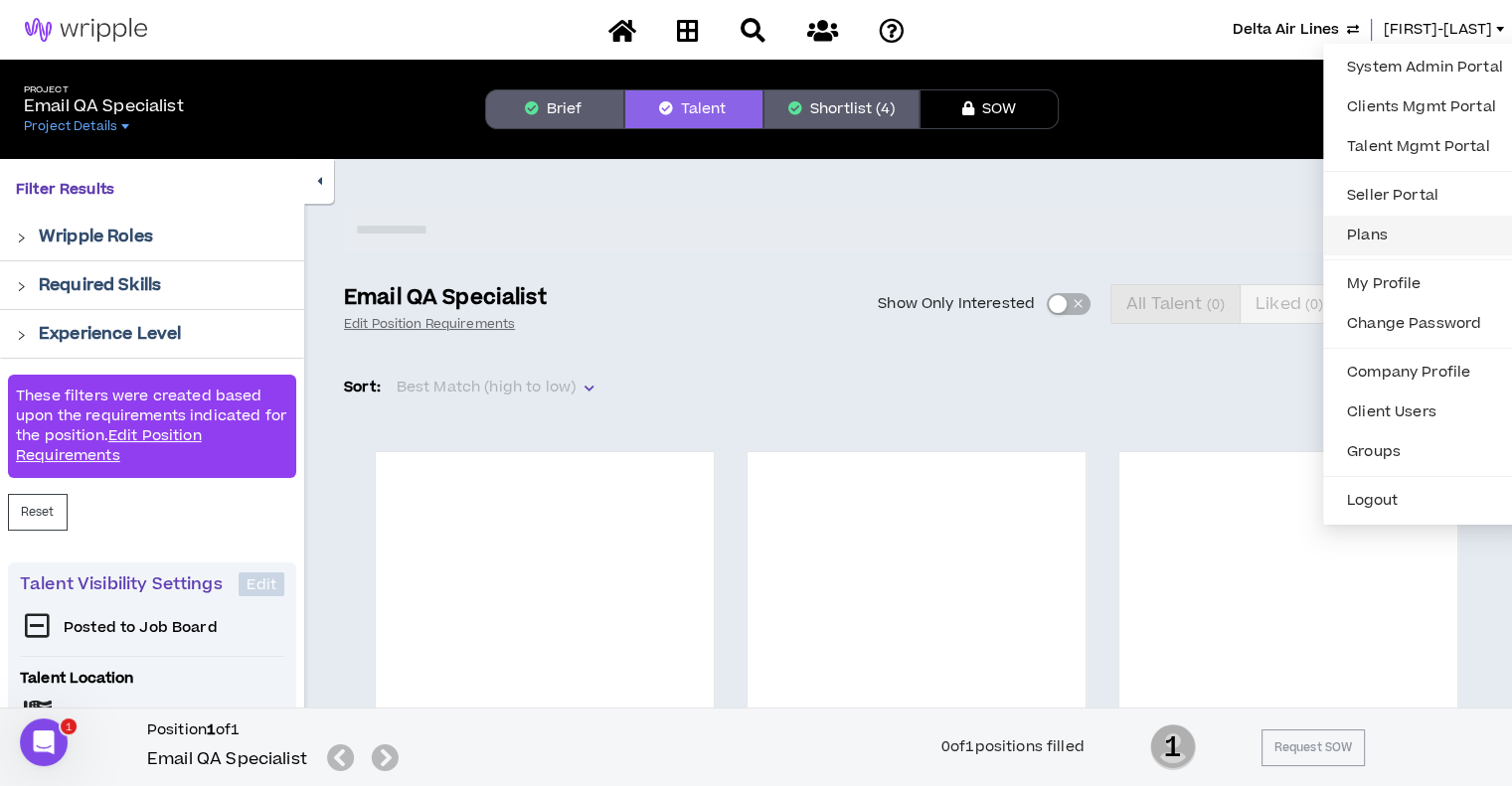 click on "Plans" at bounding box center [1425, 236] 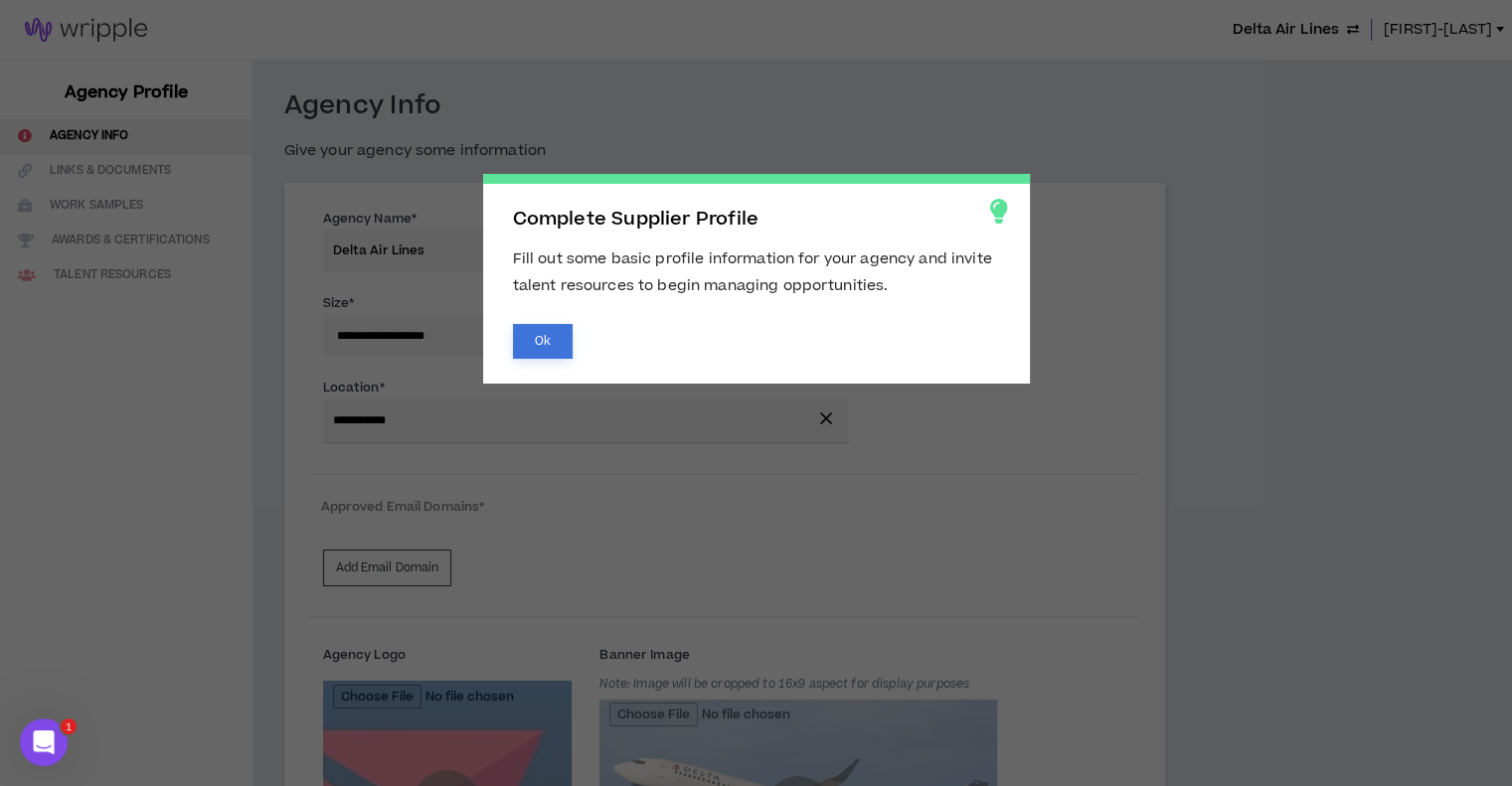 click on "Ok" at bounding box center [543, 341] 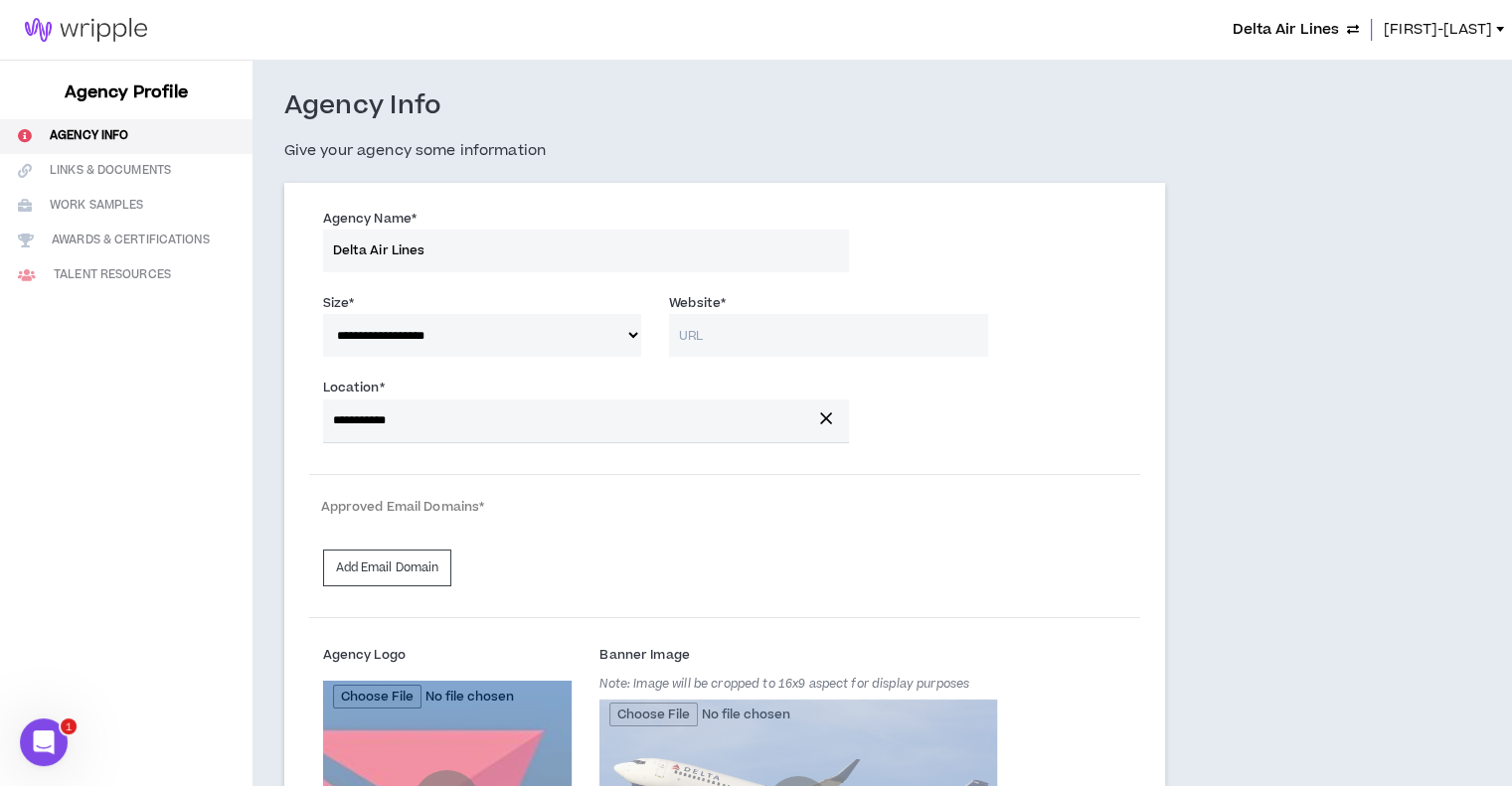 click on "[FIRST]-[LAST]" at bounding box center (1437, 30) 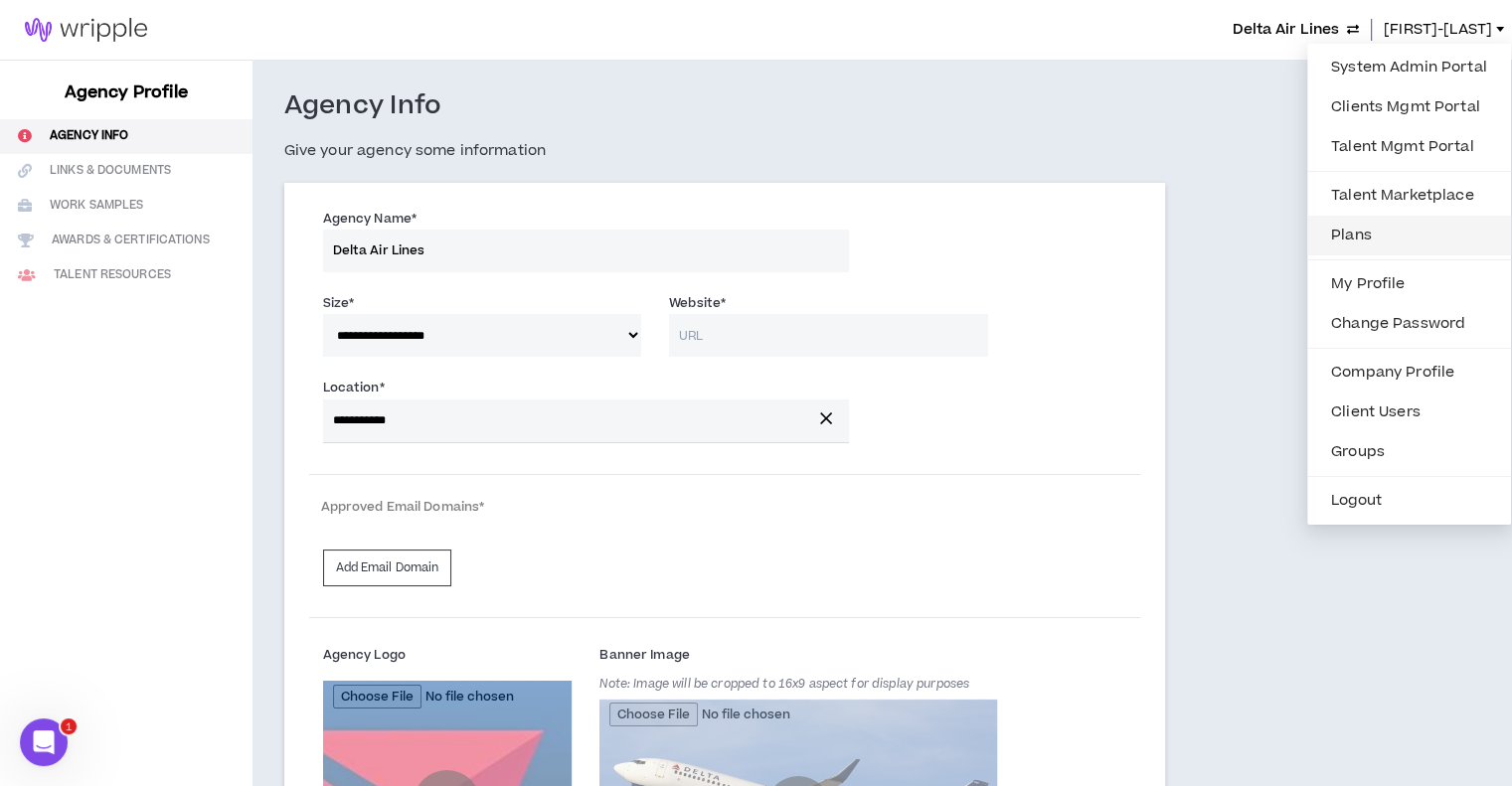 click on "Plans" at bounding box center [1409, 236] 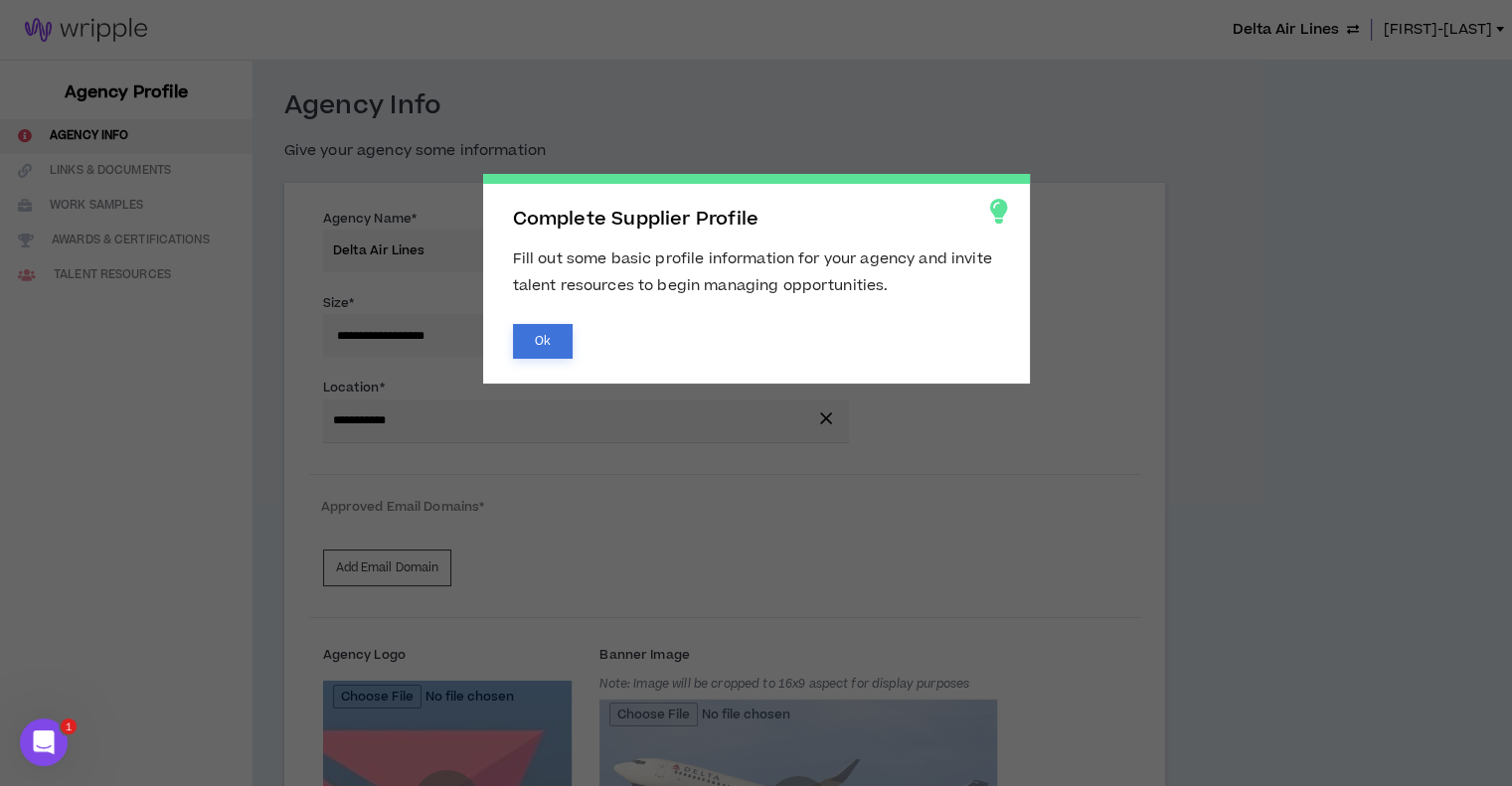 click on "Ok" at bounding box center (543, 341) 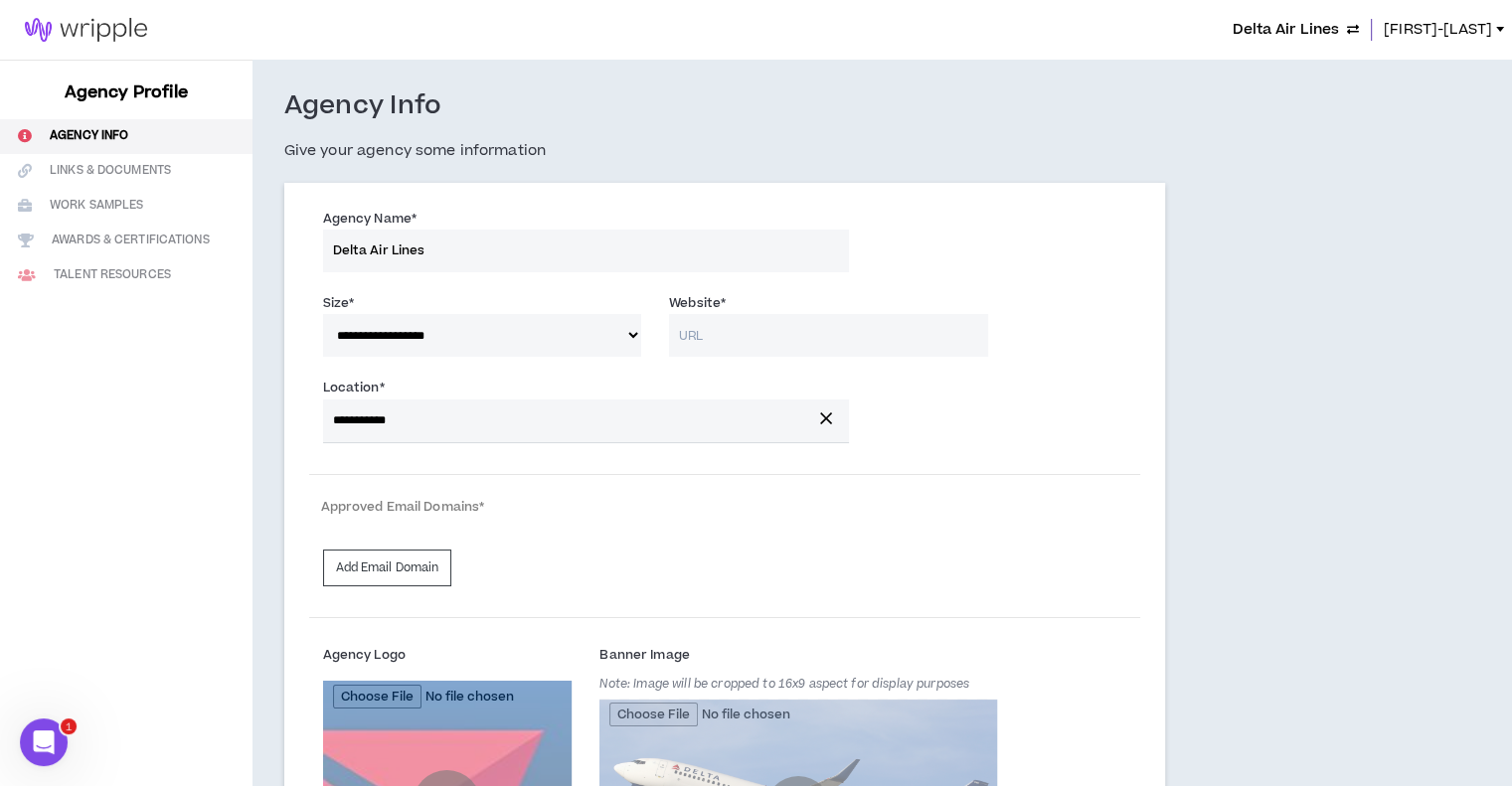 click at bounding box center [85, 30] 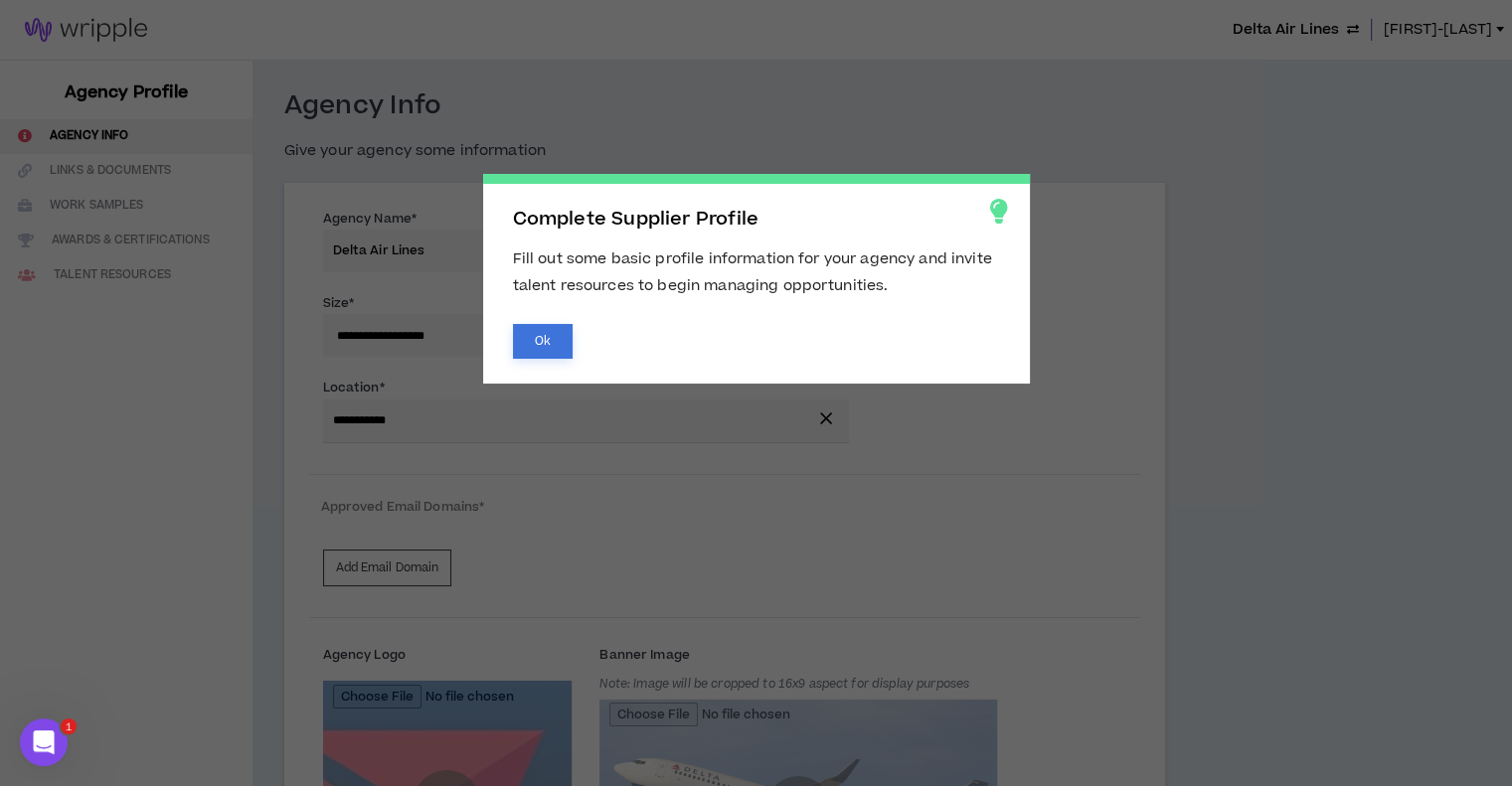 click on "Ok" at bounding box center [543, 341] 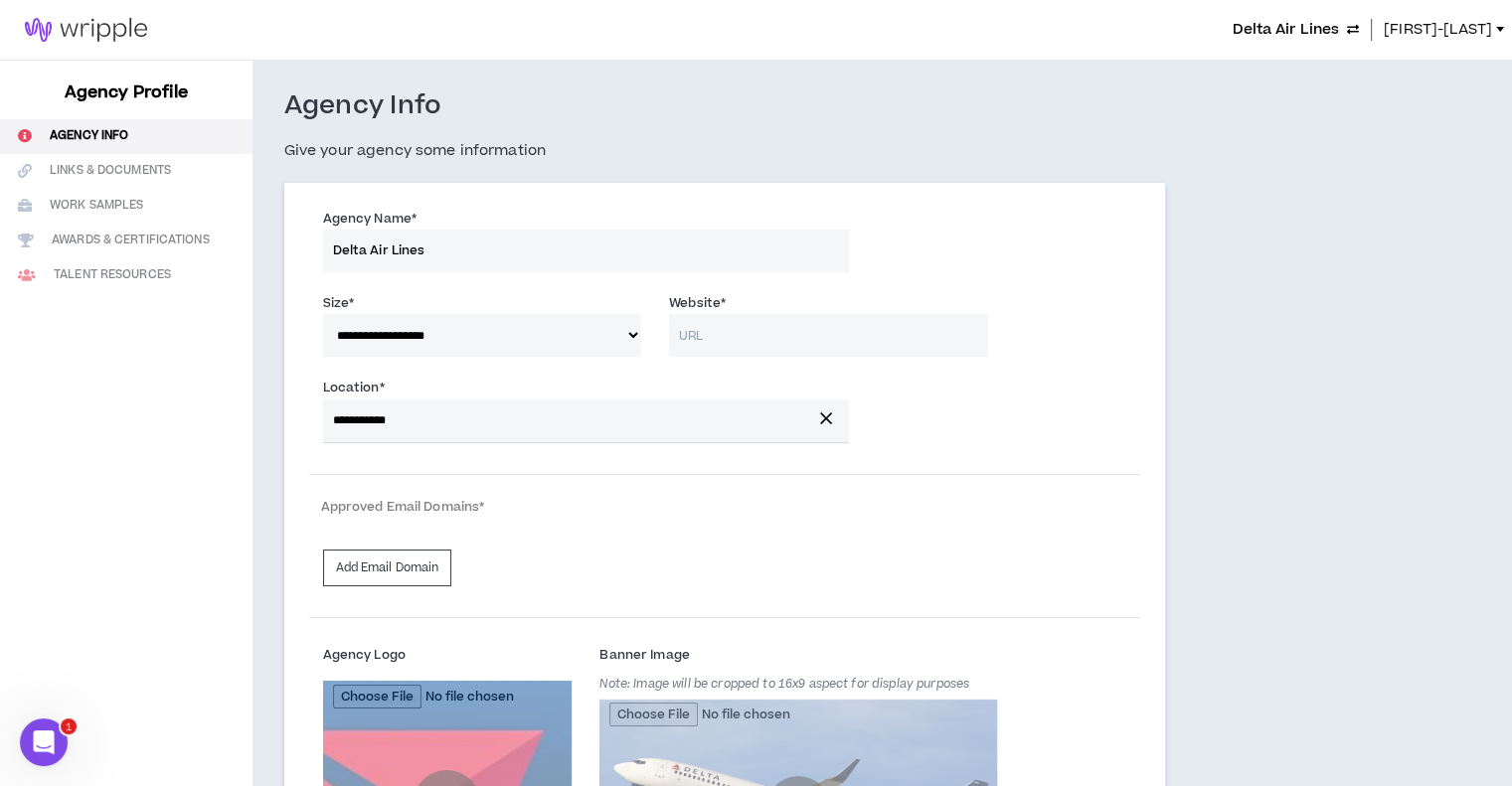 click on "Lauren-Bridget" at bounding box center [1437, 30] 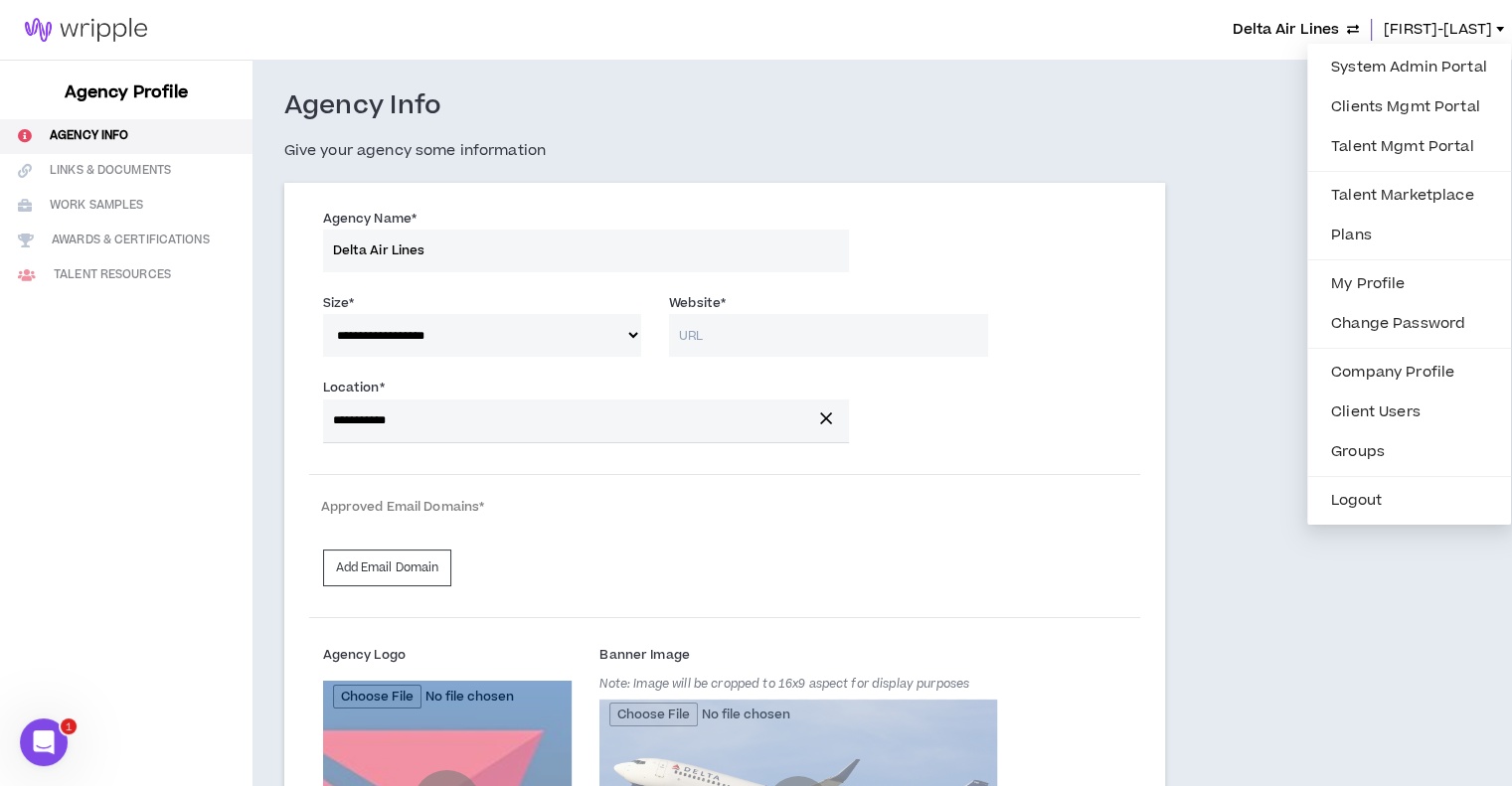 click on "Agency Info Give your agency some information" at bounding box center [725, 136] 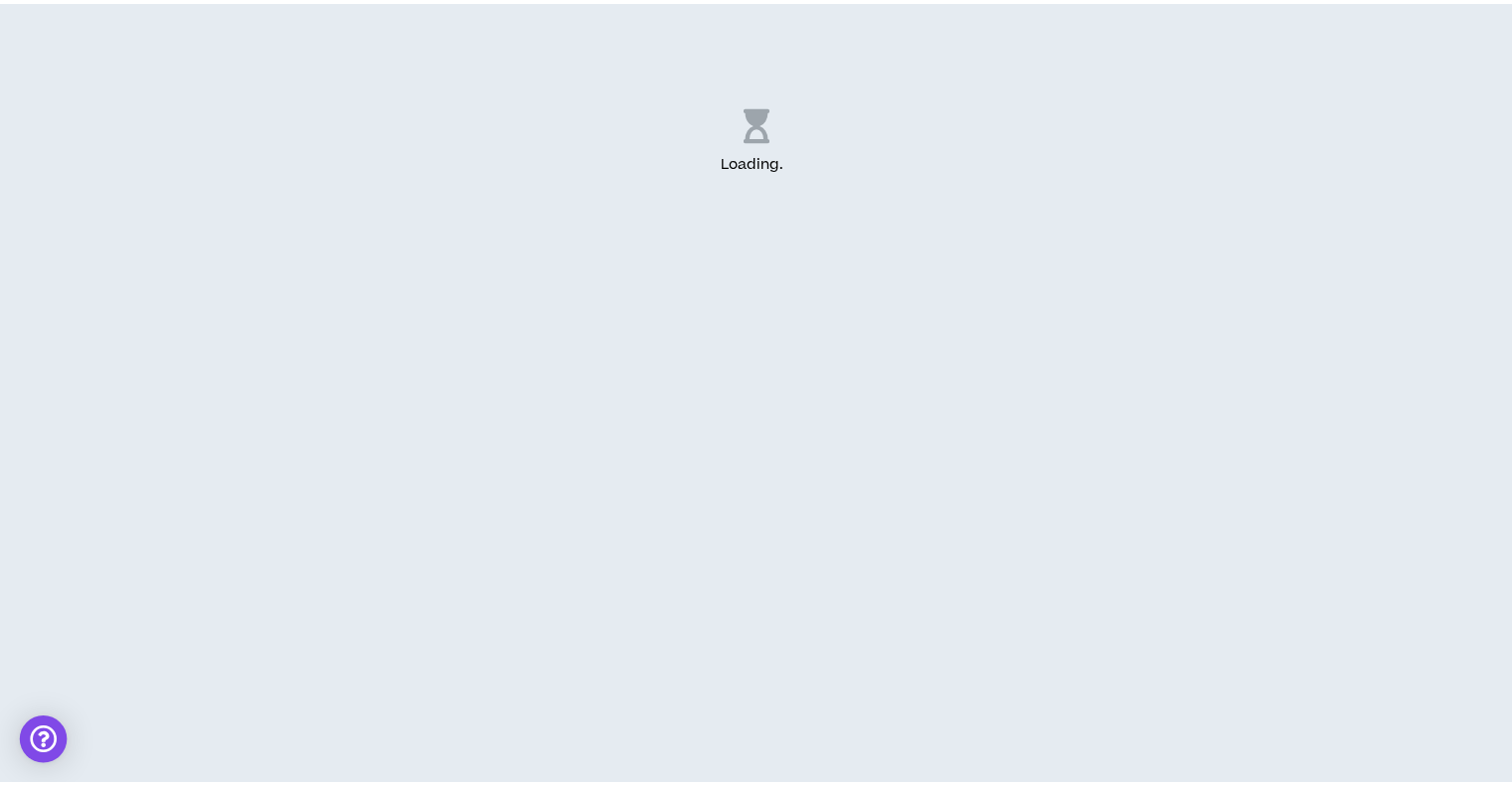 scroll, scrollTop: 0, scrollLeft: 0, axis: both 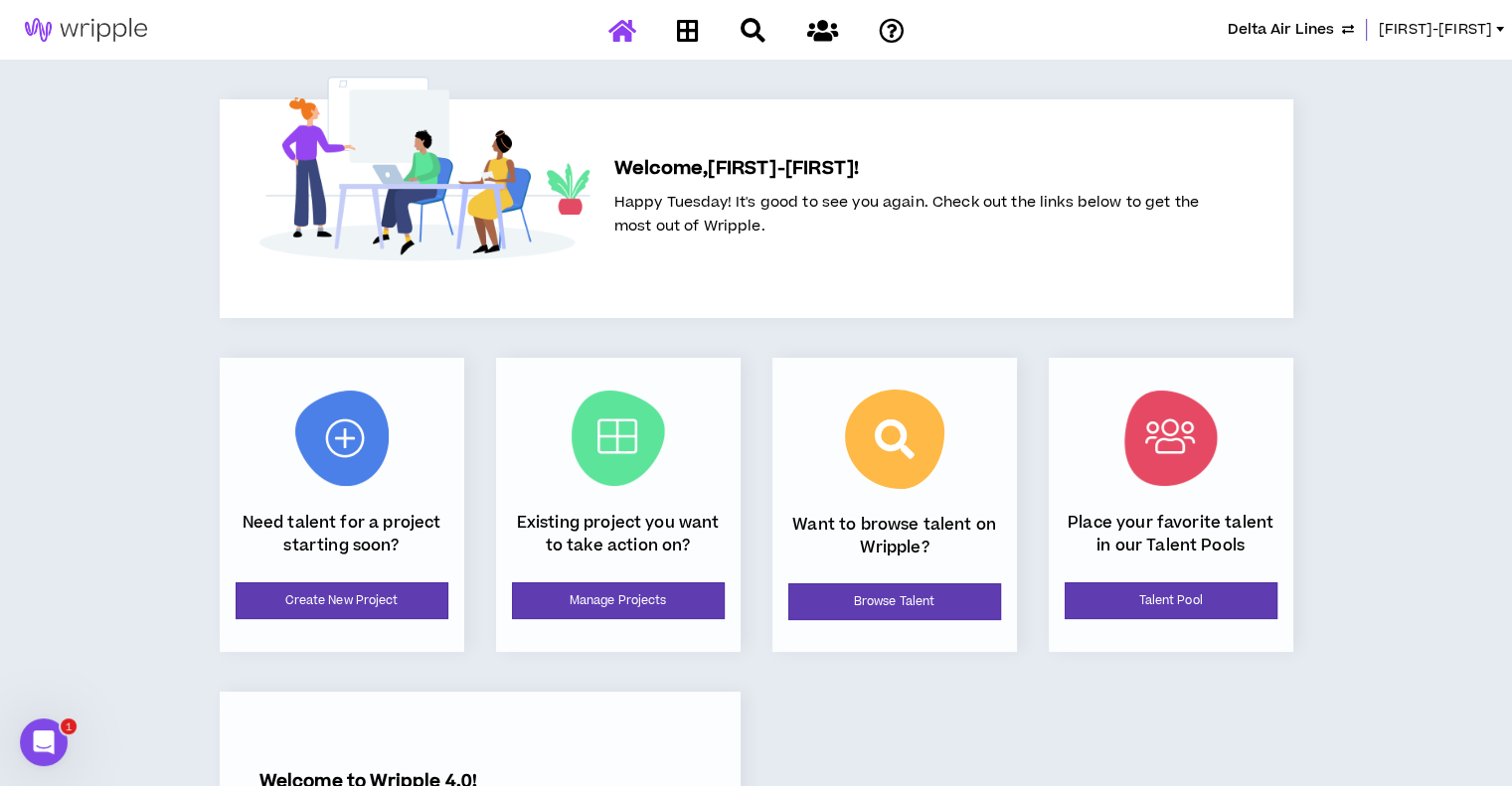click on "Delta Air Lines Lauren-Bridget" at bounding box center (756, 30) 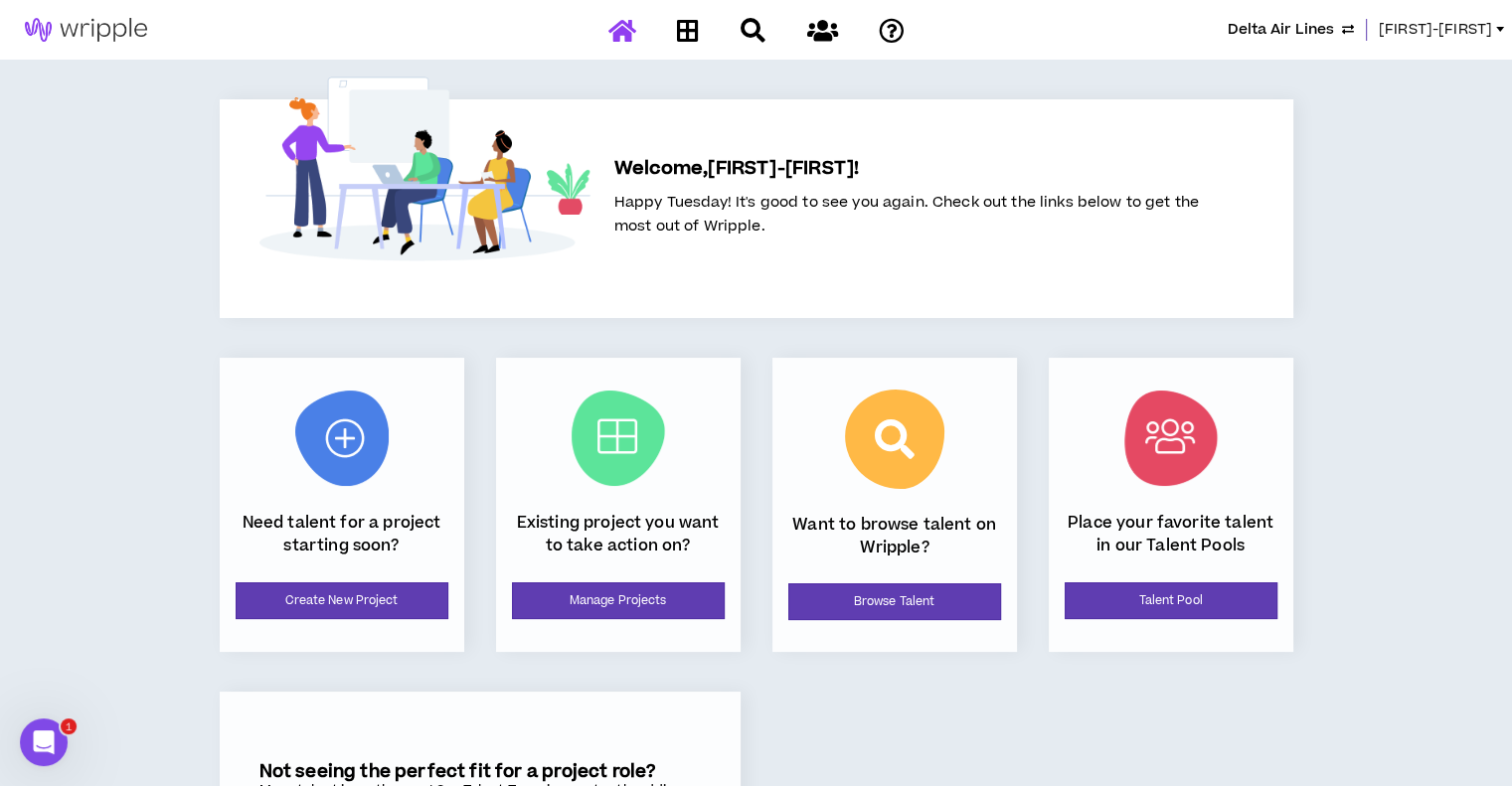 click on "[FIRST]-[LAST]" at bounding box center [1435, 30] 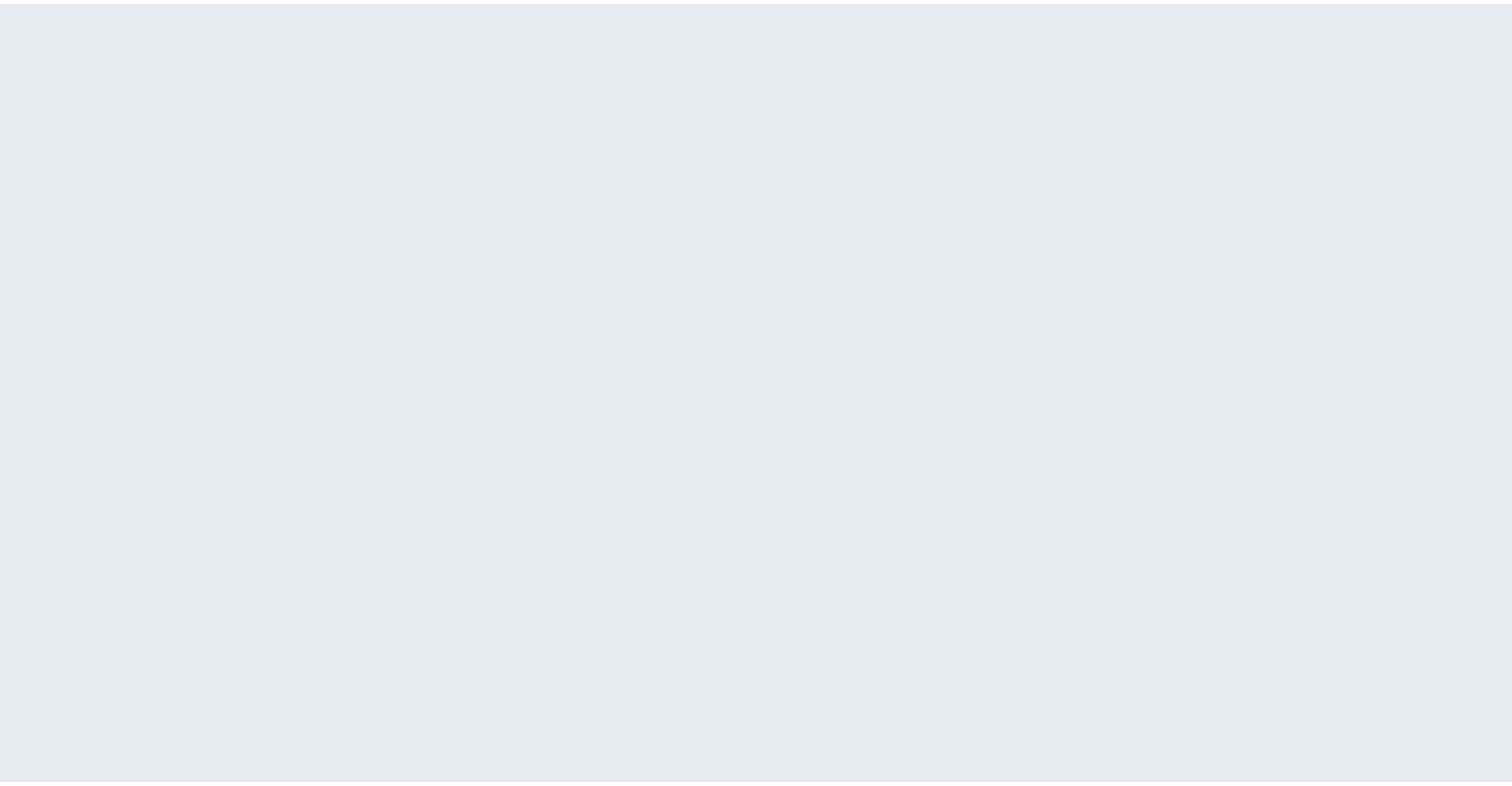 scroll, scrollTop: 0, scrollLeft: 0, axis: both 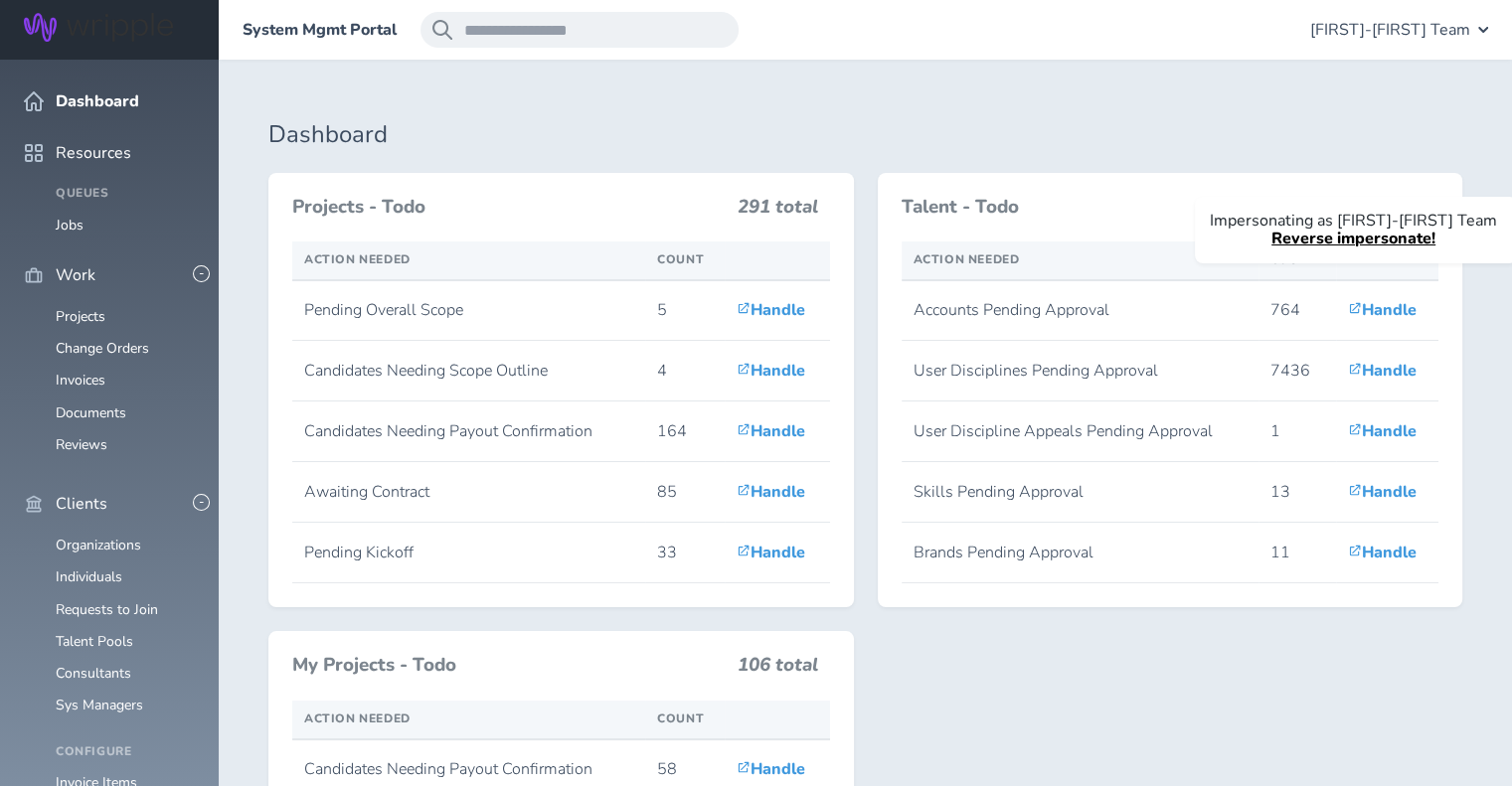 click on "Reverse impersonate!" at bounding box center [1353, 238] 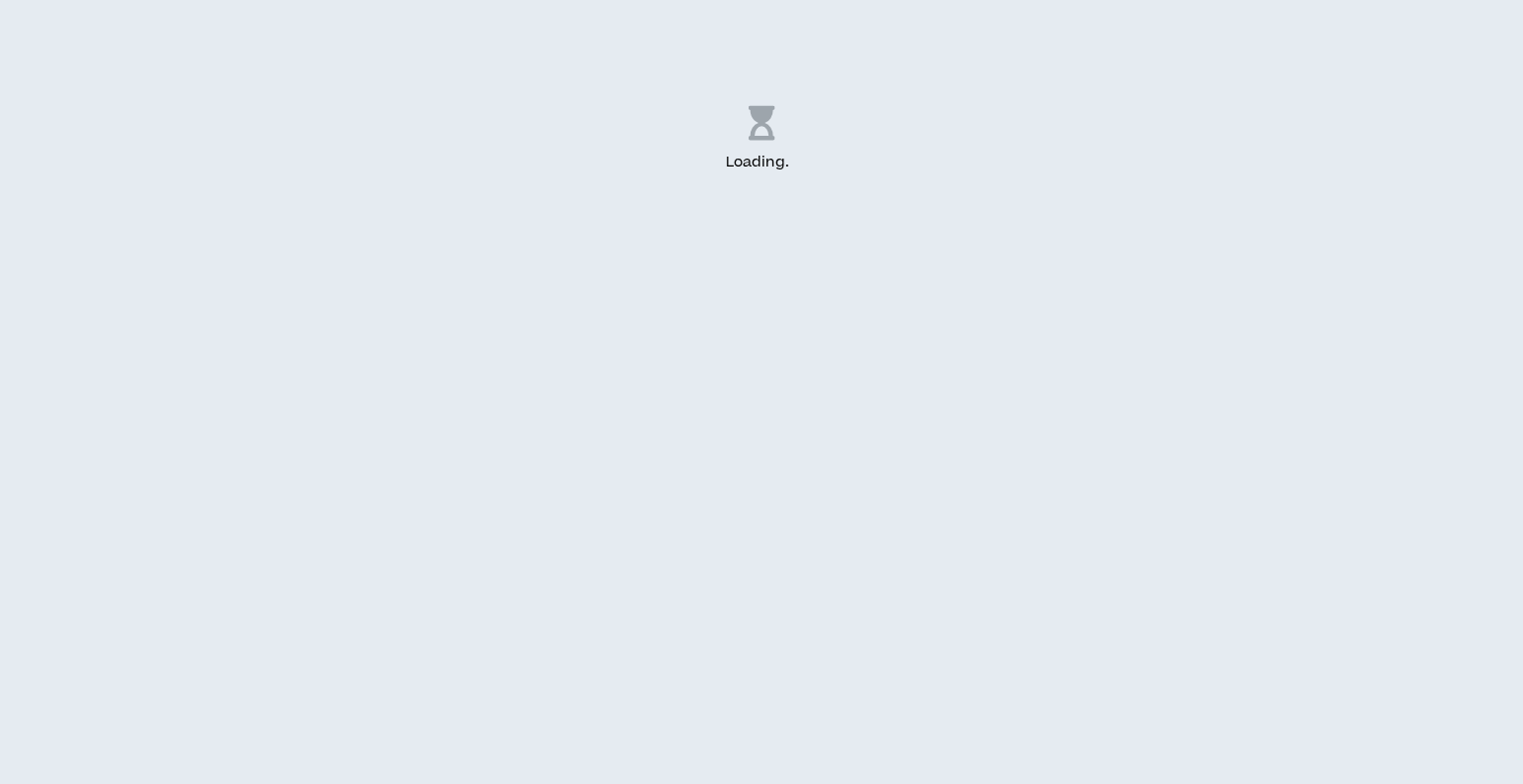 scroll, scrollTop: 0, scrollLeft: 0, axis: both 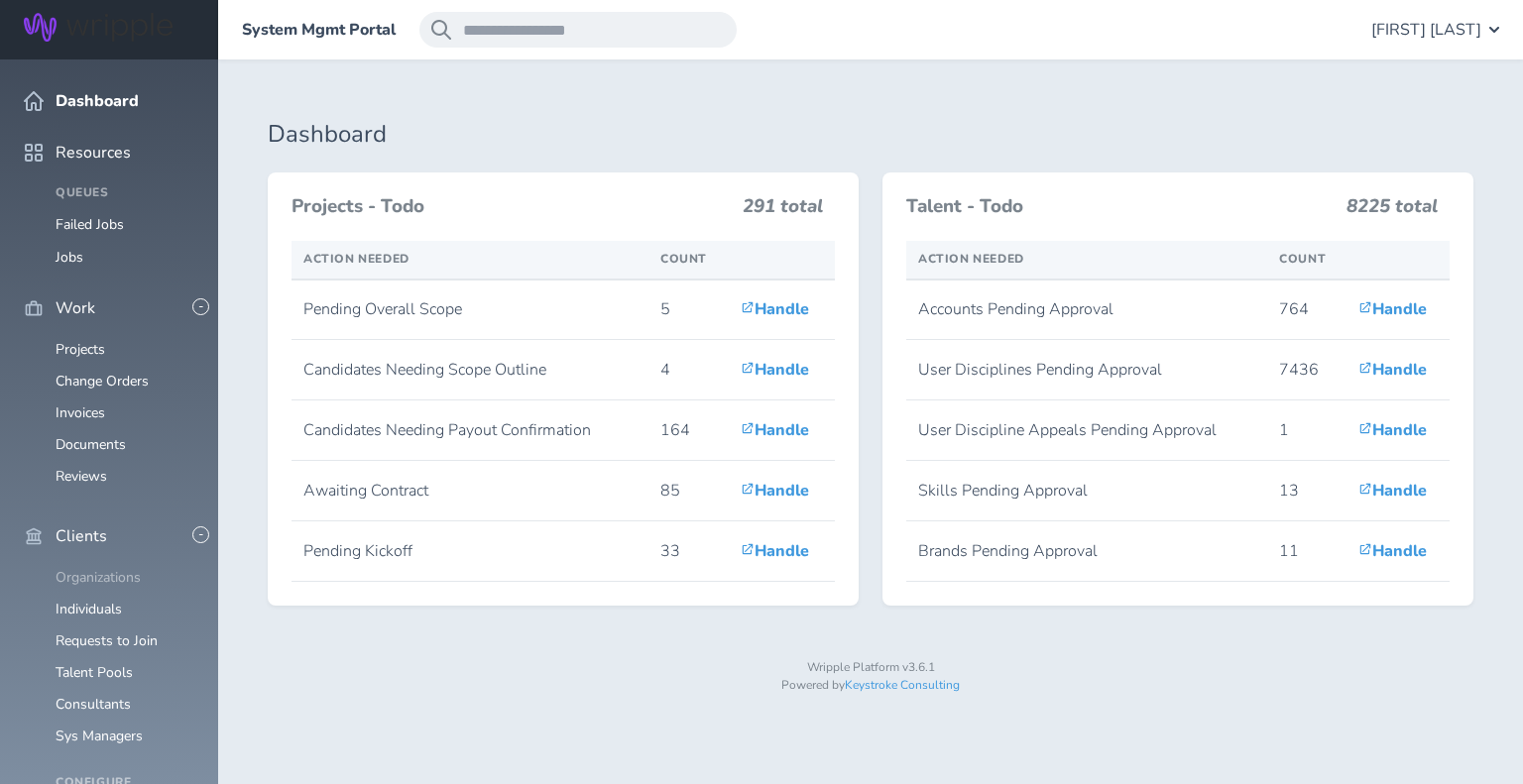 click on "Organizations" at bounding box center [98, 577] 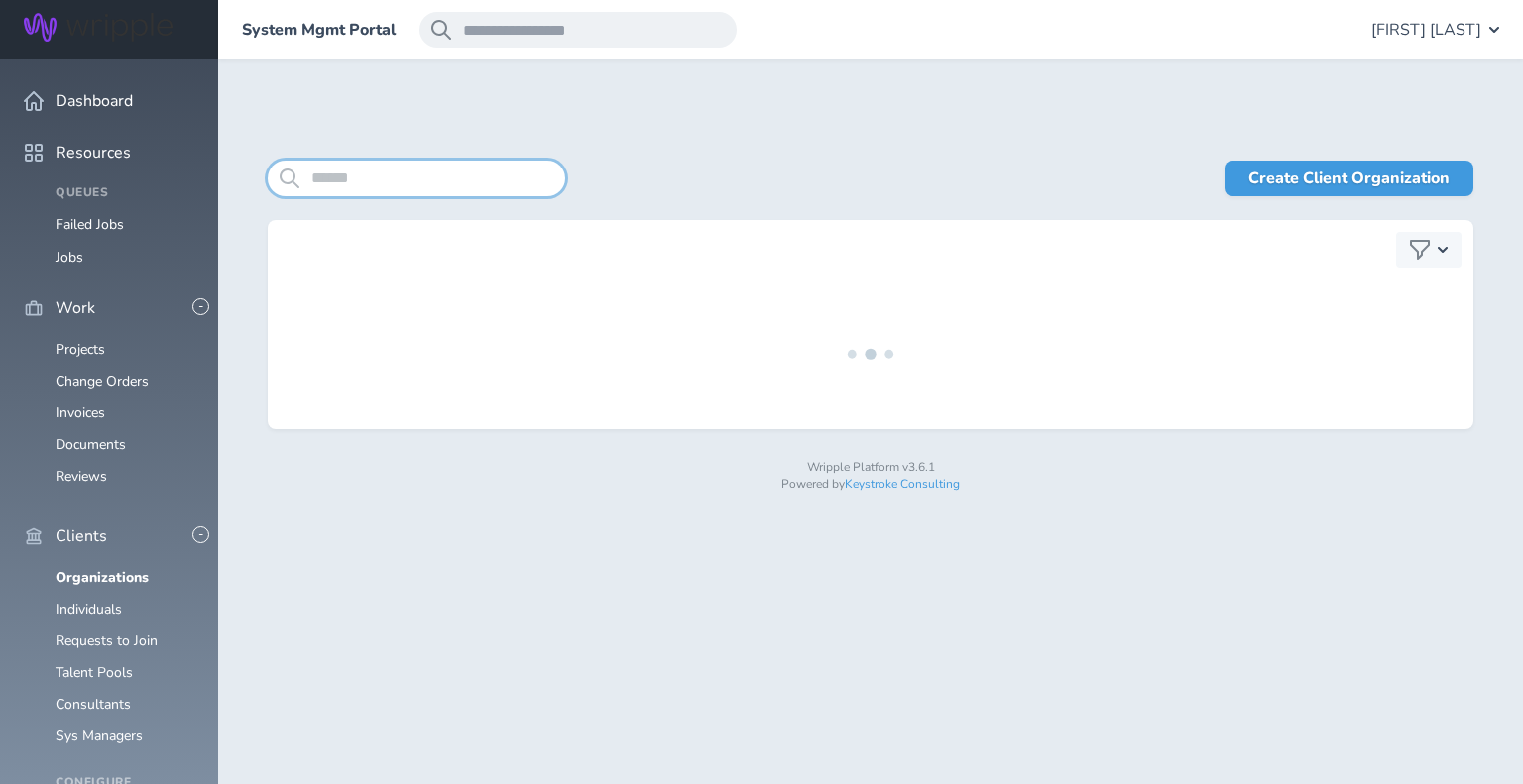 click at bounding box center [416, 178] 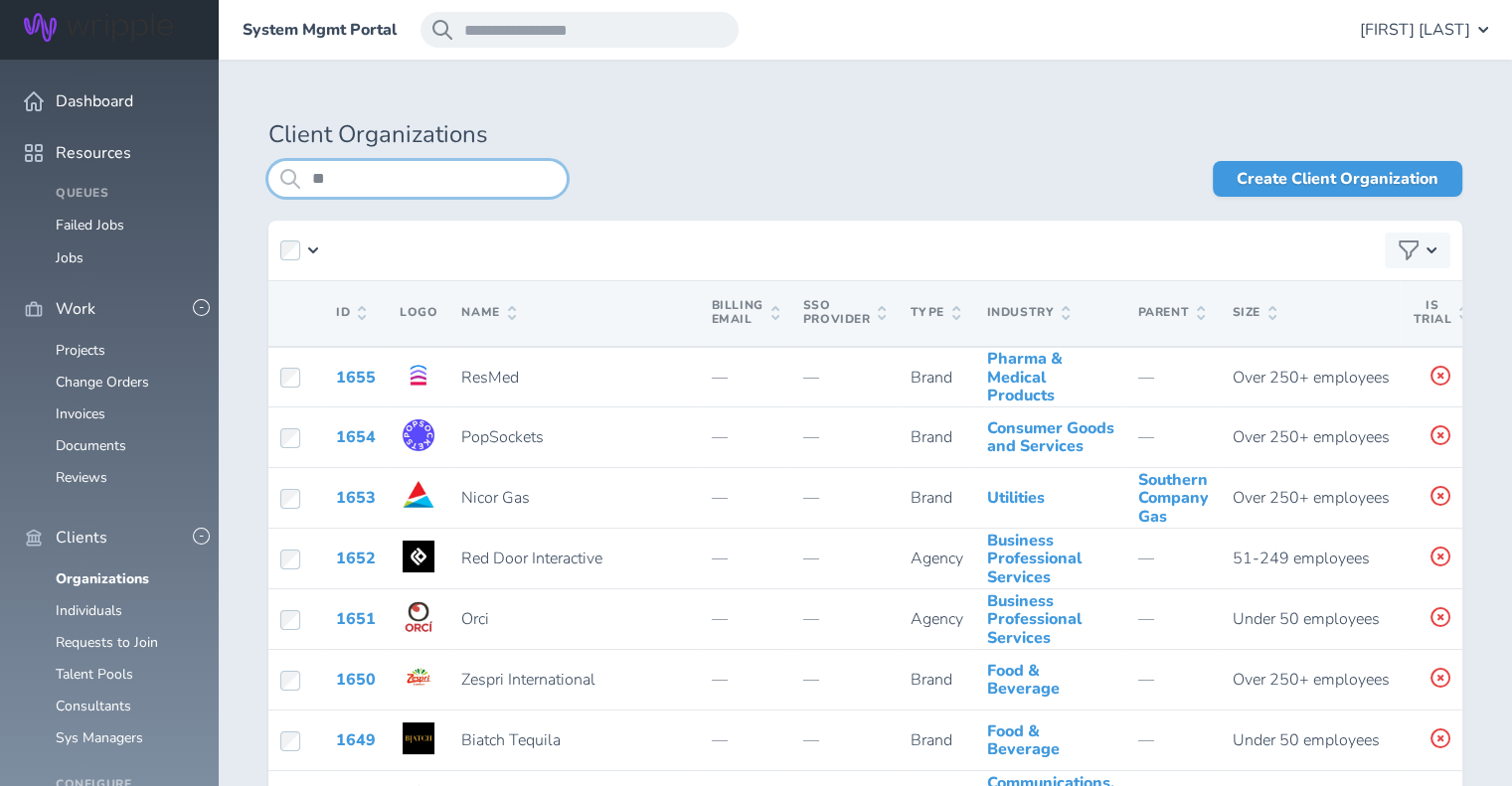 type on "*" 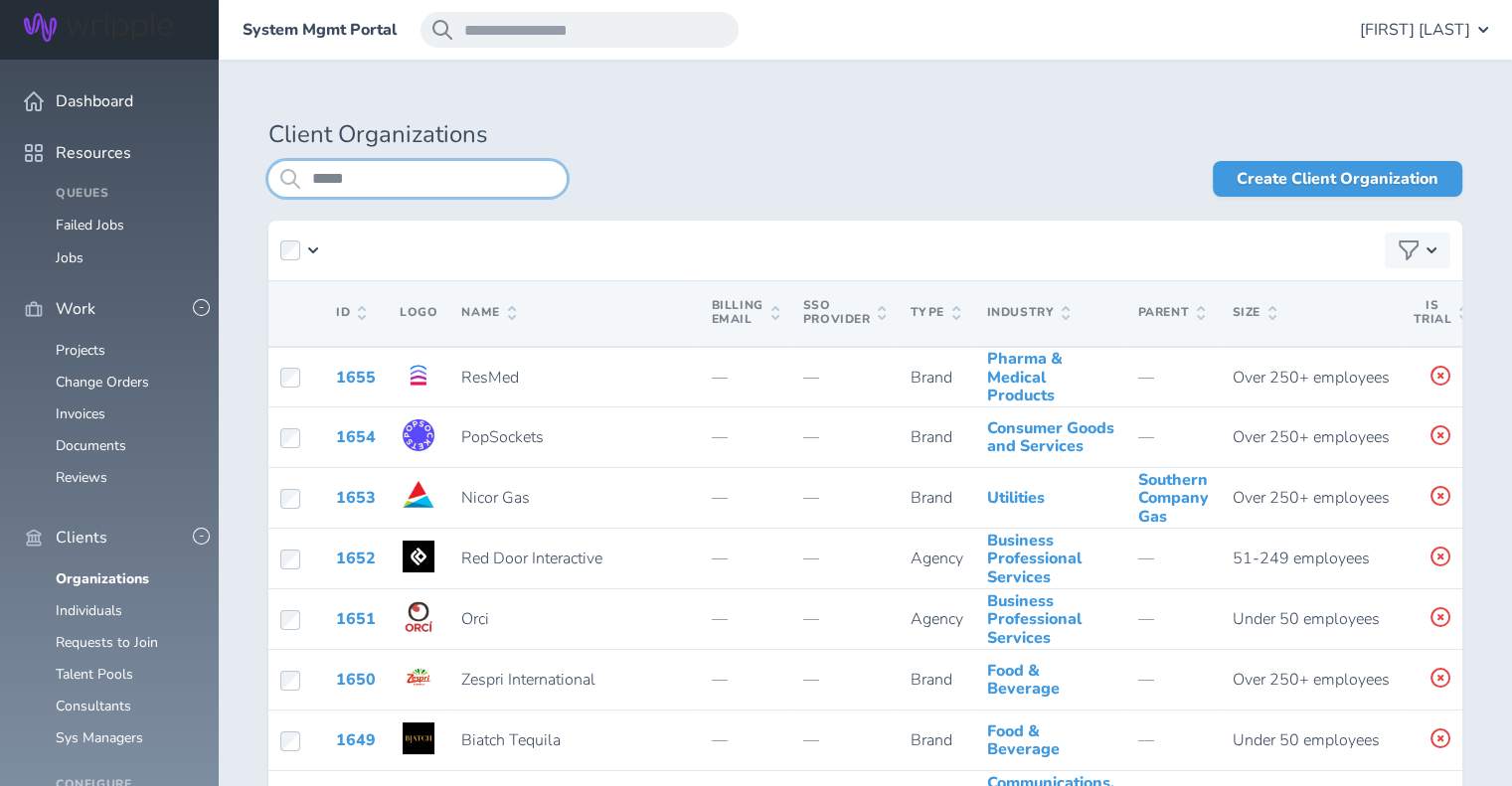 type on "*****" 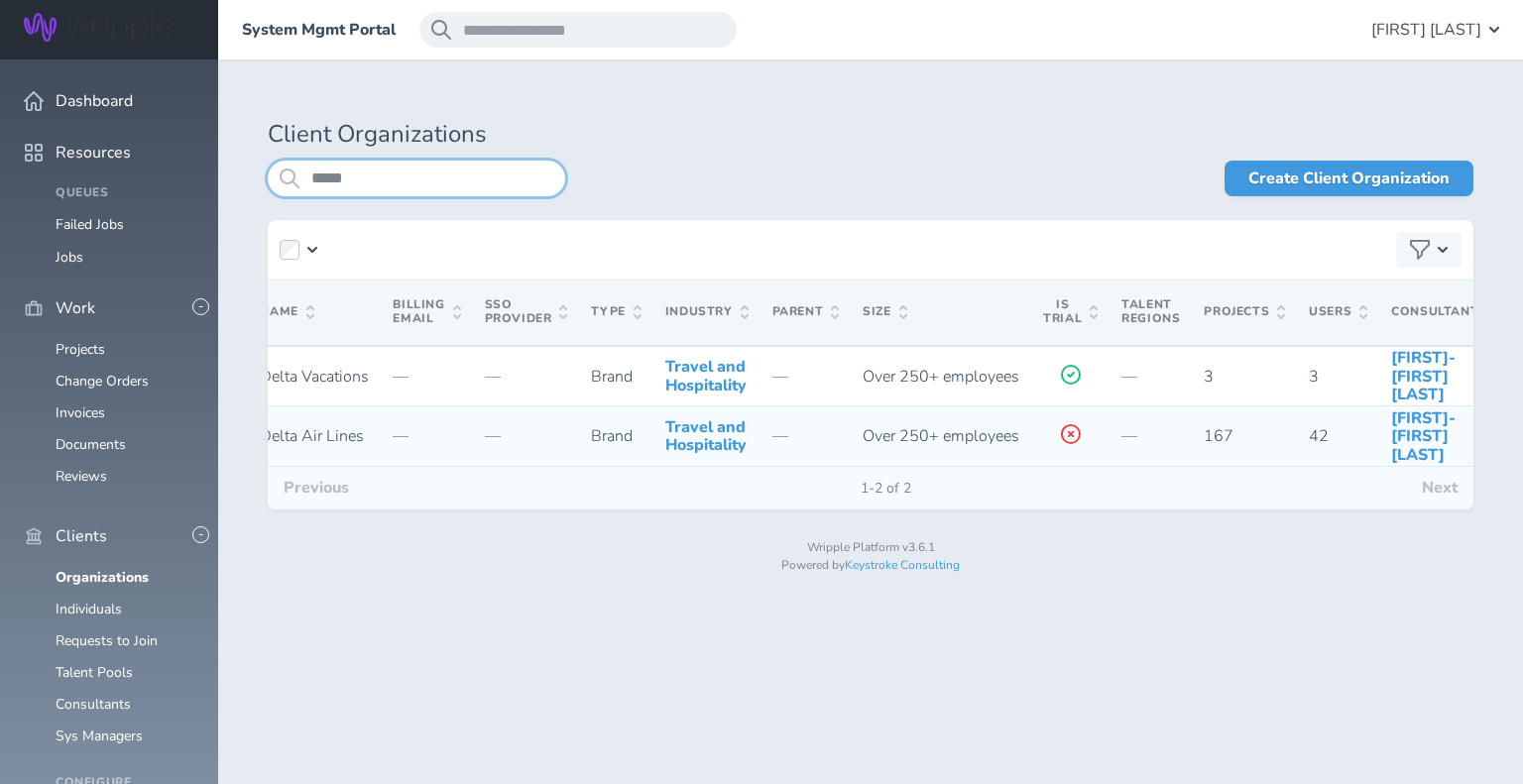 scroll, scrollTop: 0, scrollLeft: 0, axis: both 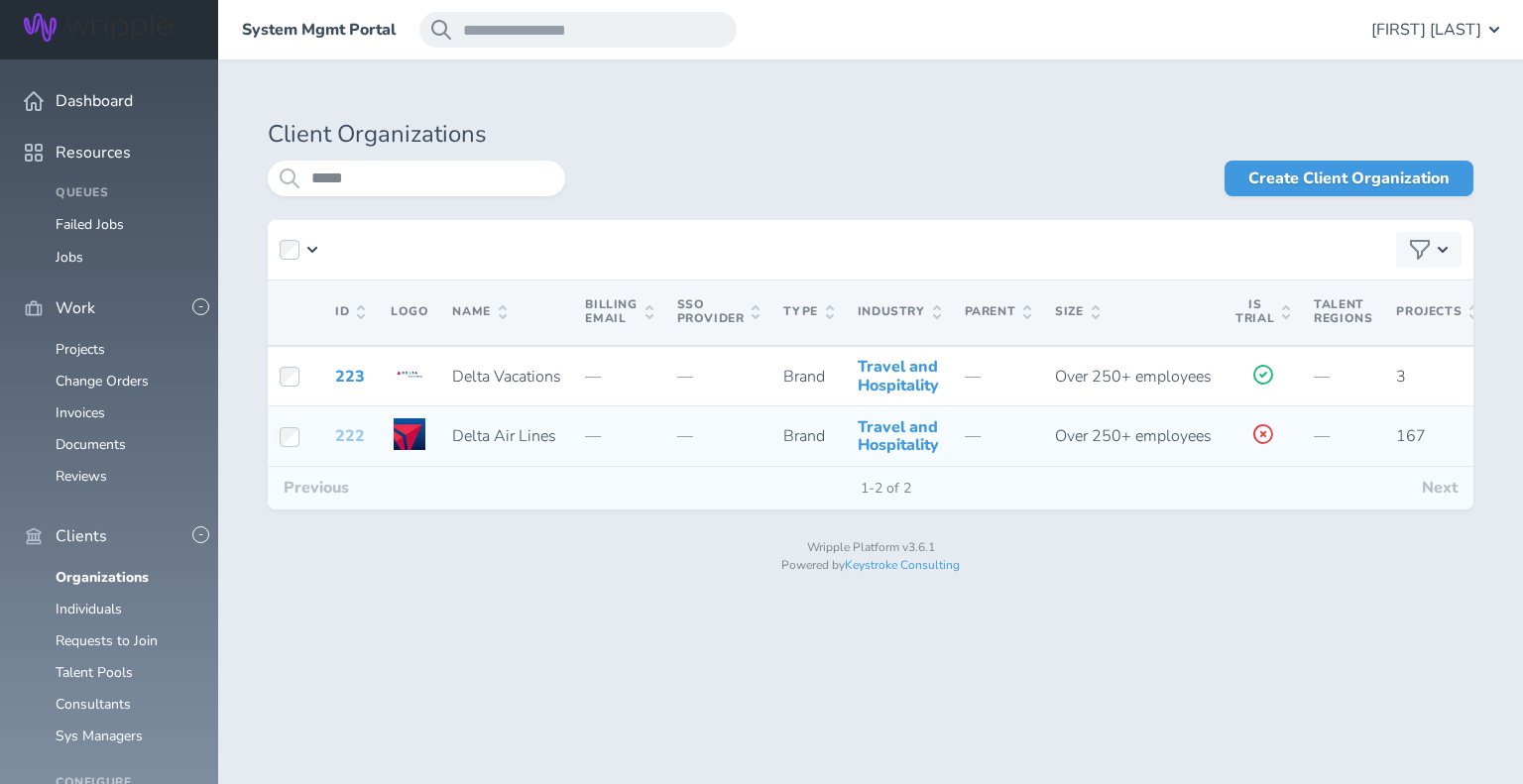 click on "222" at bounding box center (350, 436) 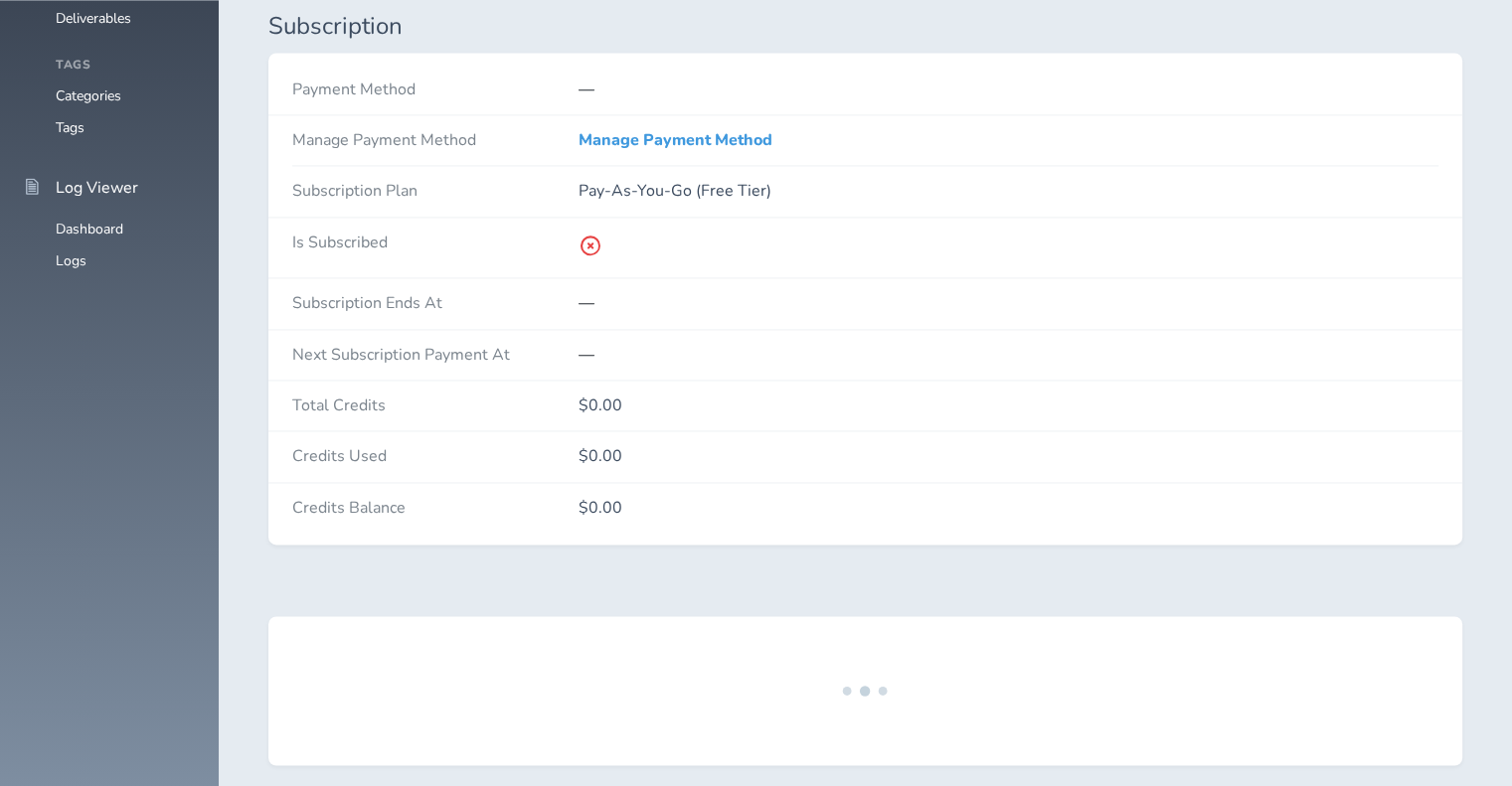click at bounding box center (865, 590) 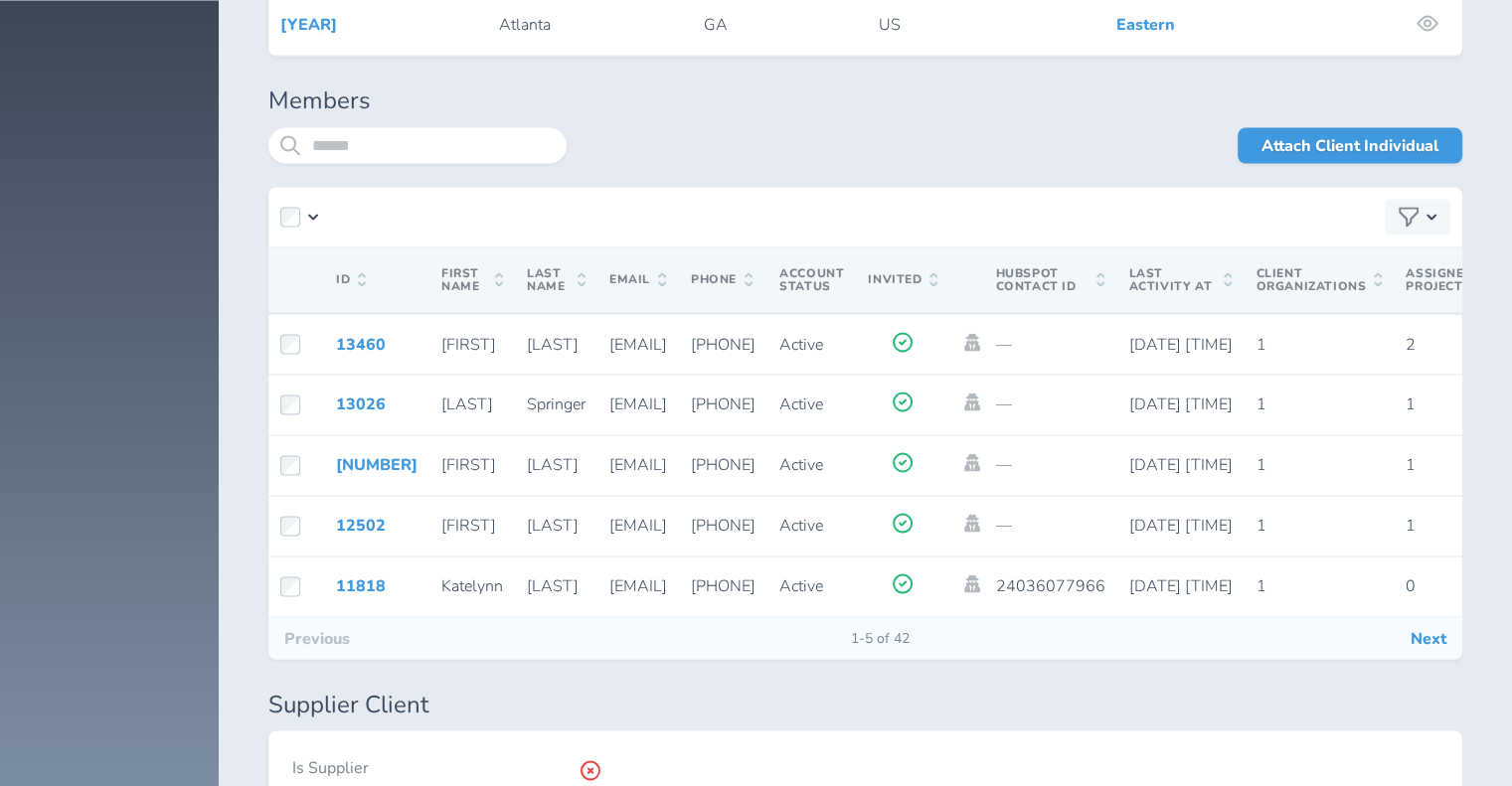 scroll, scrollTop: 3662, scrollLeft: 0, axis: vertical 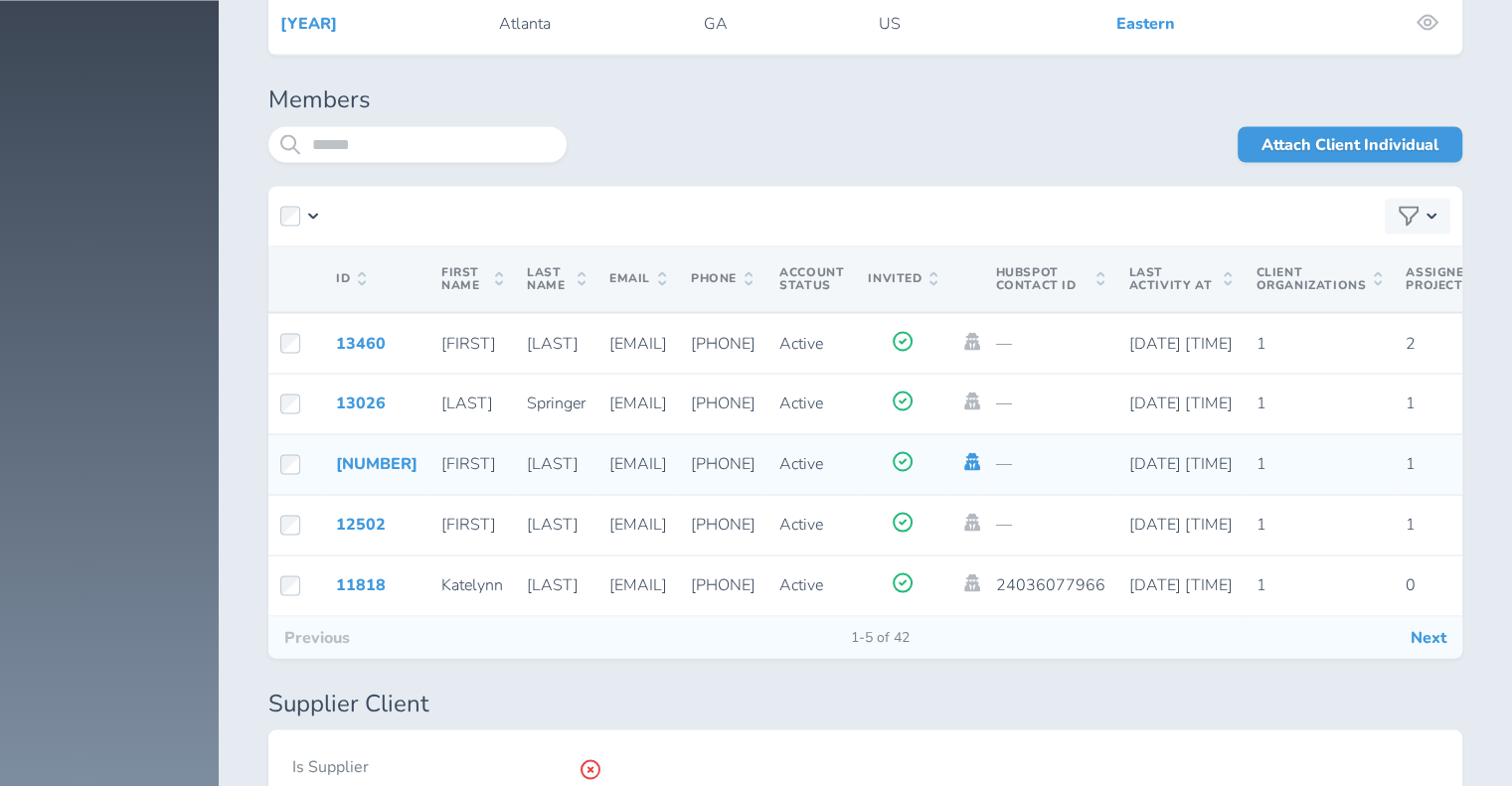 click 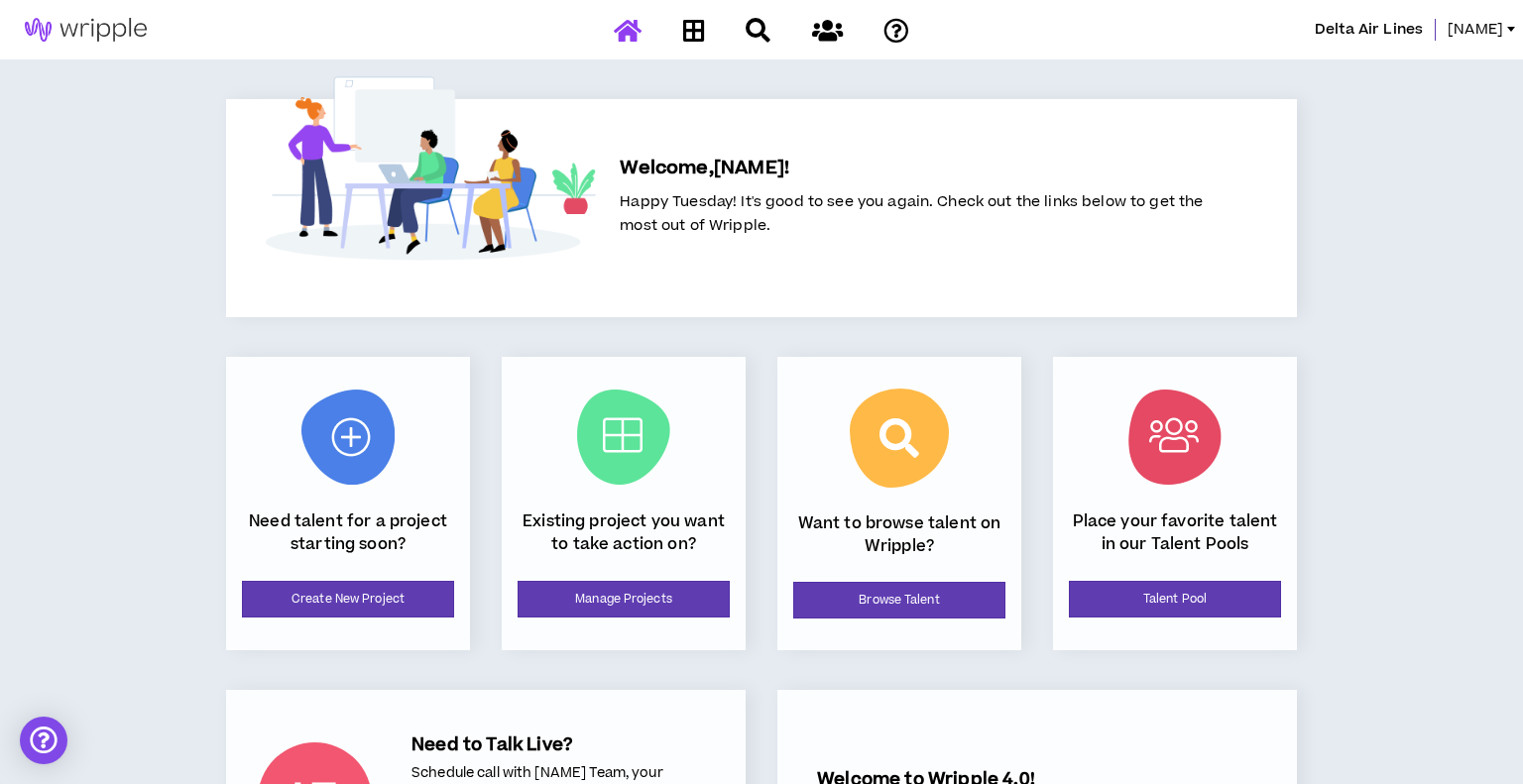 scroll, scrollTop: 0, scrollLeft: 0, axis: both 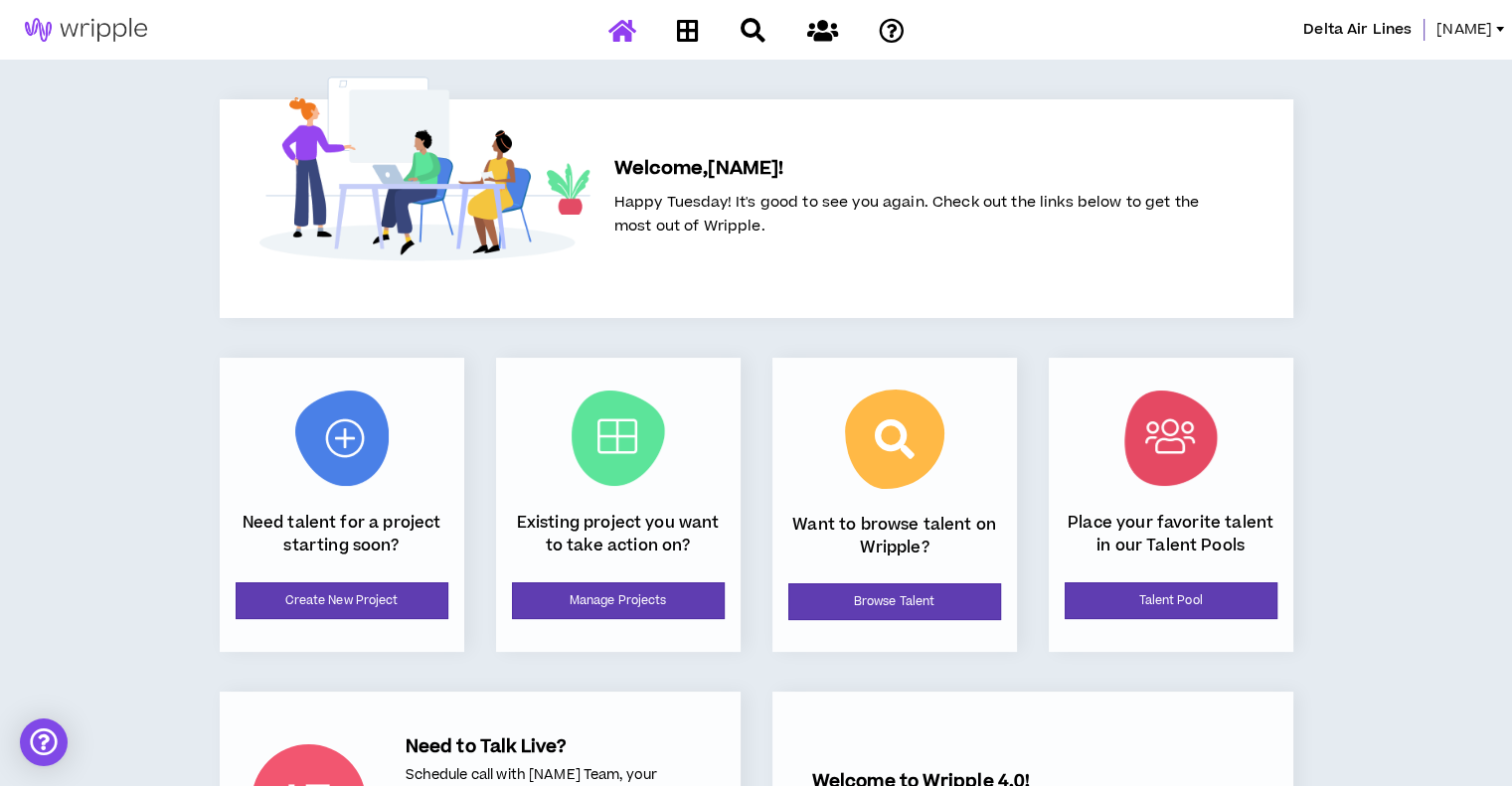 click on "[NAME]" at bounding box center (1464, 30) 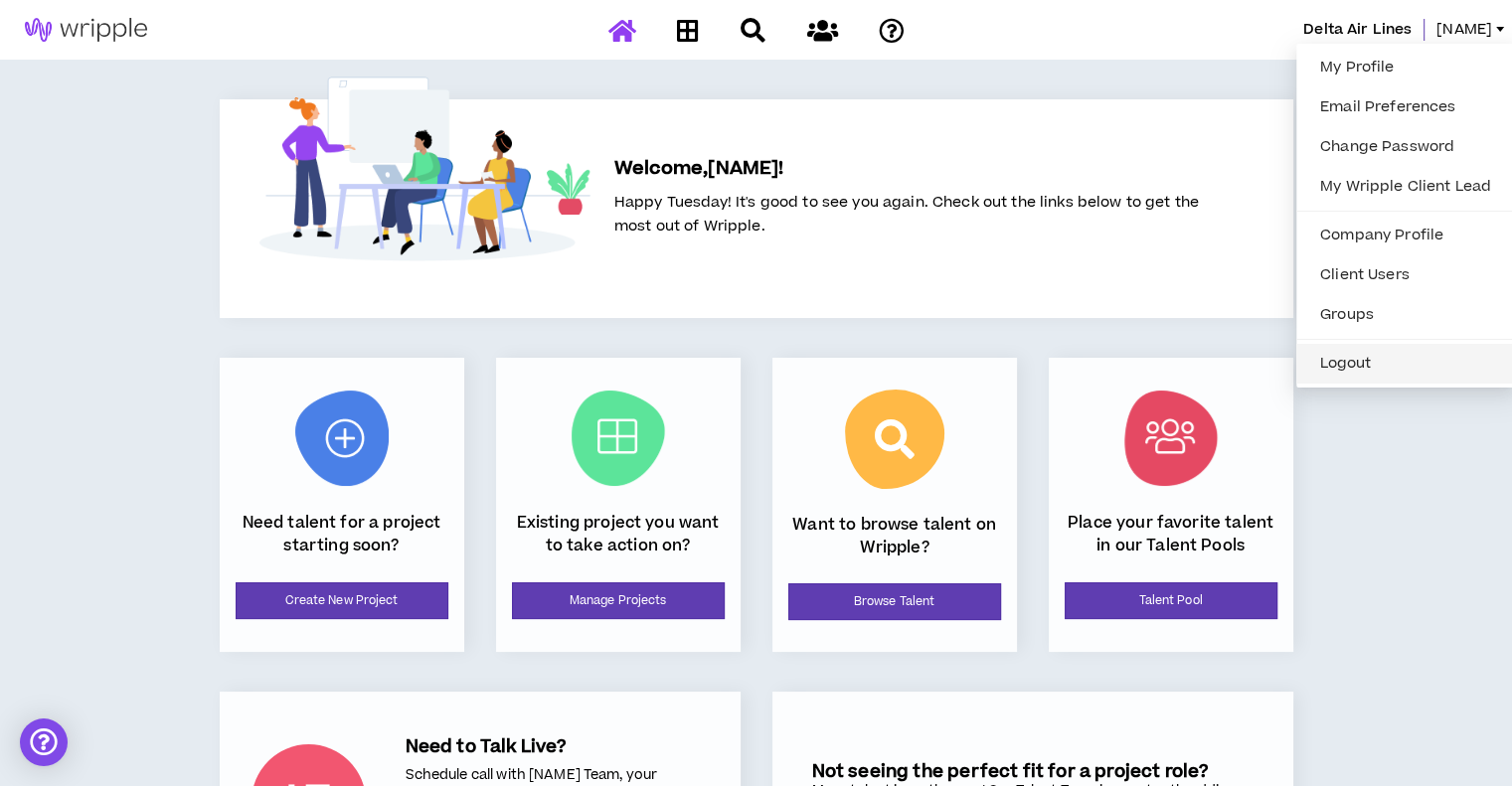 click on "Logout" at bounding box center [1406, 364] 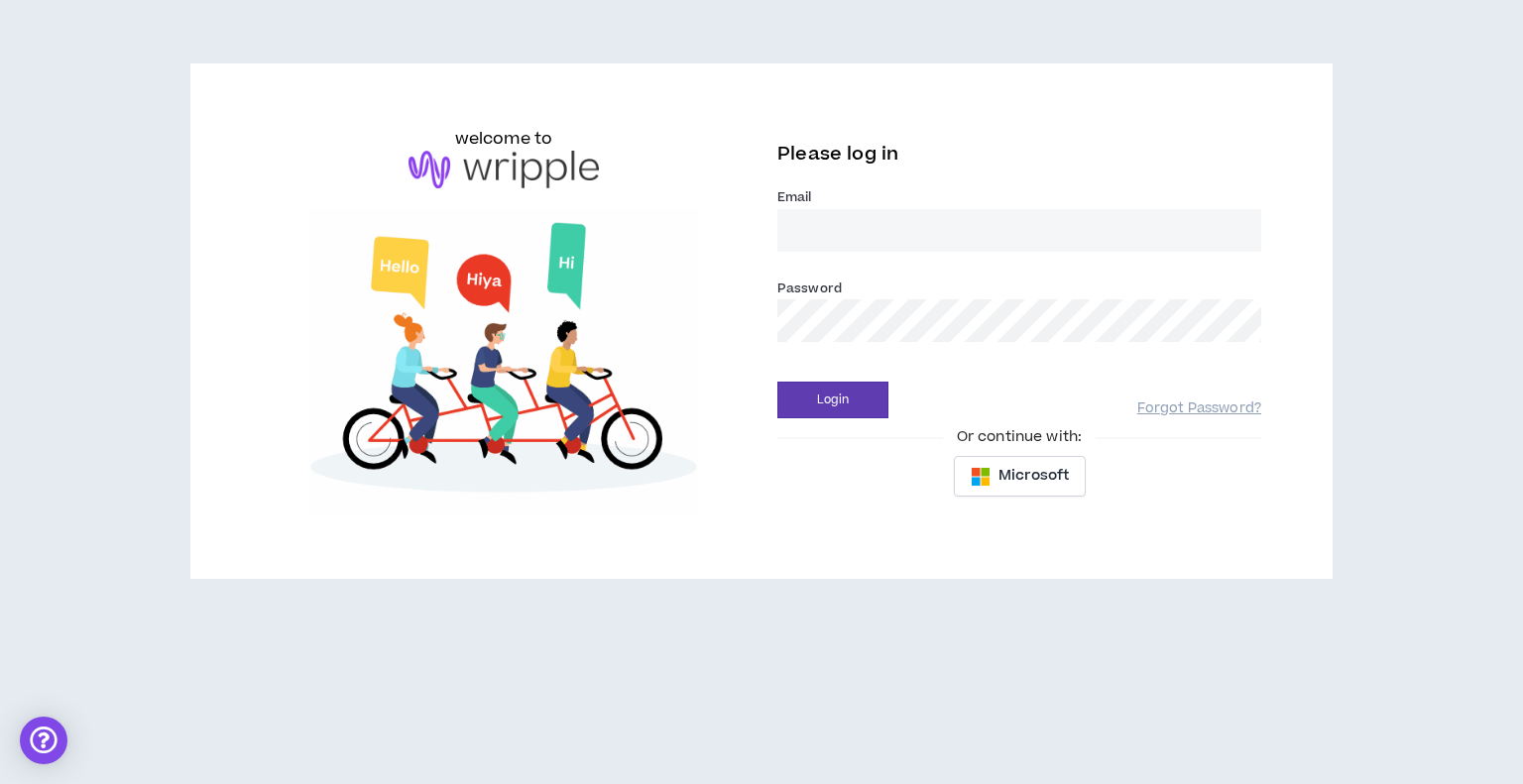 type on "[EMAIL]" 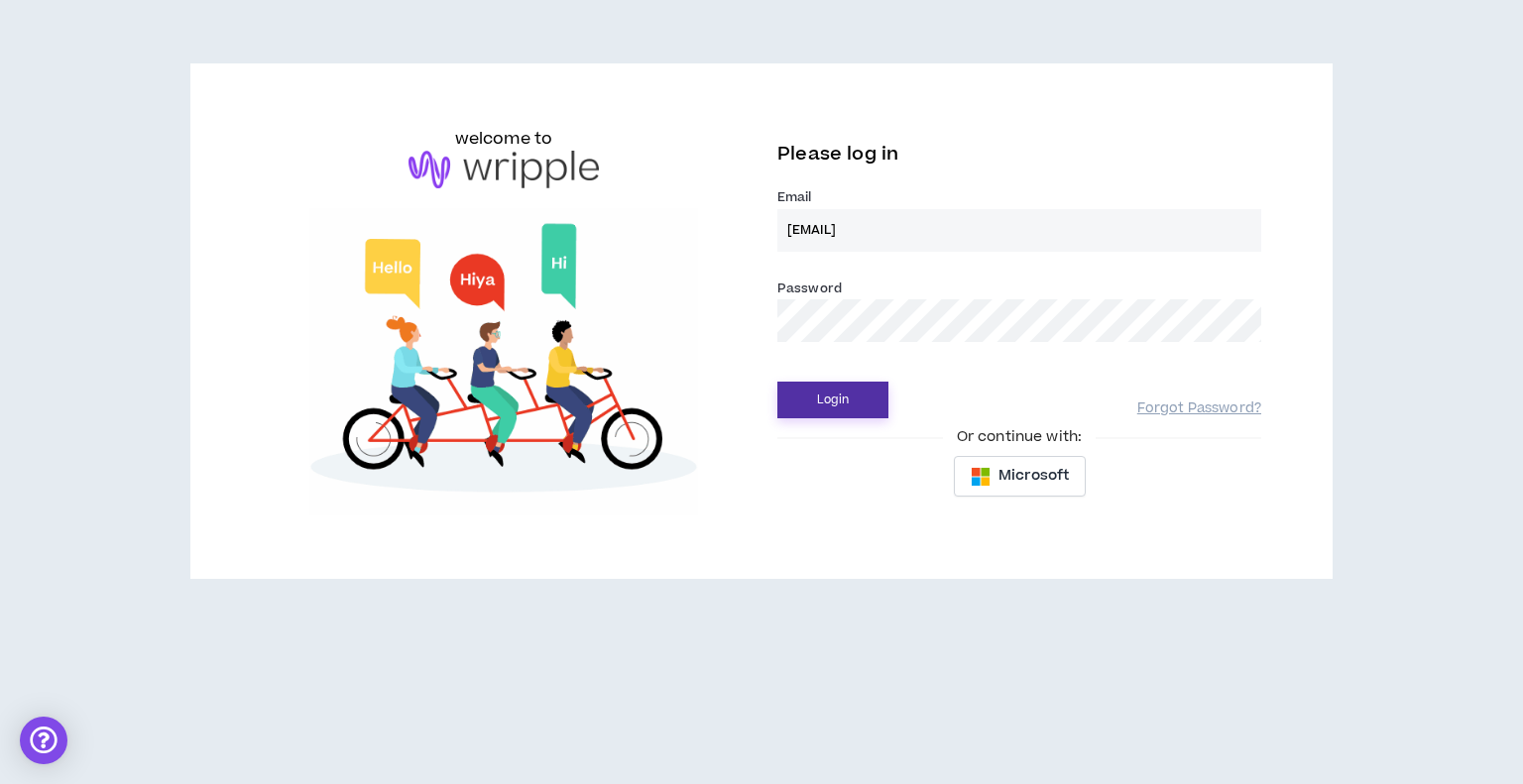 click on "Login" at bounding box center [833, 399] 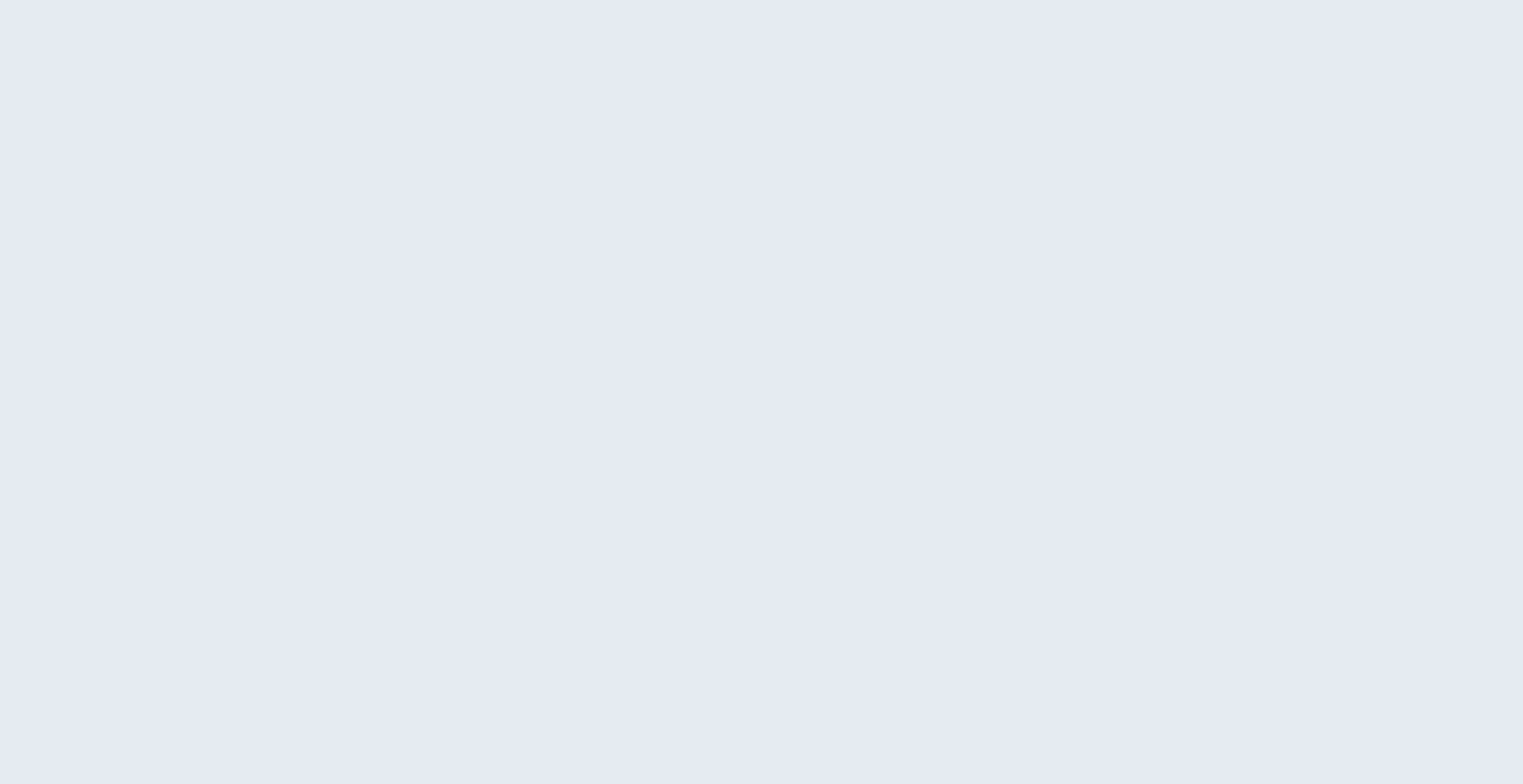 scroll, scrollTop: 0, scrollLeft: 0, axis: both 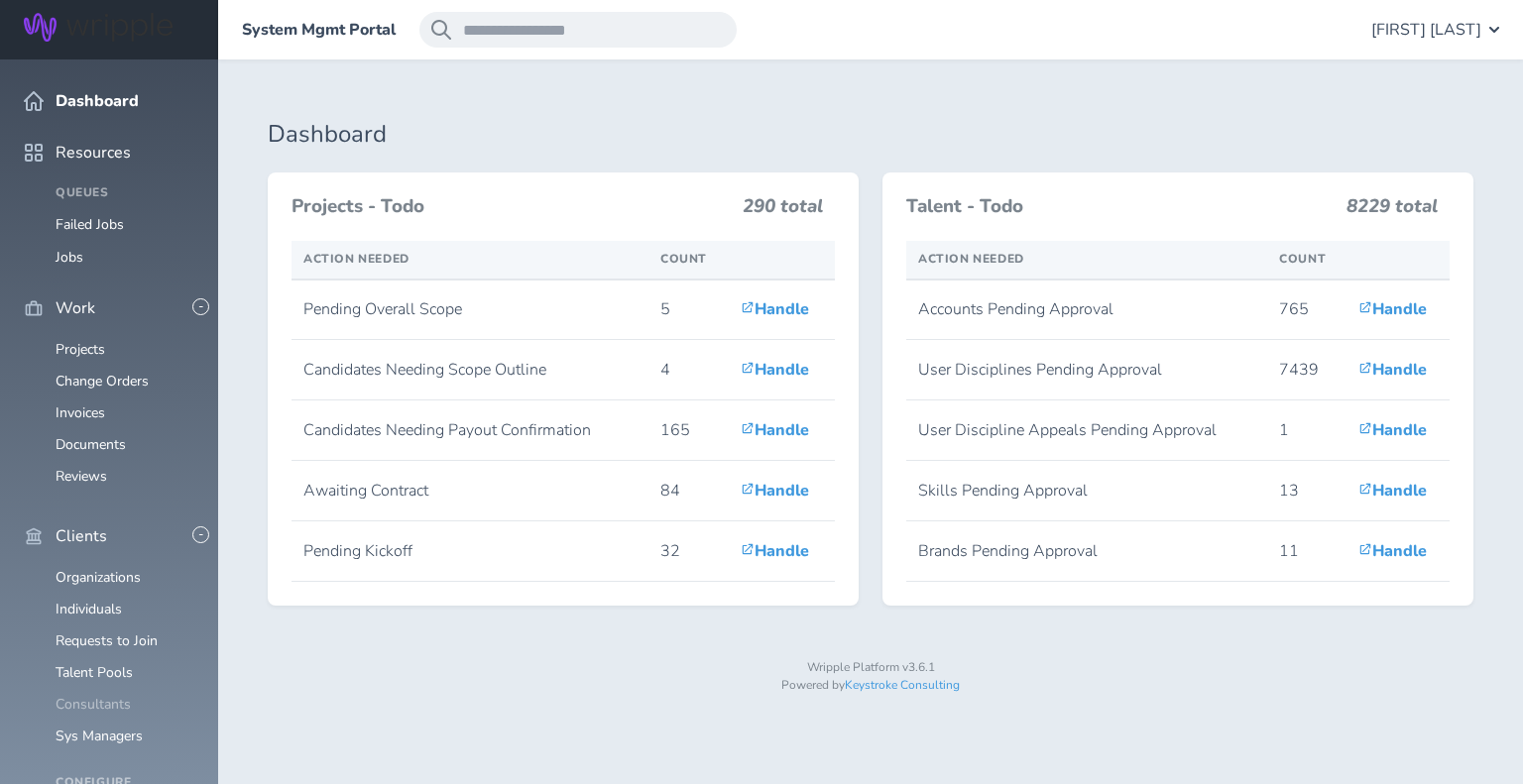 click on "Consultants" at bounding box center [93, 704] 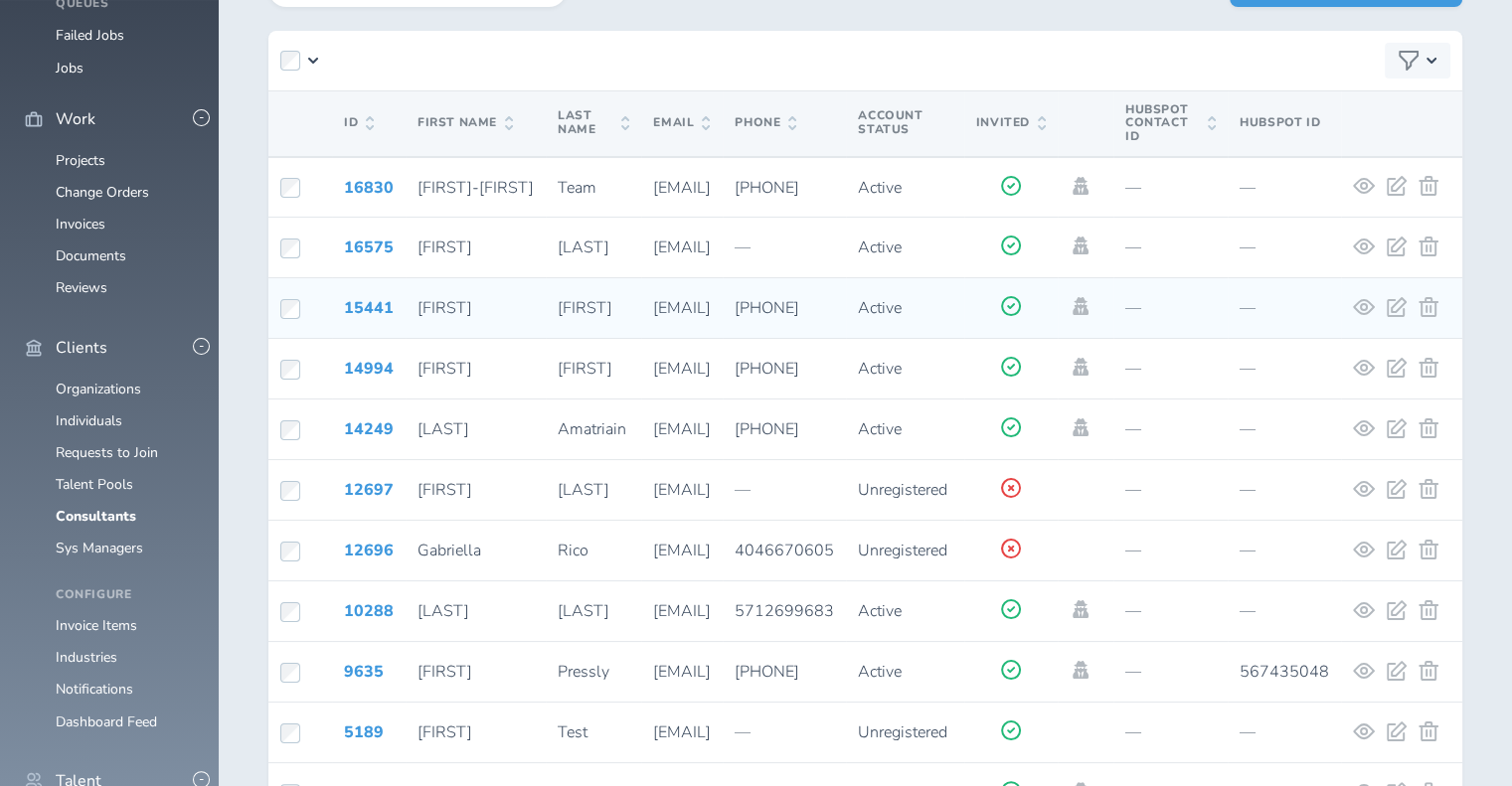 scroll, scrollTop: 193, scrollLeft: 0, axis: vertical 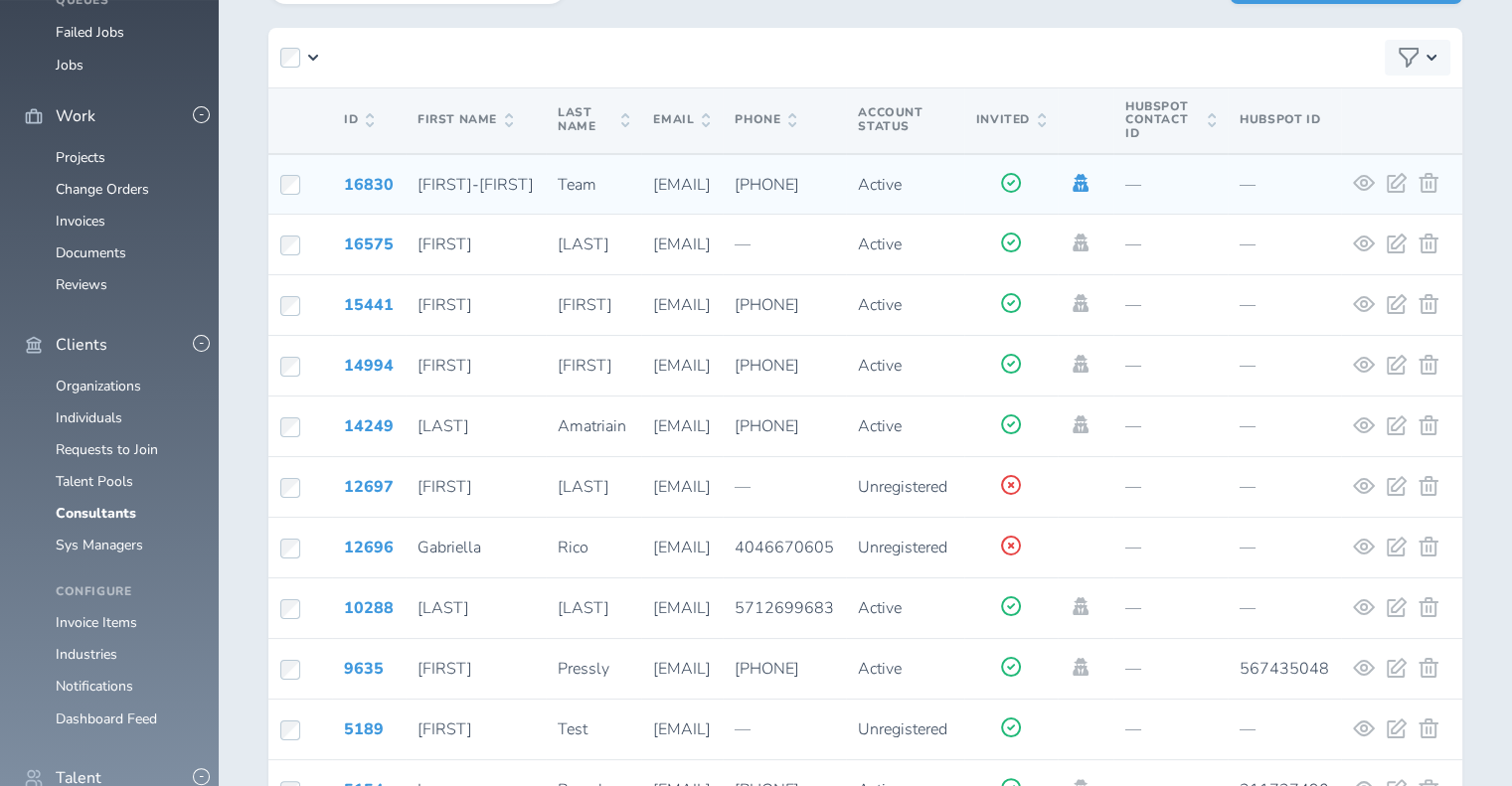 click 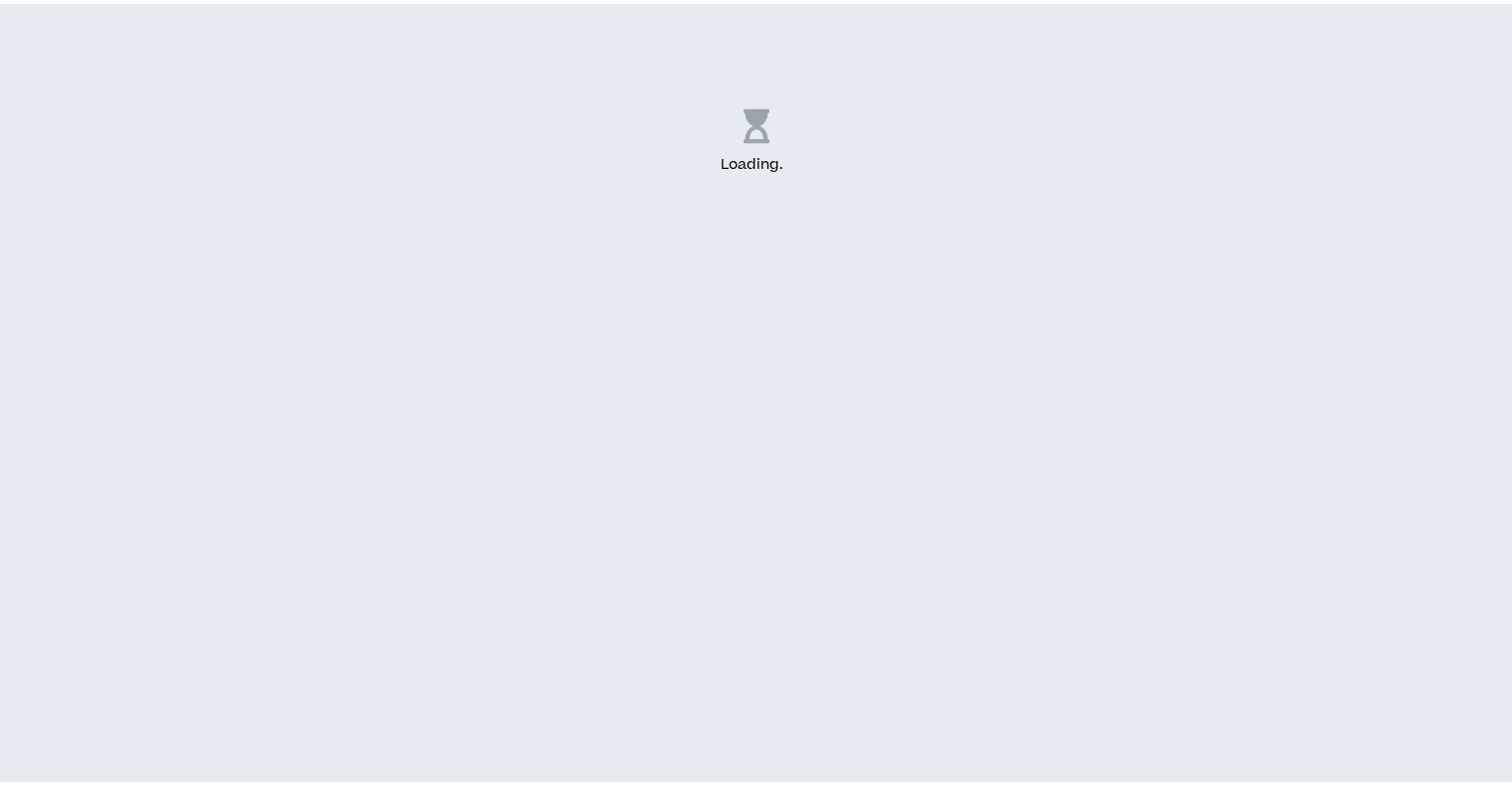 scroll, scrollTop: 0, scrollLeft: 0, axis: both 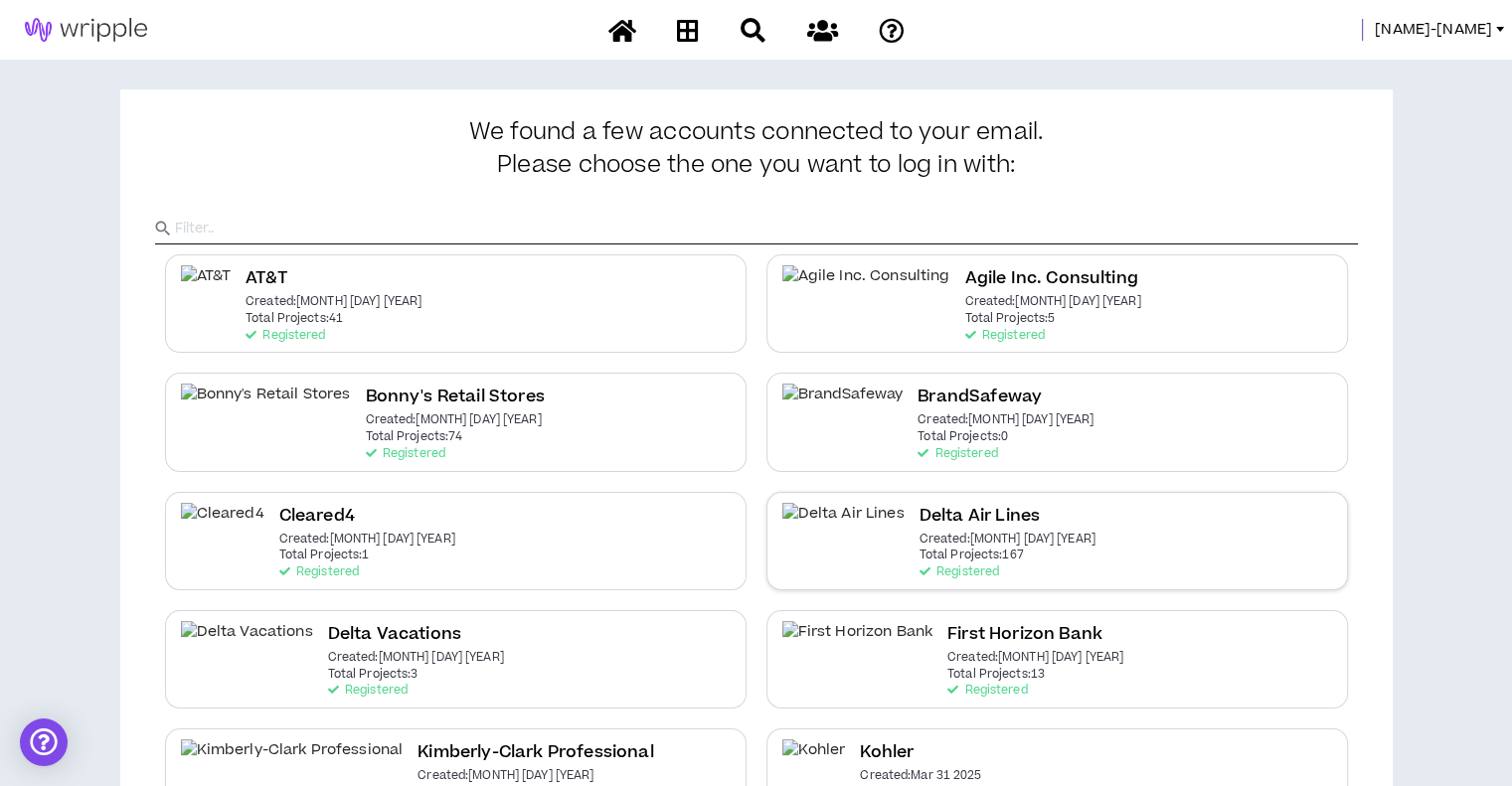 click on "Delta Air Lines Created:  [MONTH] [DAY] [YEAR] Total Projects:  167    Registered" at bounding box center [1007, 541] 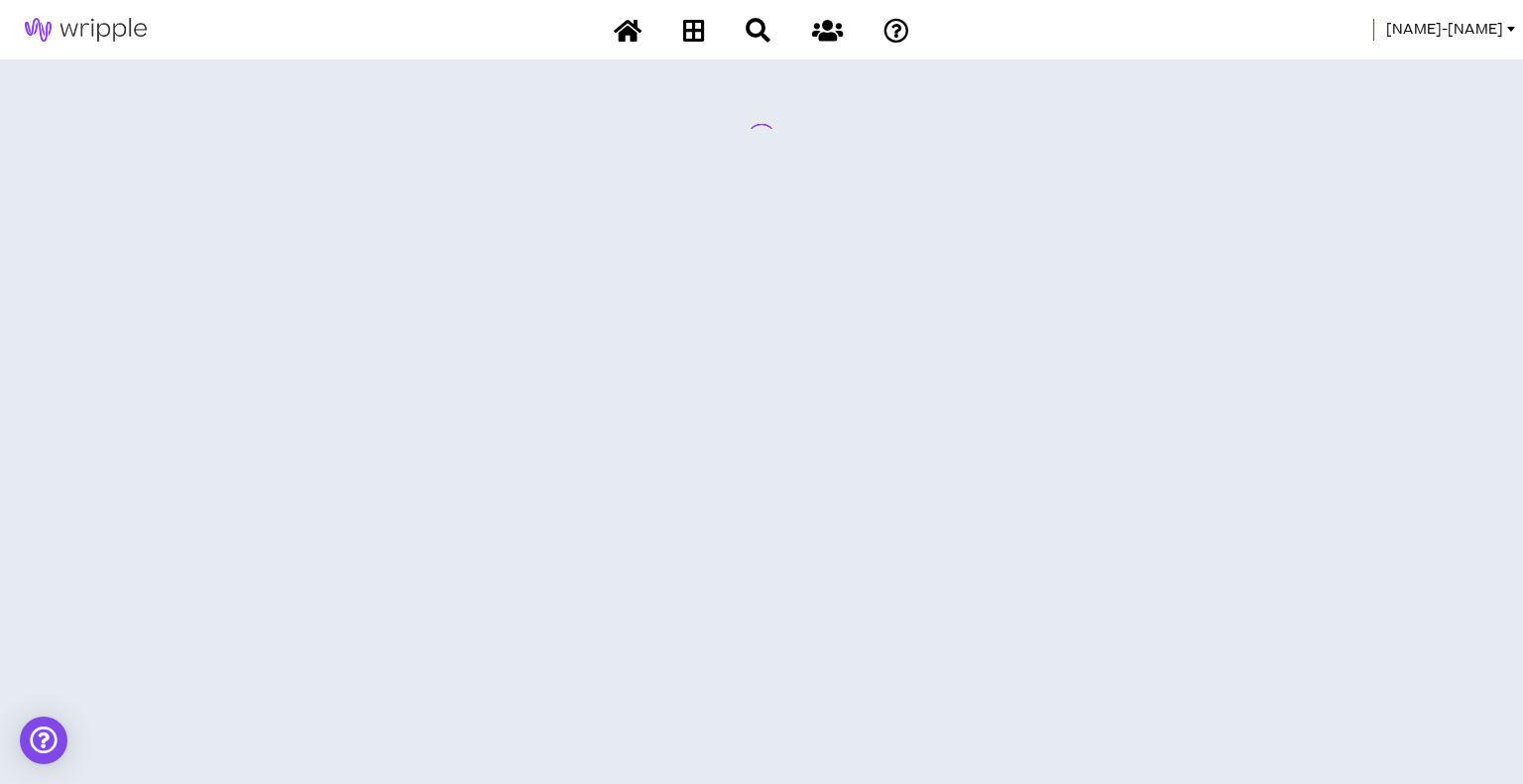 click on "[NAME]-[NAME]" at bounding box center (1445, 30) 